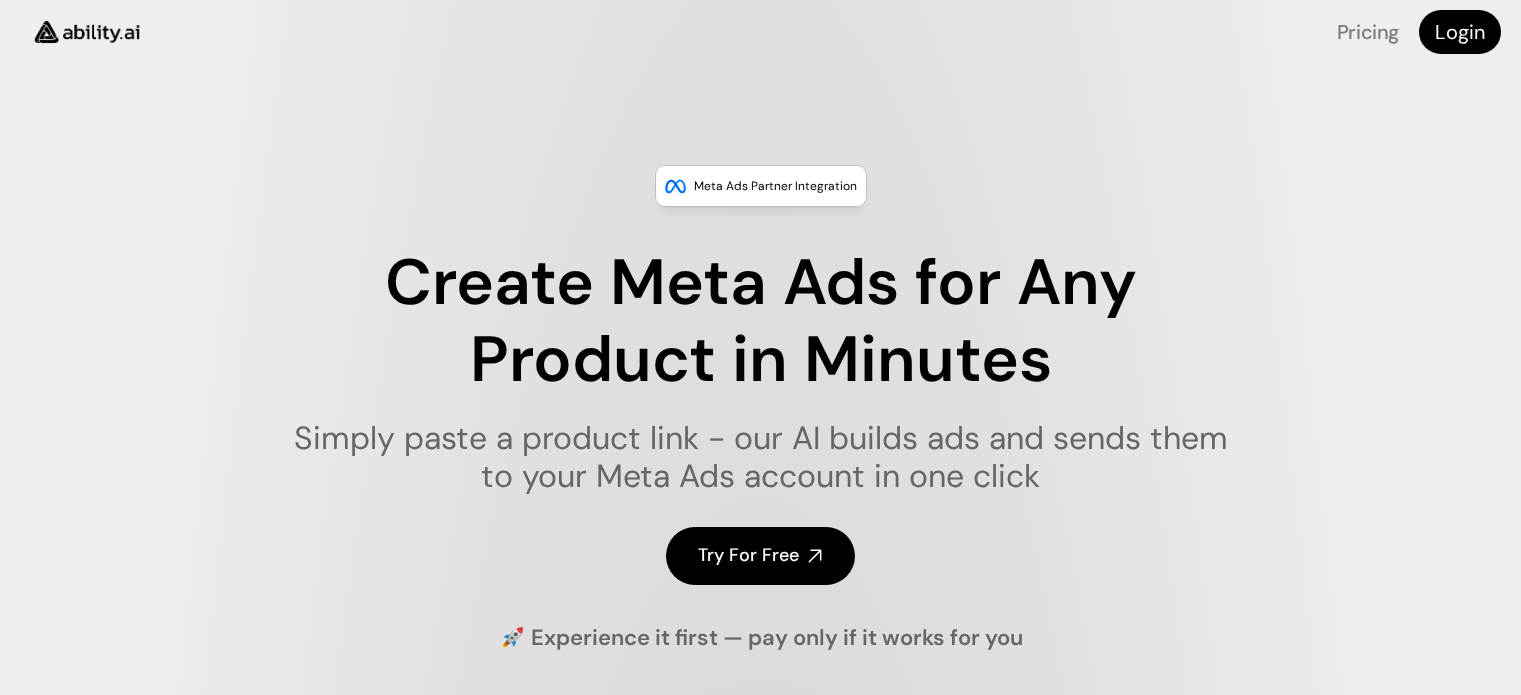 scroll, scrollTop: 0, scrollLeft: 0, axis: both 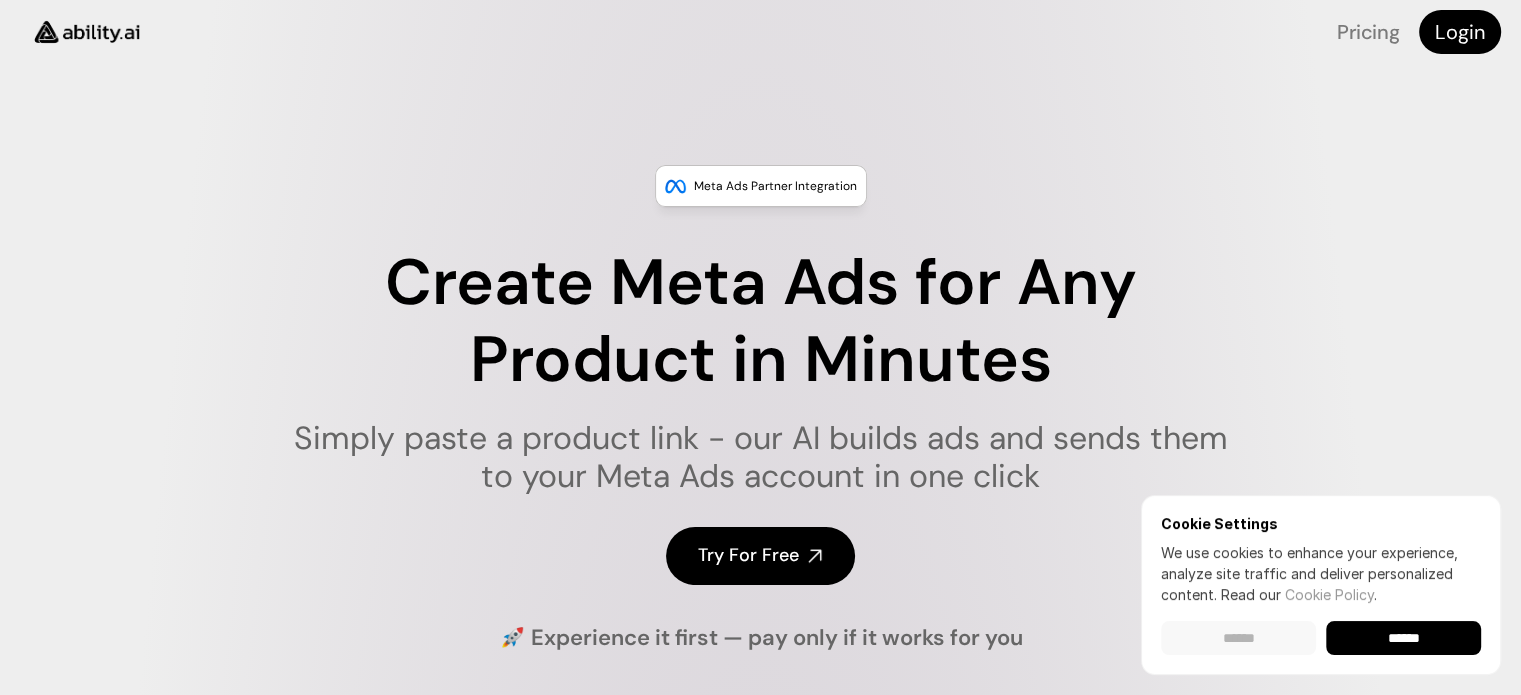 drag, startPoint x: 1236, startPoint y: 638, endPoint x: 1151, endPoint y: 632, distance: 85.2115 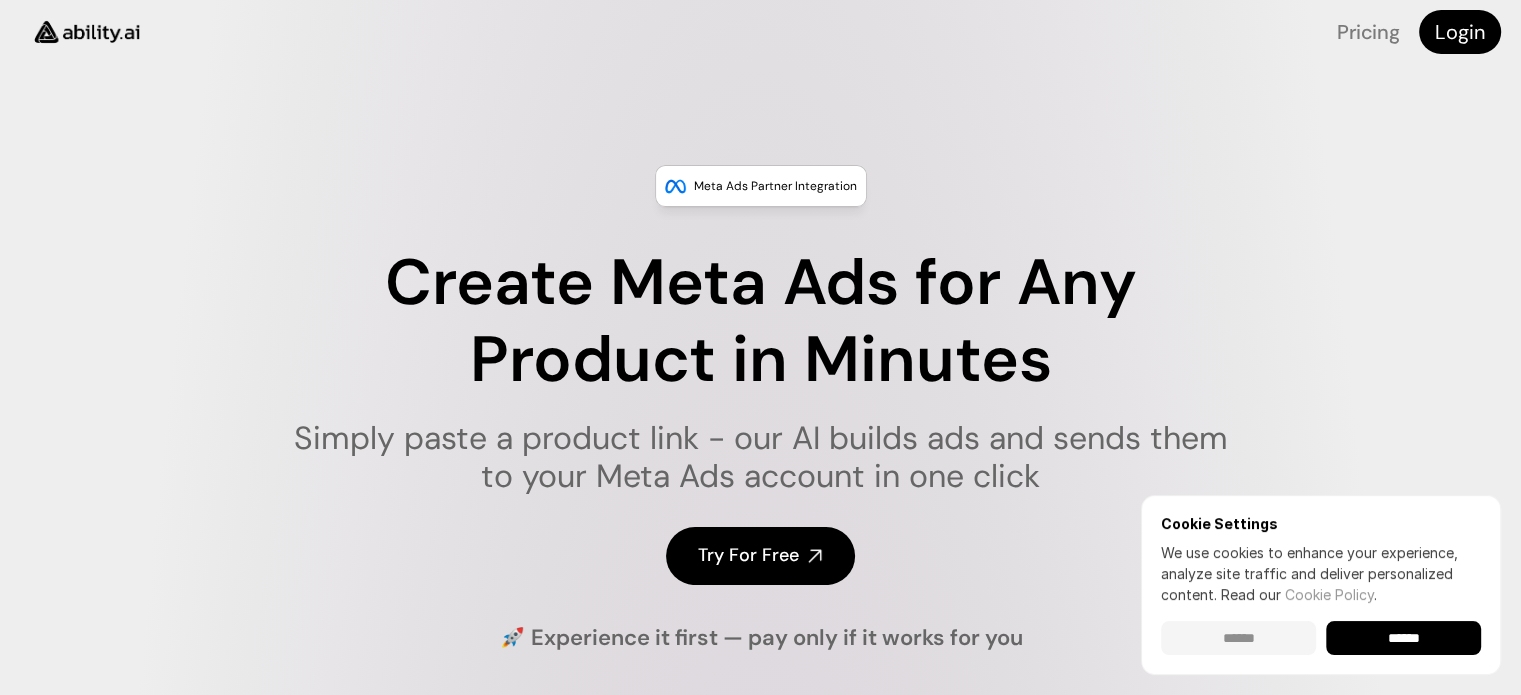 click on "******" at bounding box center (1238, 638) 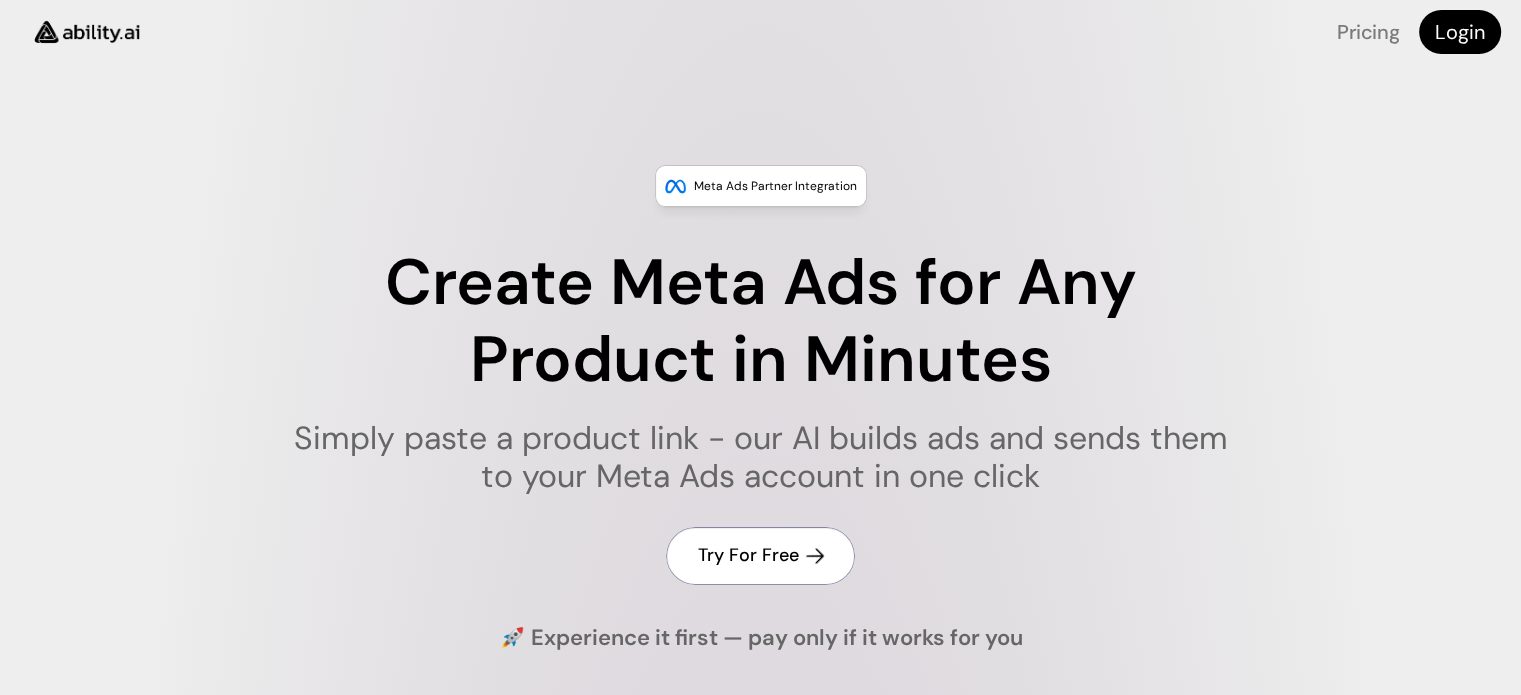 click on "Try For Free" at bounding box center (748, 555) 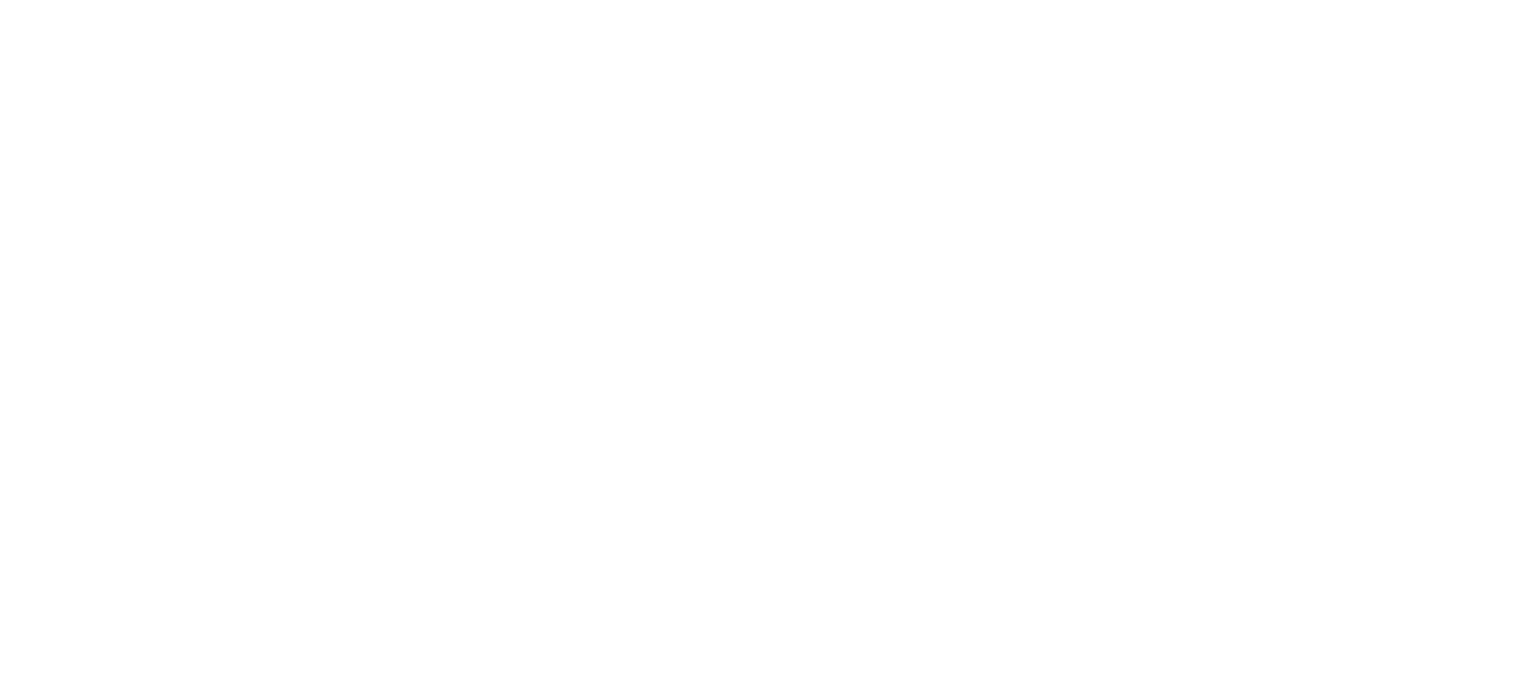 scroll, scrollTop: 0, scrollLeft: 0, axis: both 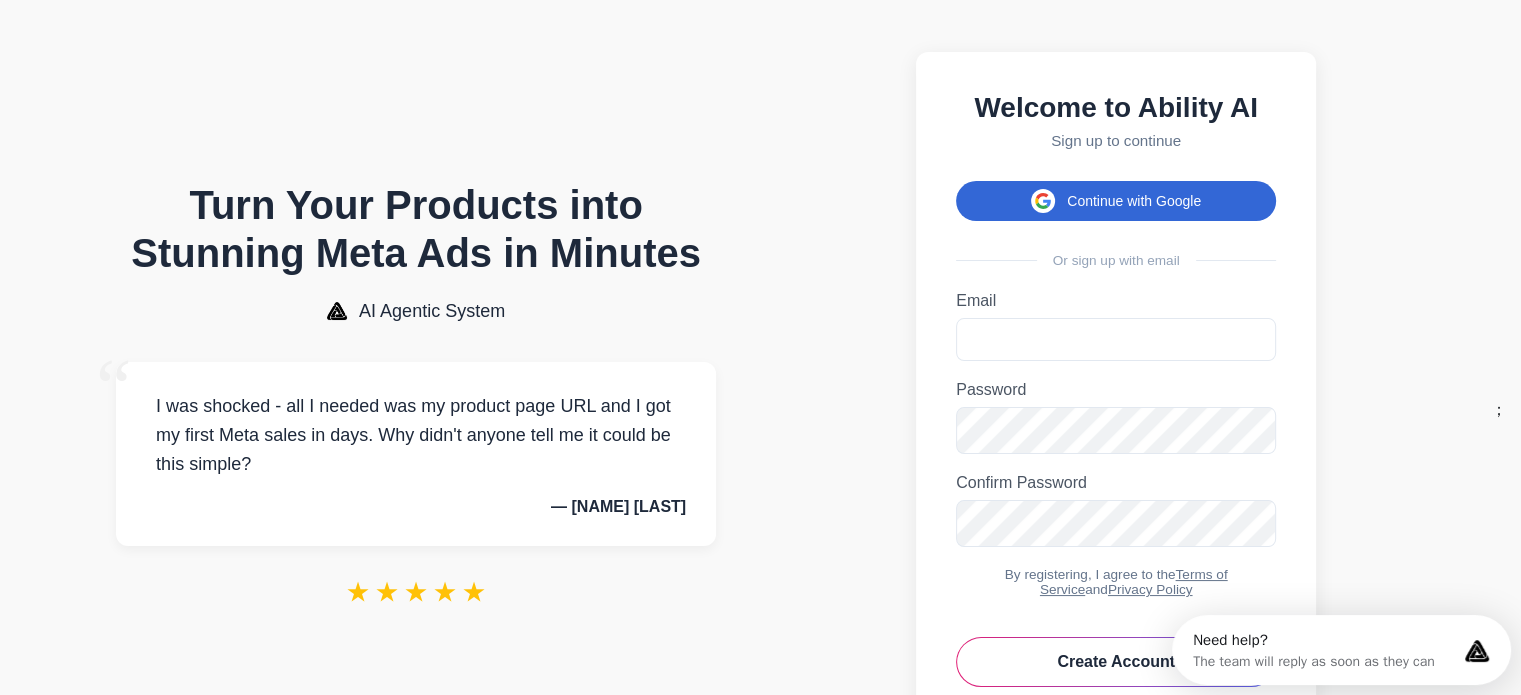 click on "Continue with Google" at bounding box center [1116, 201] 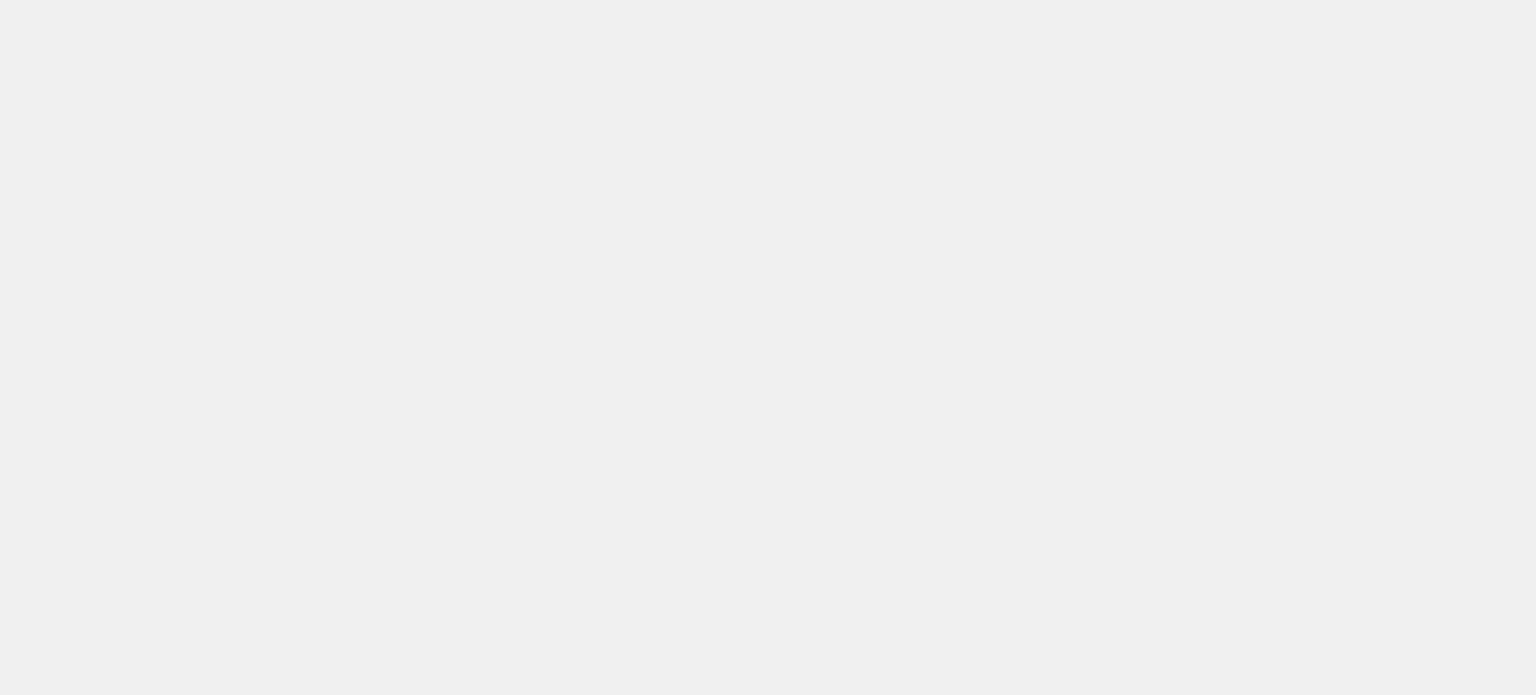 scroll, scrollTop: 0, scrollLeft: 0, axis: both 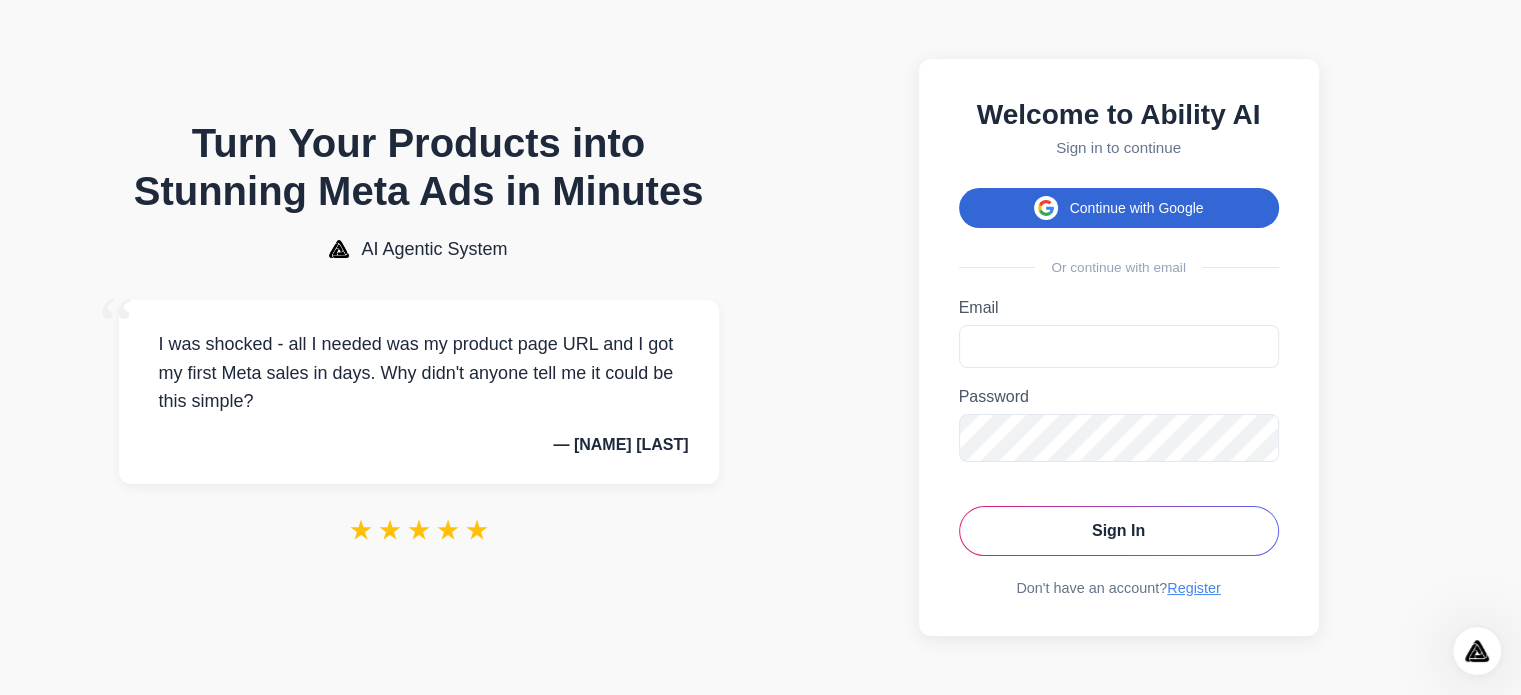 click on "Continue with Google" at bounding box center [1119, 208] 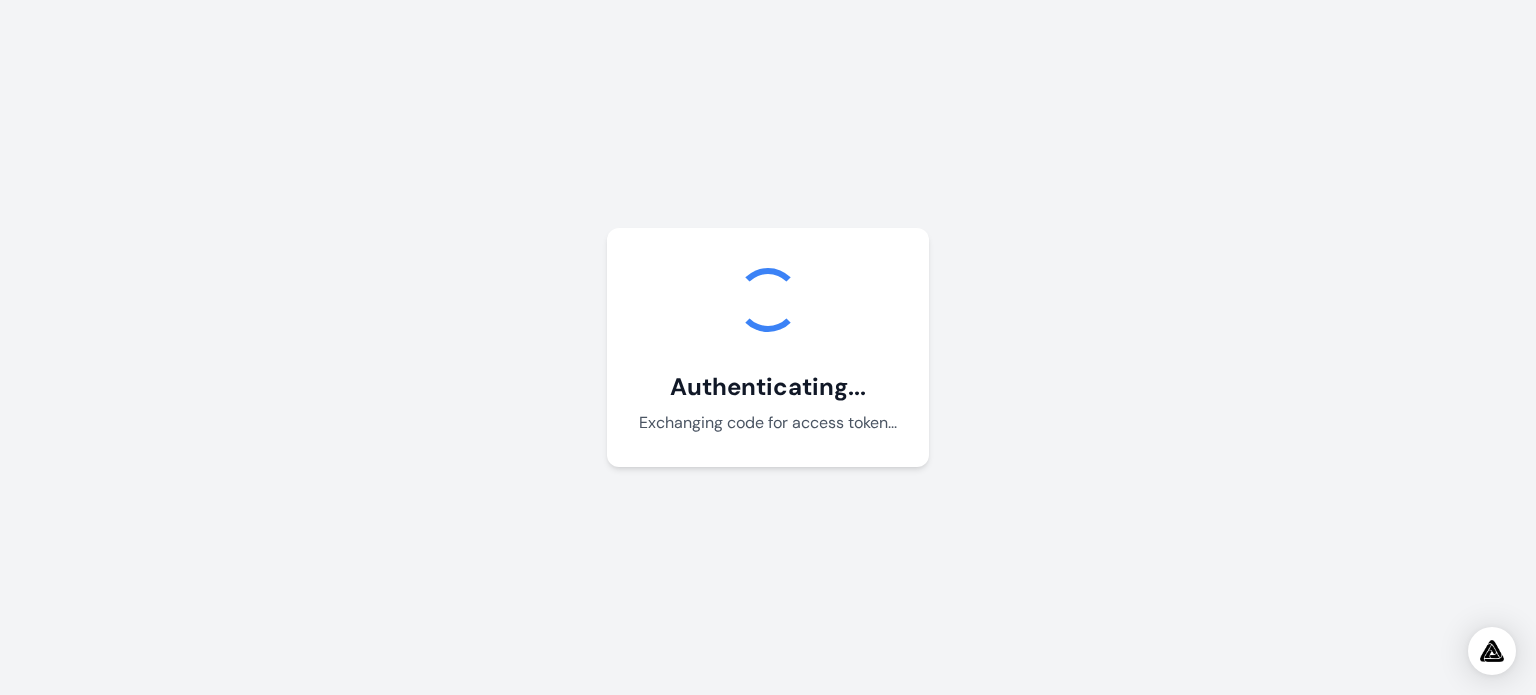 scroll, scrollTop: 0, scrollLeft: 0, axis: both 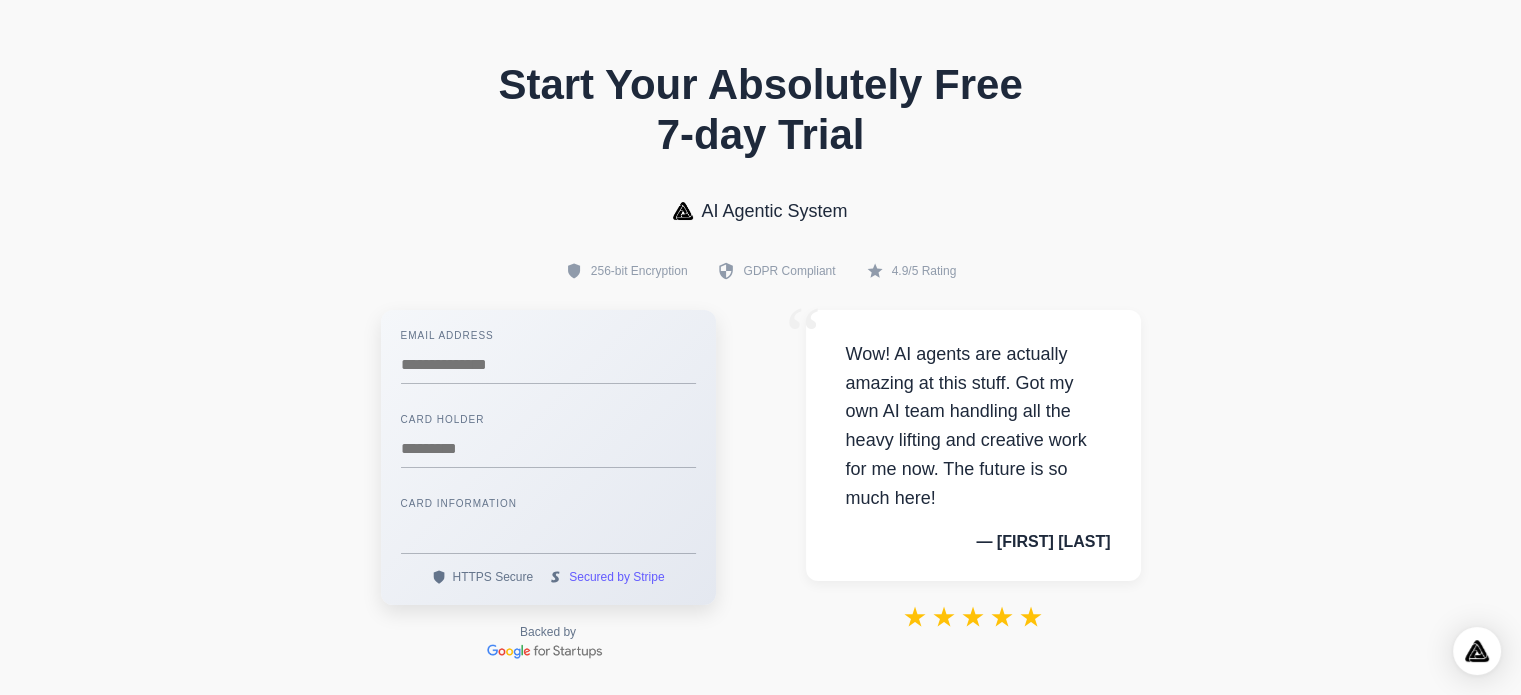 click on "Start Your Absolutely Free 7-day Trial
AI Agentic System
256-bit Encryption
GDPR Compliant
4.9/5 Rating
Email Address
[EMAIL]
Card Holder
[NAME]
Card Information" at bounding box center (760, 459) 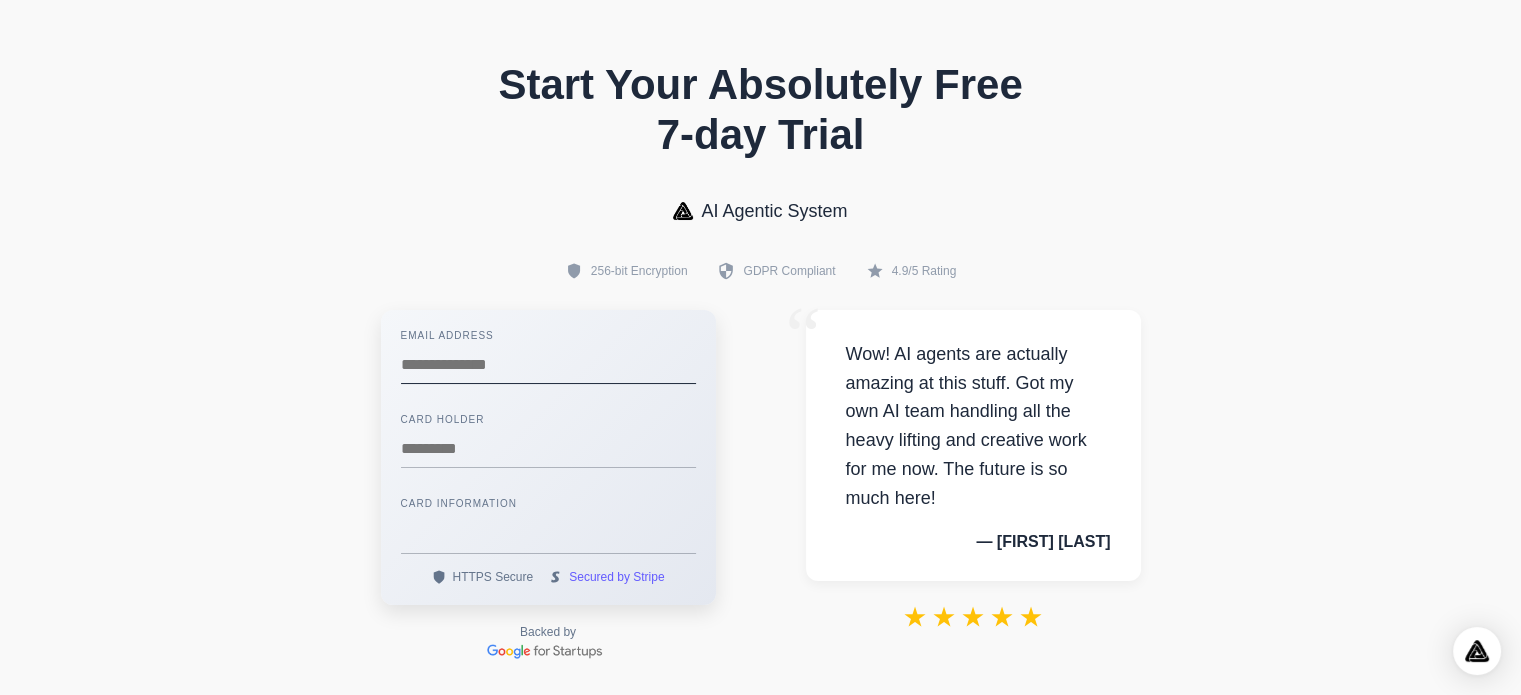 click at bounding box center (548, 365) 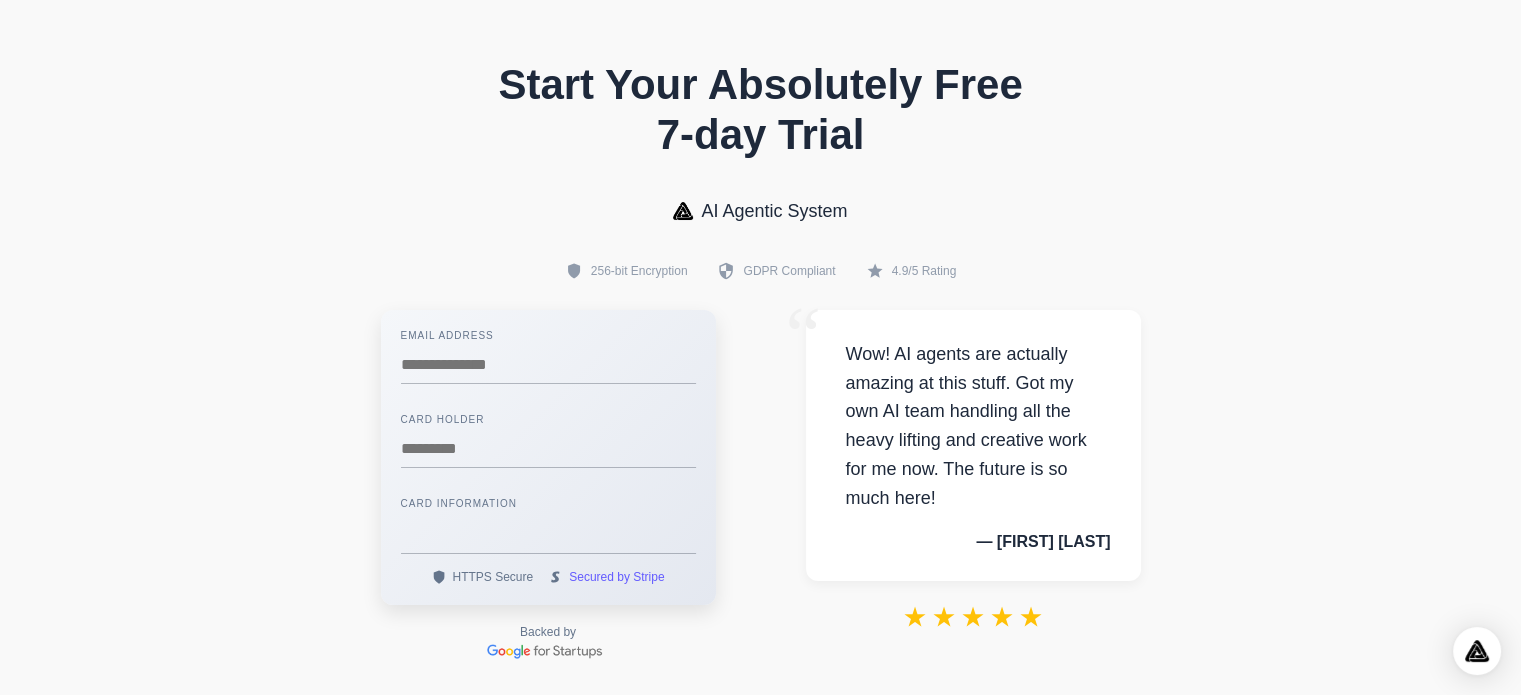click on "Start Your Absolutely Free 7-day Trial
AI Agentic System
256-bit Encryption
GDPR Compliant
4.9/5 Rating
Email Address
[EMAIL]
Card Holder
[NAME]
Card Information" at bounding box center (760, 459) 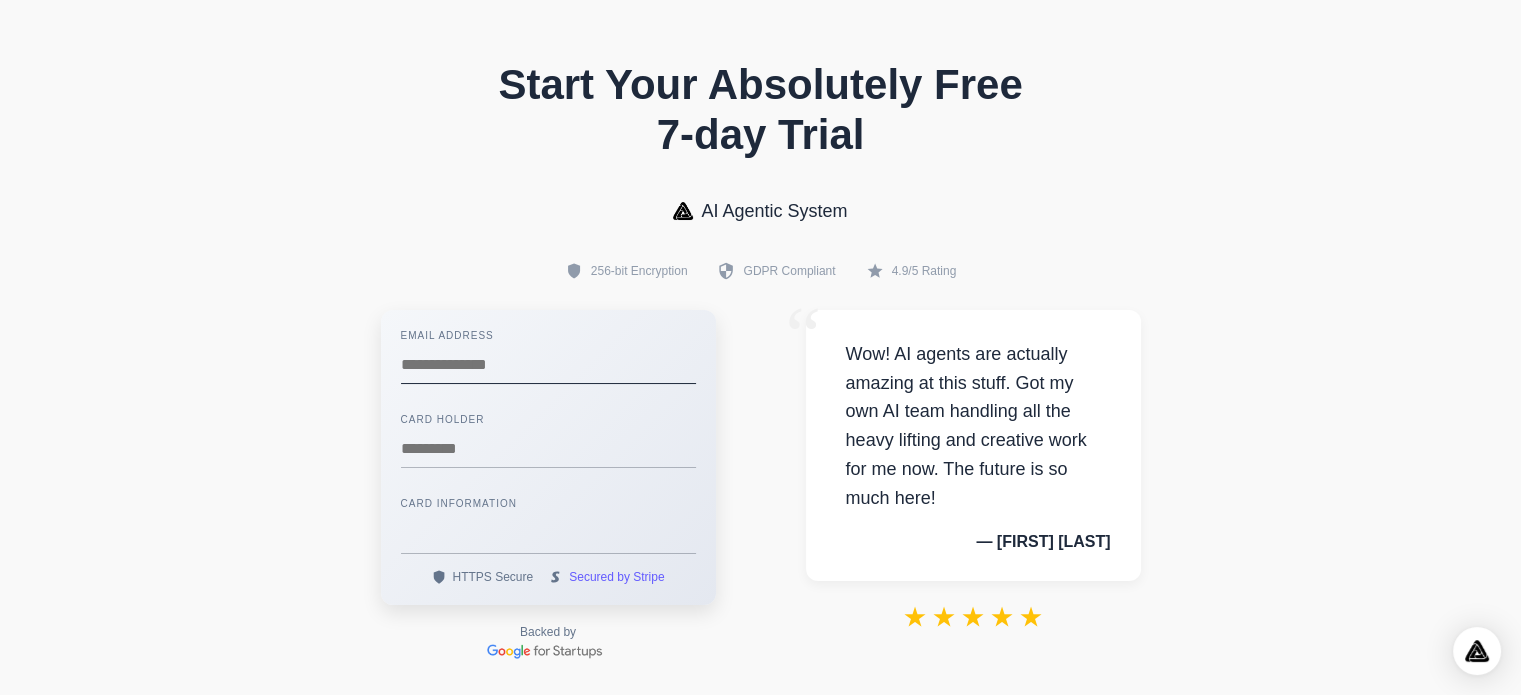 click at bounding box center [548, 365] 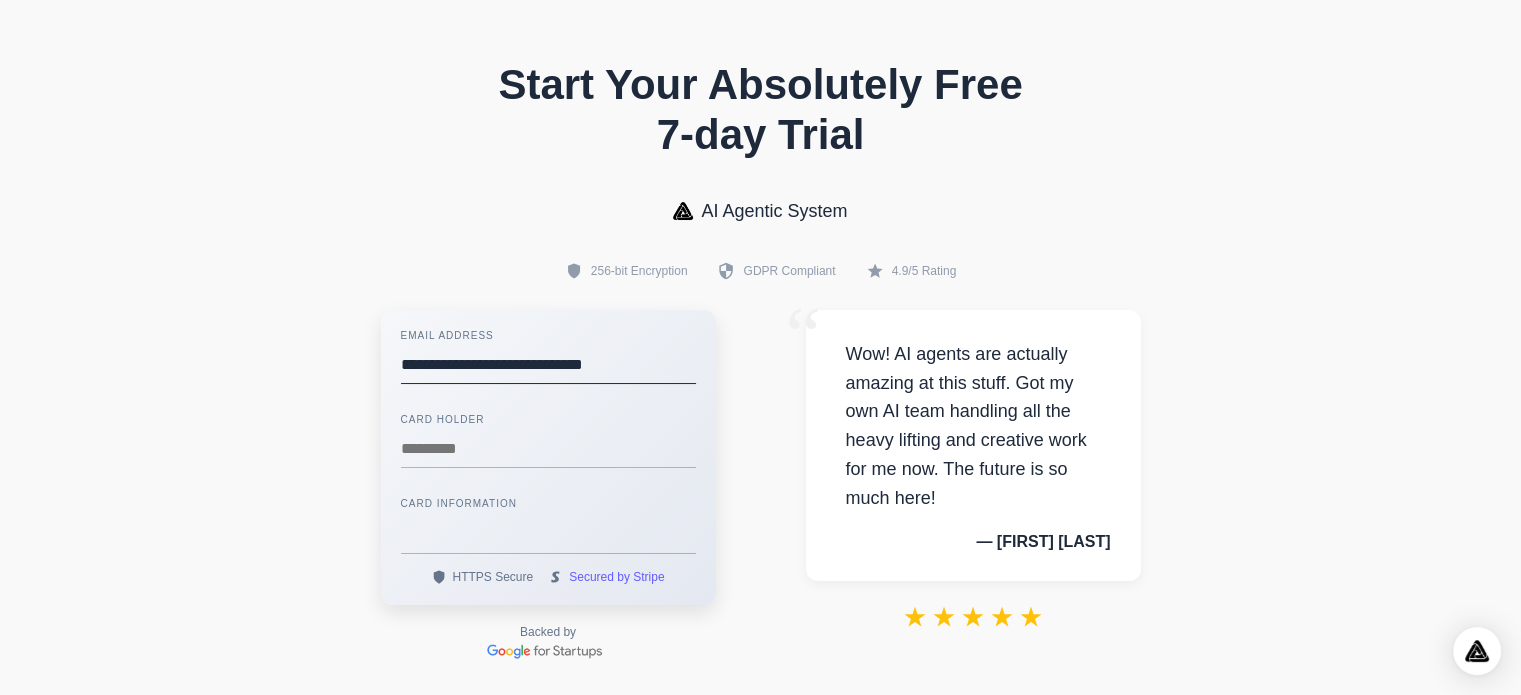 type on "**********" 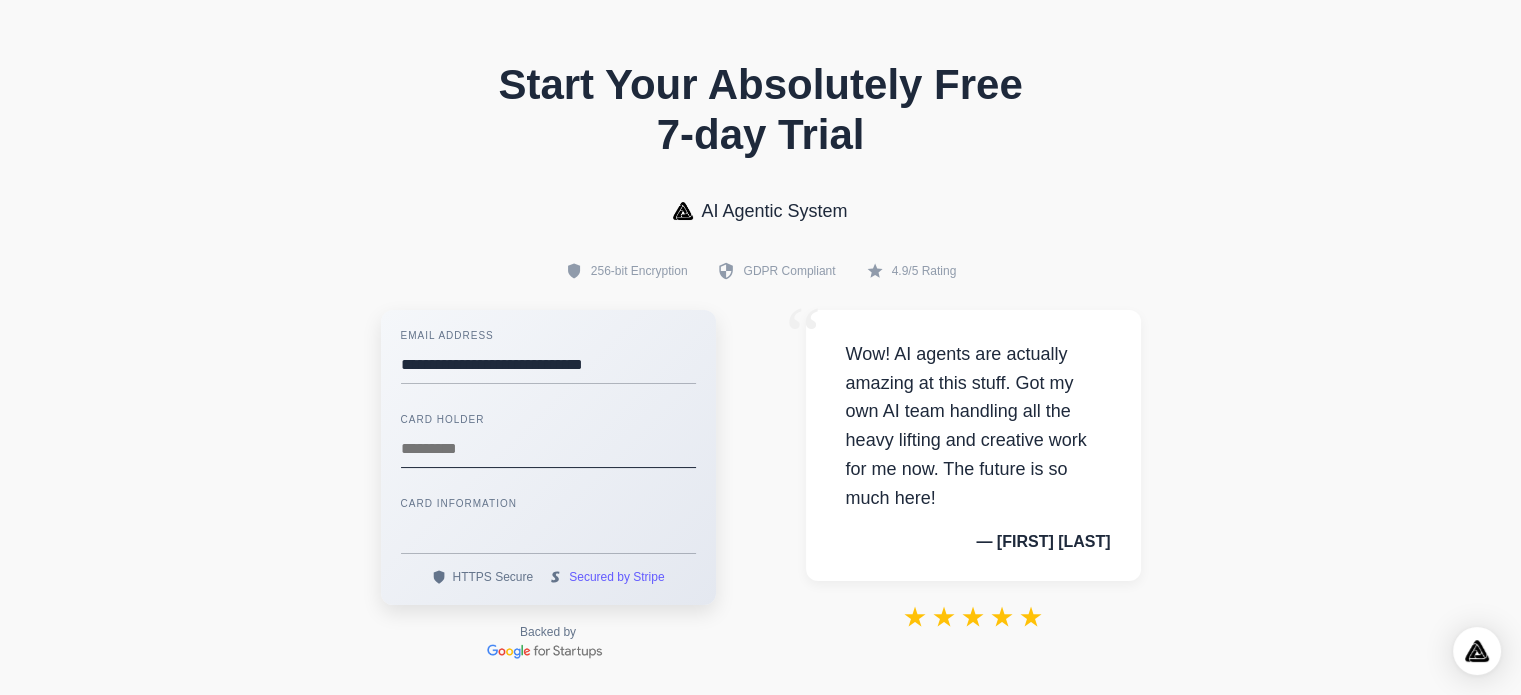 click at bounding box center [548, 449] 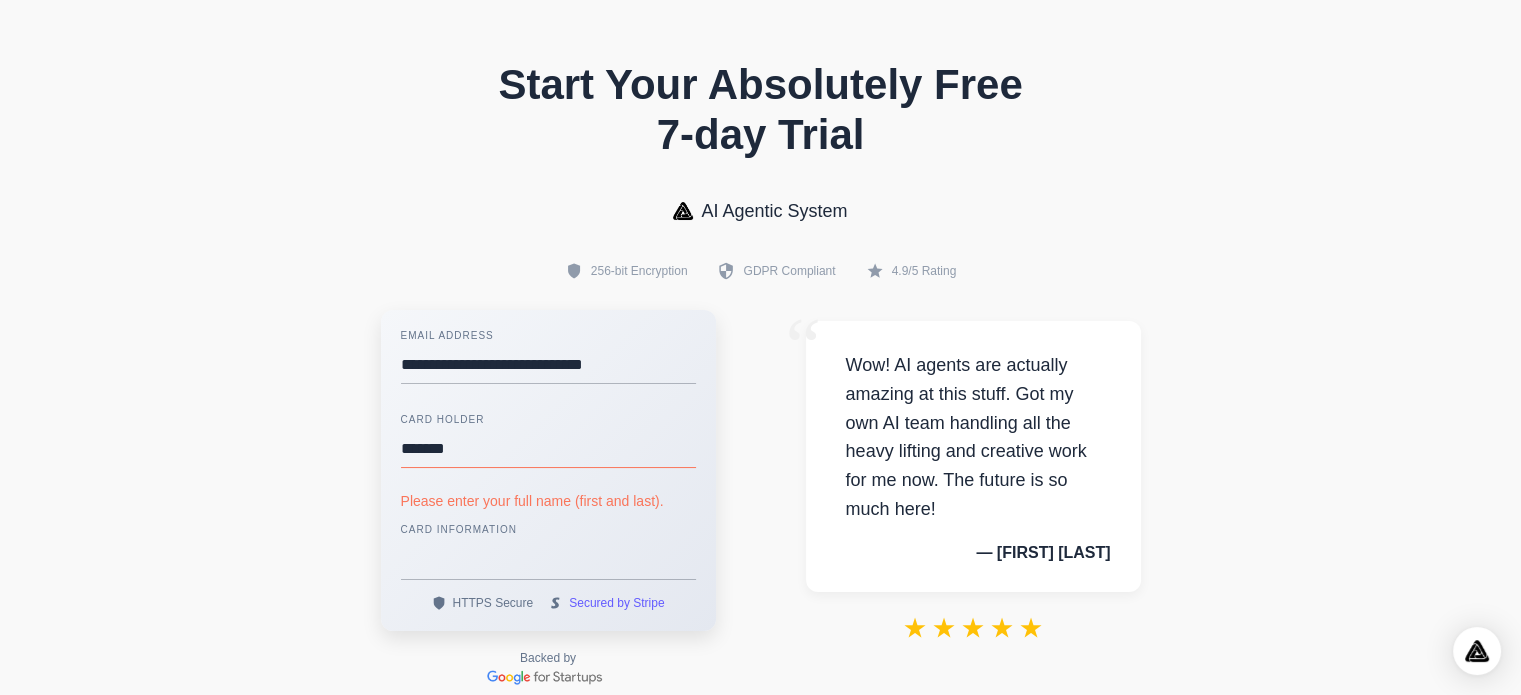 click on "**********" at bounding box center (548, 470) 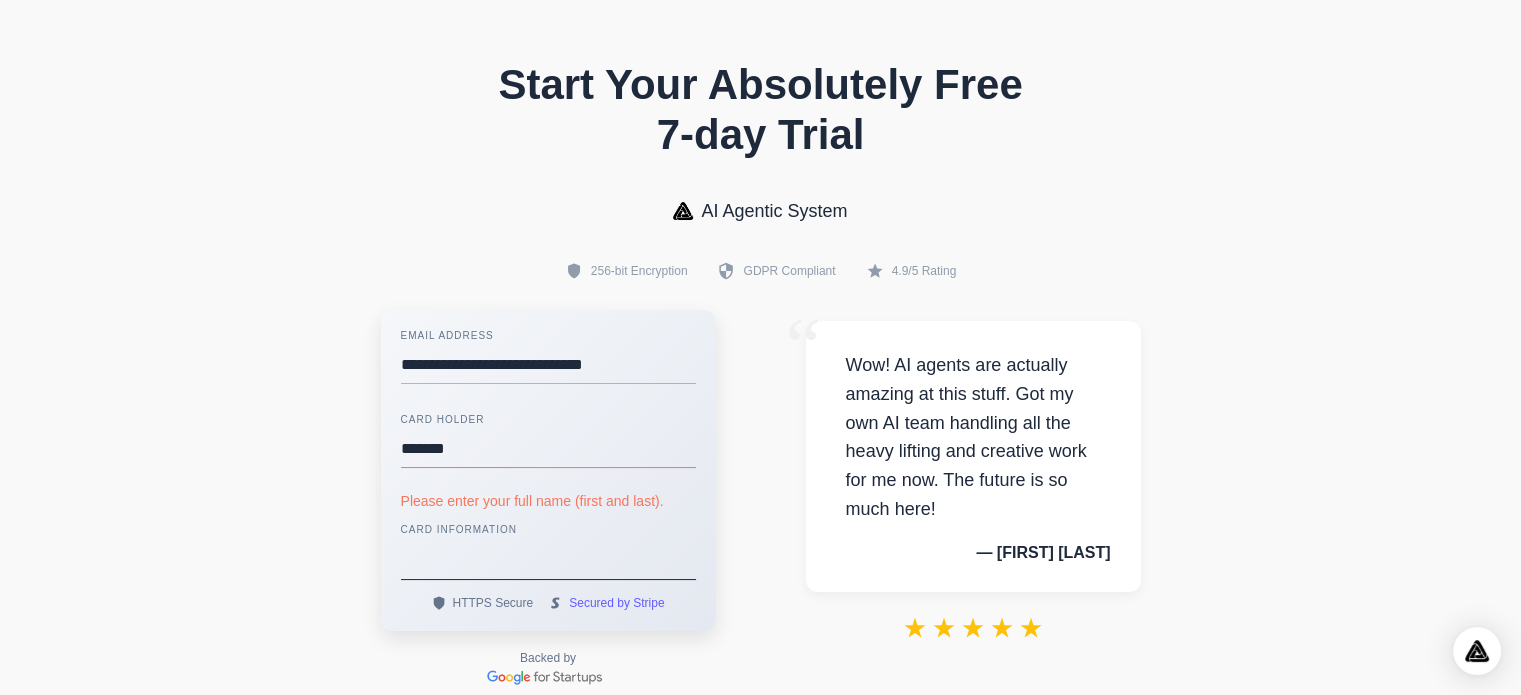 click on "**********" at bounding box center (761, 470) 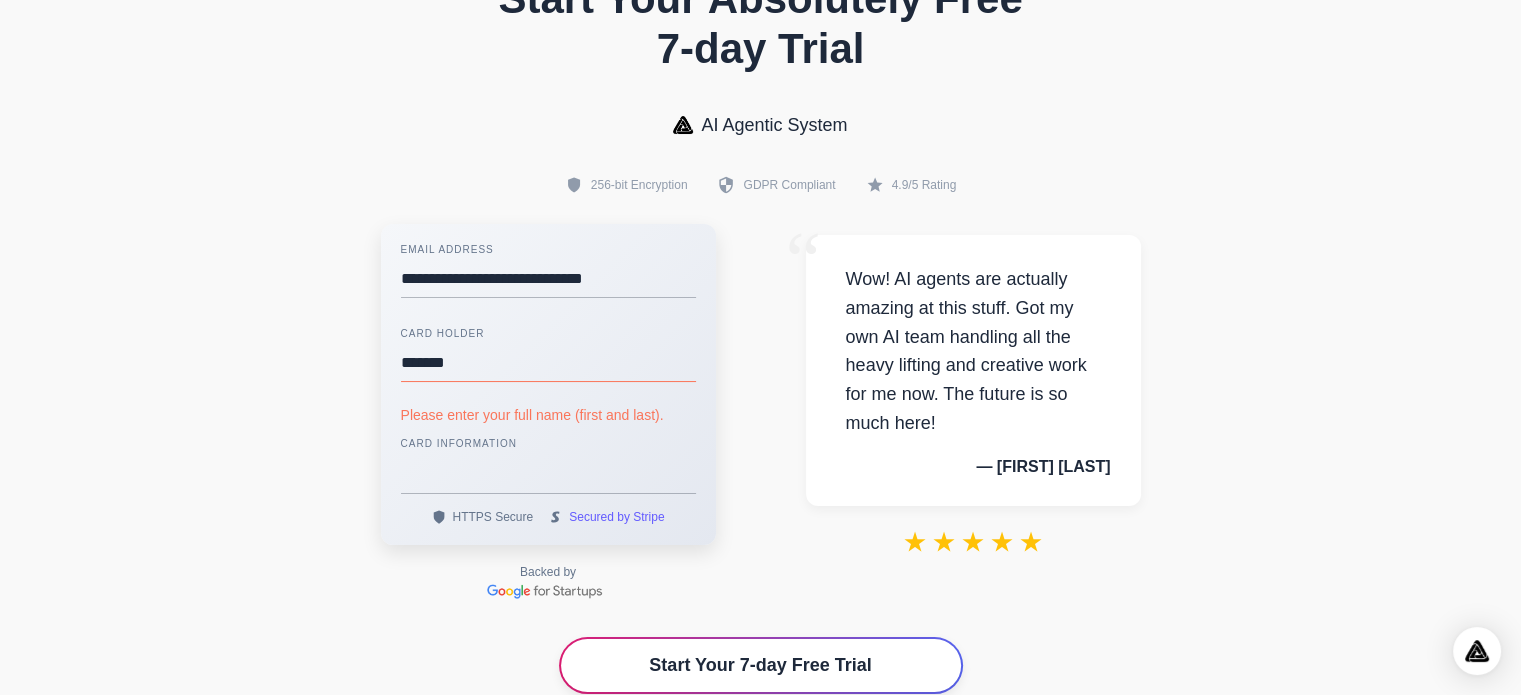 scroll, scrollTop: 200, scrollLeft: 0, axis: vertical 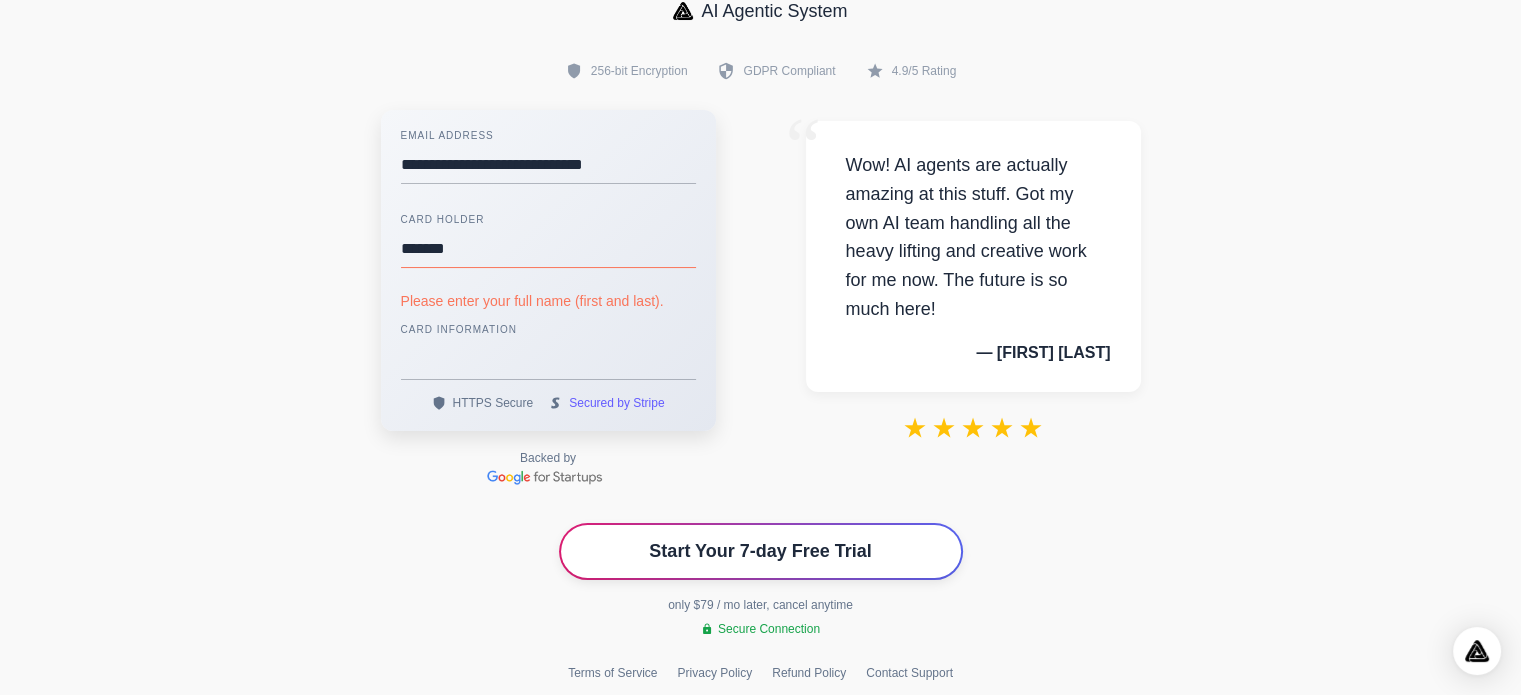 click on "Start Your 7-day Free Trial" at bounding box center (760, 551) 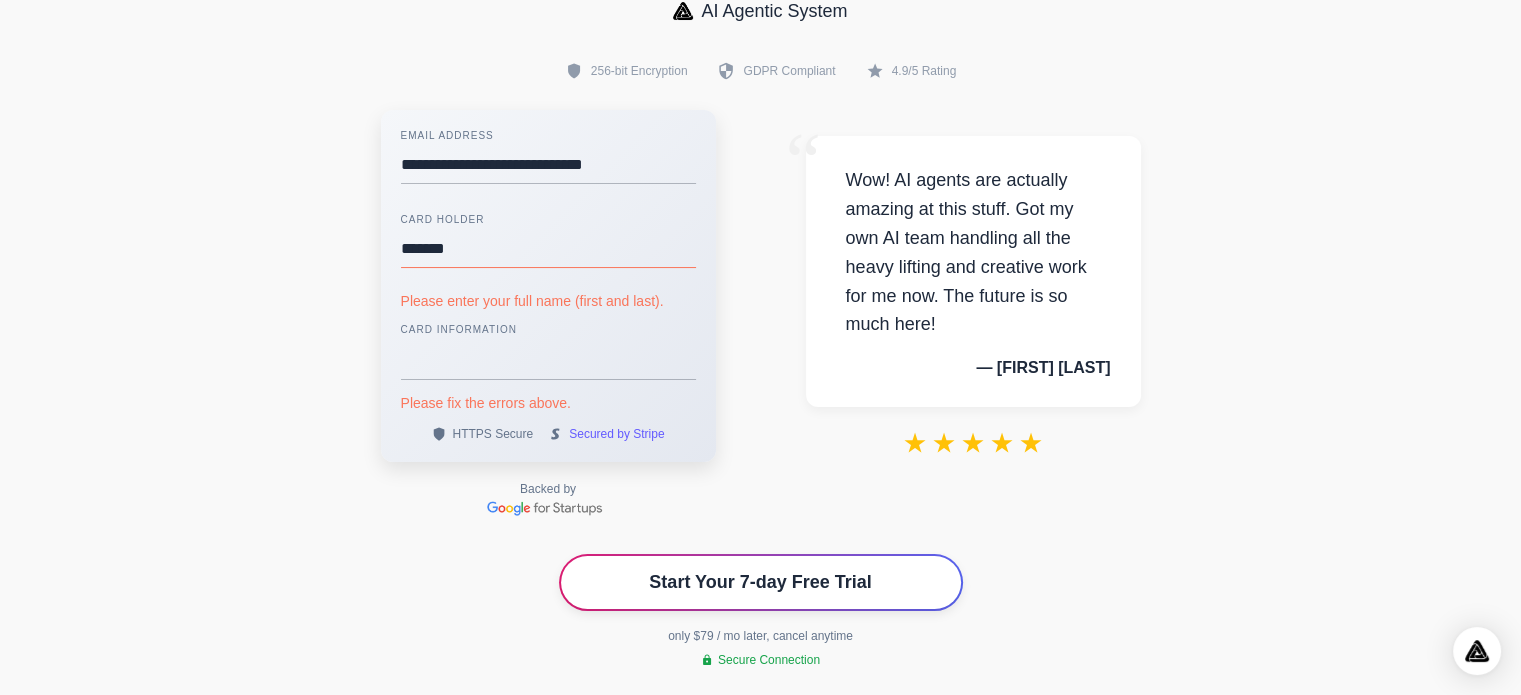 click on "Start Your 7-day Free Trial" at bounding box center [760, 582] 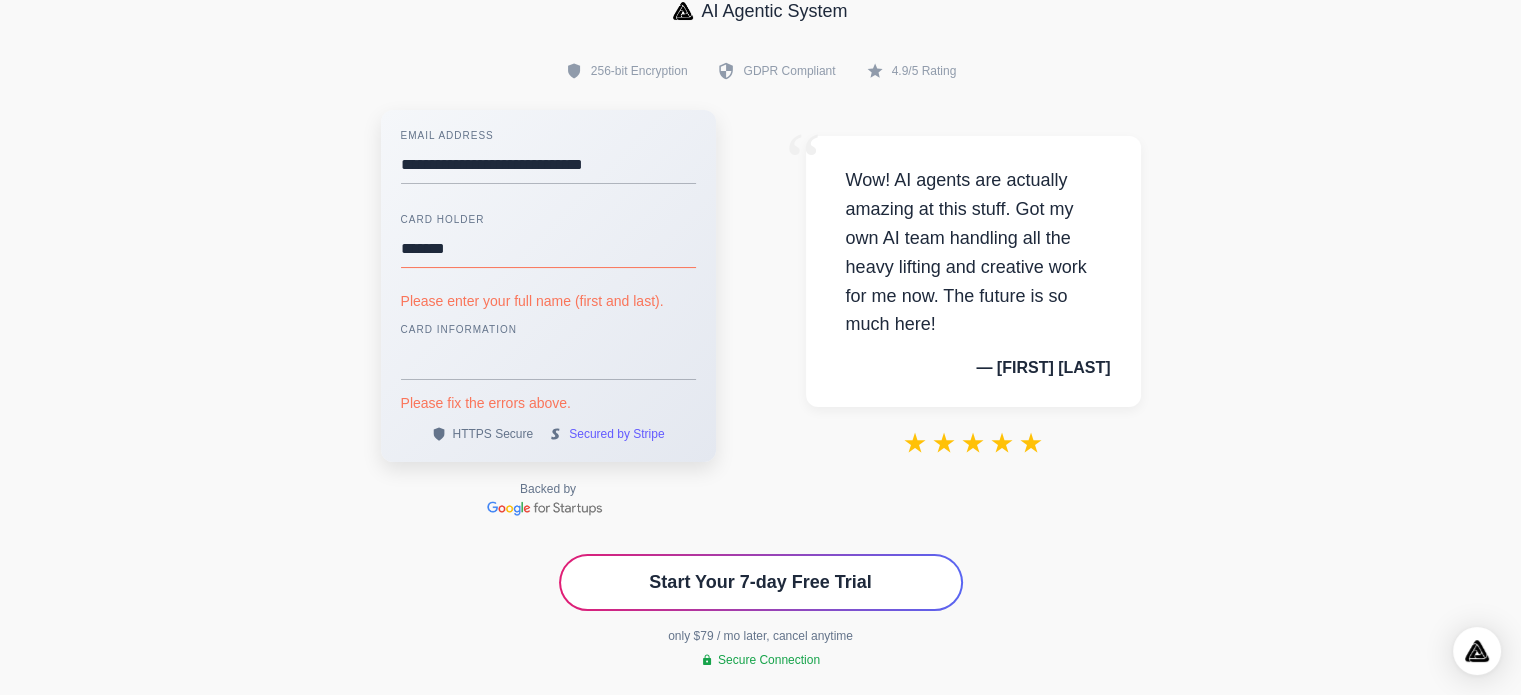 click on "*******" at bounding box center [548, 249] 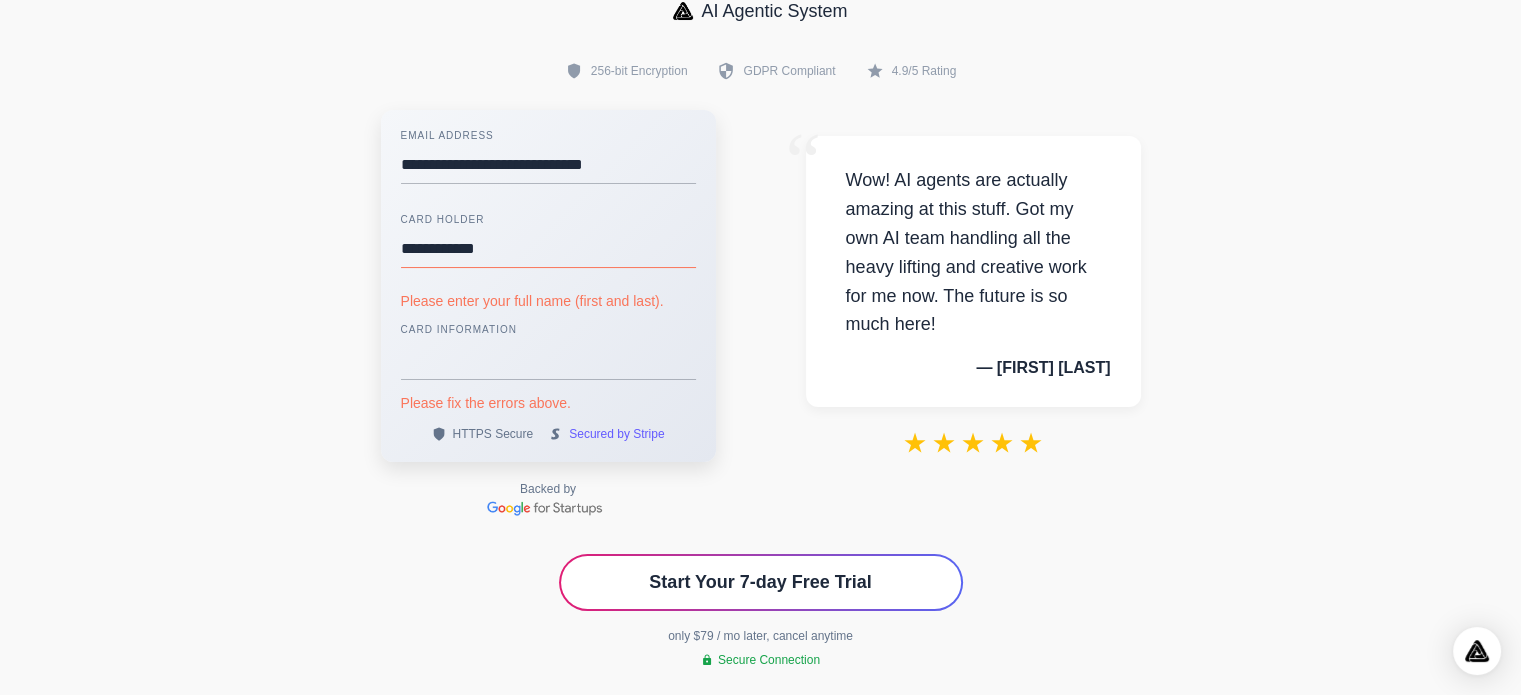 type on "**********" 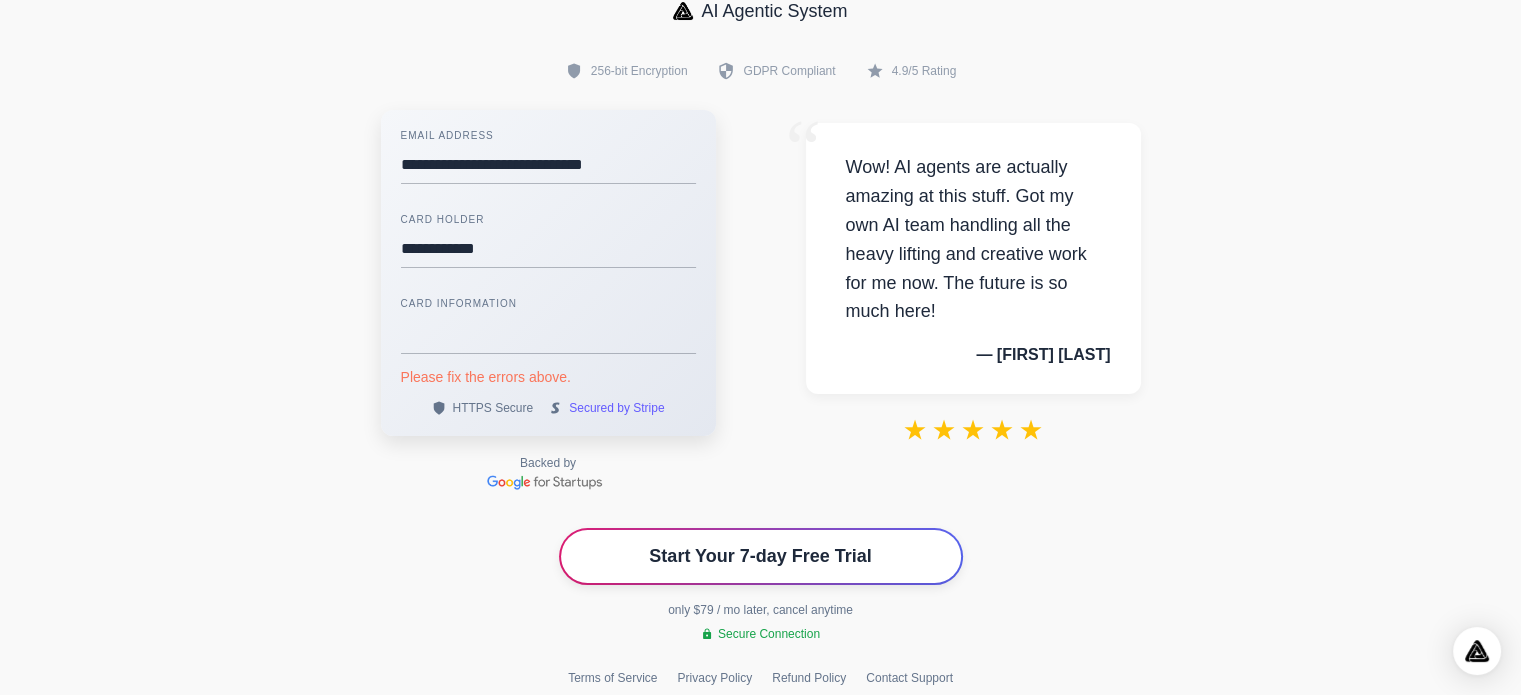 click on "Start Your 7-day Free Trial" at bounding box center [760, 556] 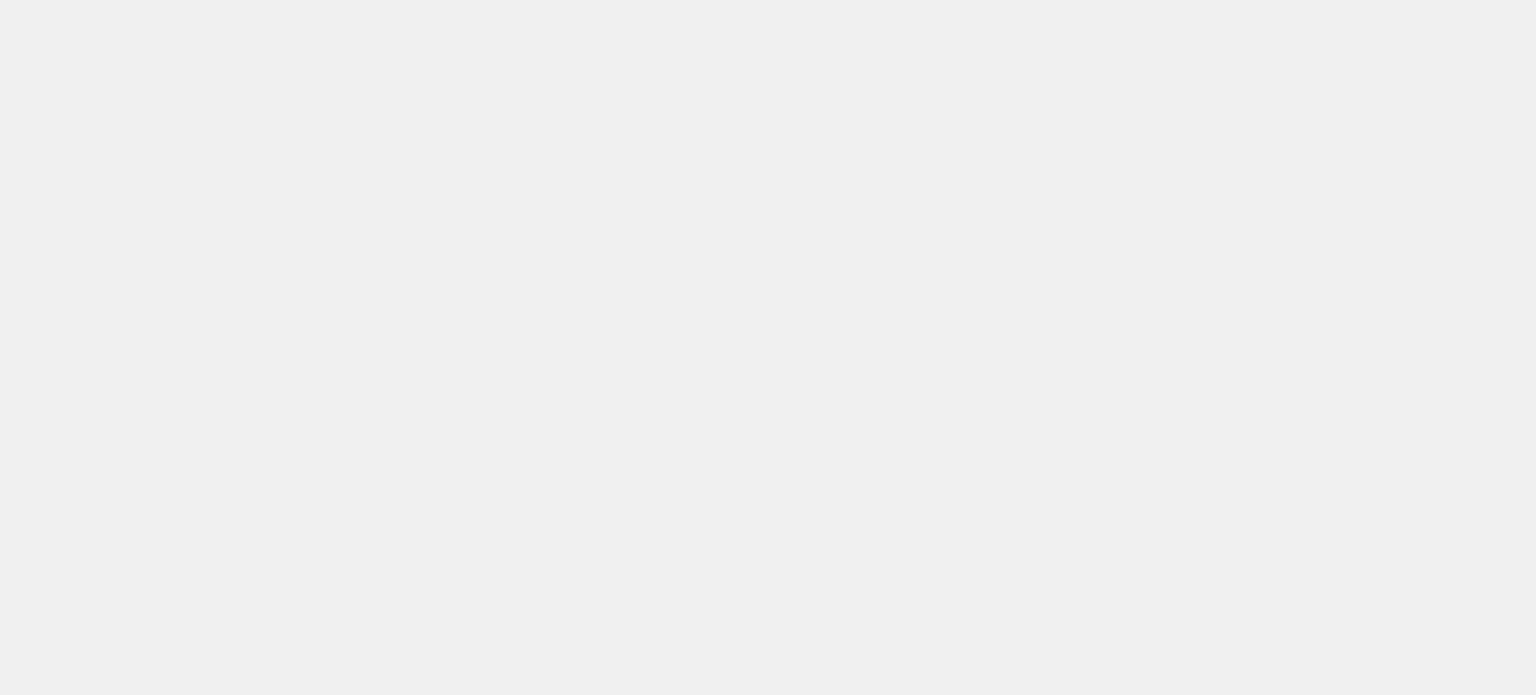 scroll, scrollTop: 0, scrollLeft: 0, axis: both 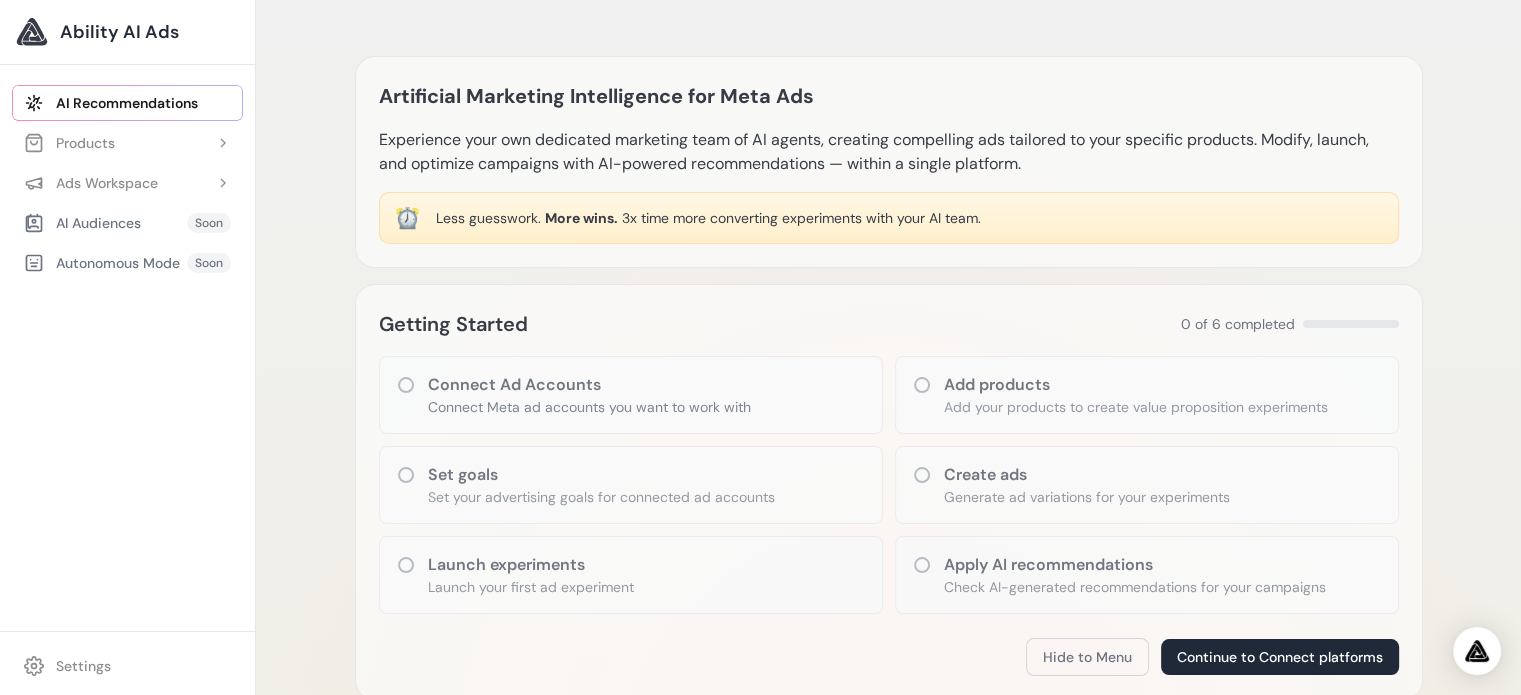 click on "Artificial Marketing Intelligence for Meta Ads
Experience your own dedicated marketing team of AI agents, creating compelling ads tailored to your specific products. Modify, launch, and optimize campaigns with AI-powered recommendations — within a single platform.
⏰
Less guesswork.
More wins.
3x time more converting experiments with your AI team.
Getting Started
0 of 6 completed" at bounding box center (888, 811) 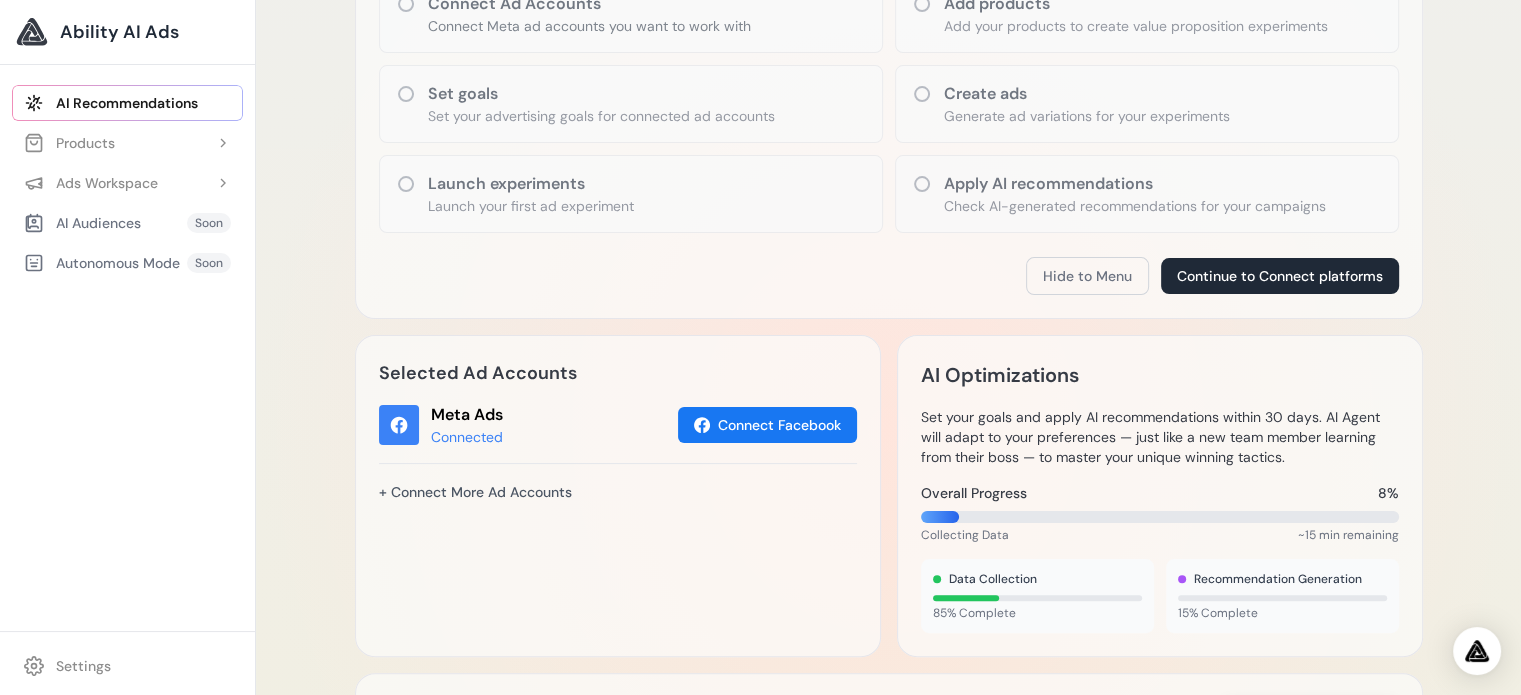 scroll, scrollTop: 400, scrollLeft: 0, axis: vertical 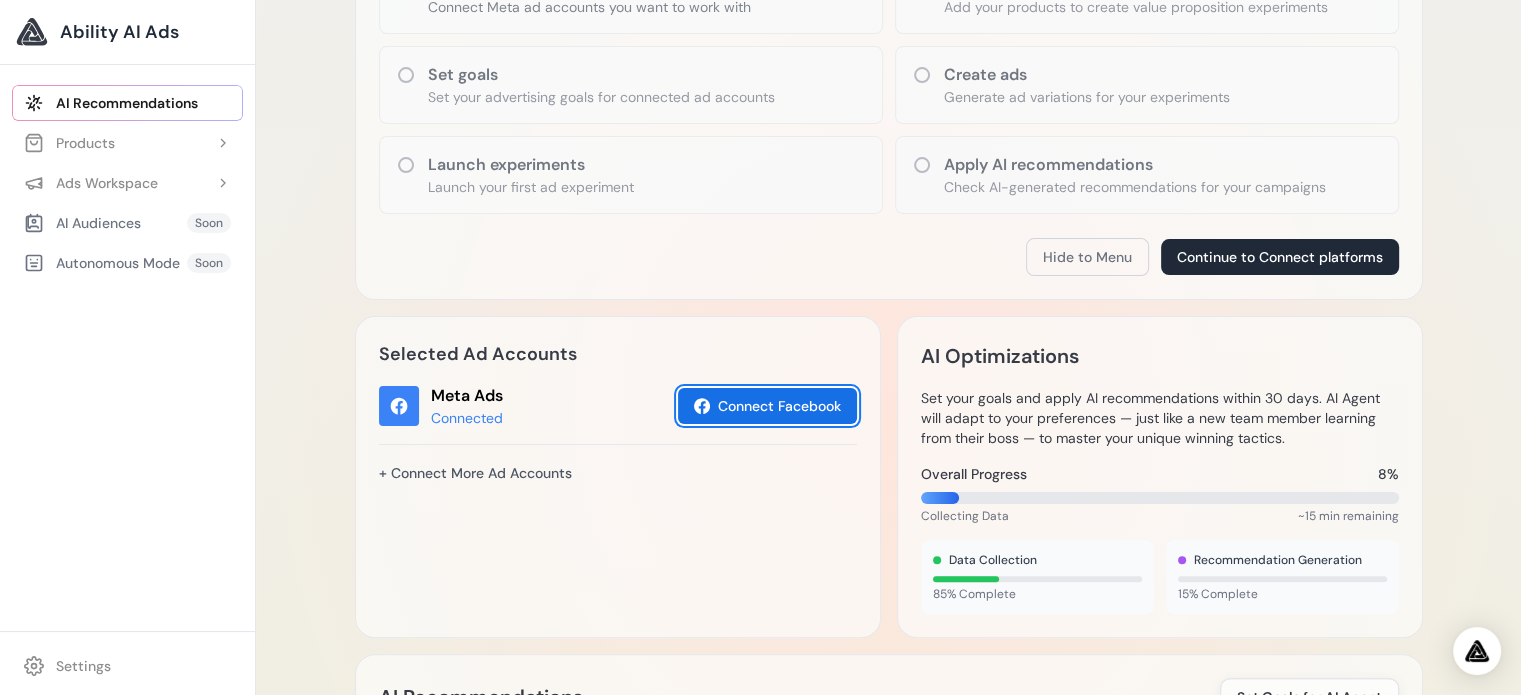 click on "Connect Facebook" at bounding box center (767, 406) 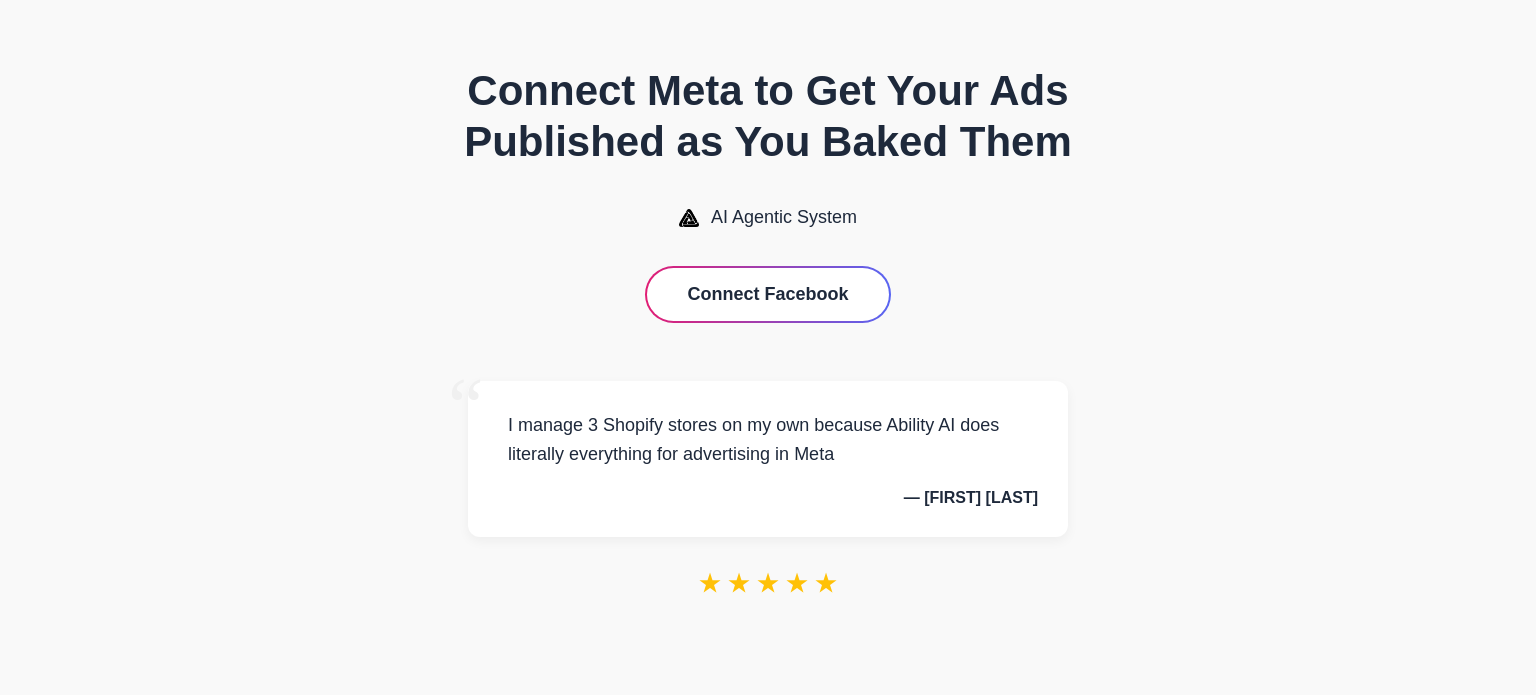 scroll, scrollTop: 0, scrollLeft: 0, axis: both 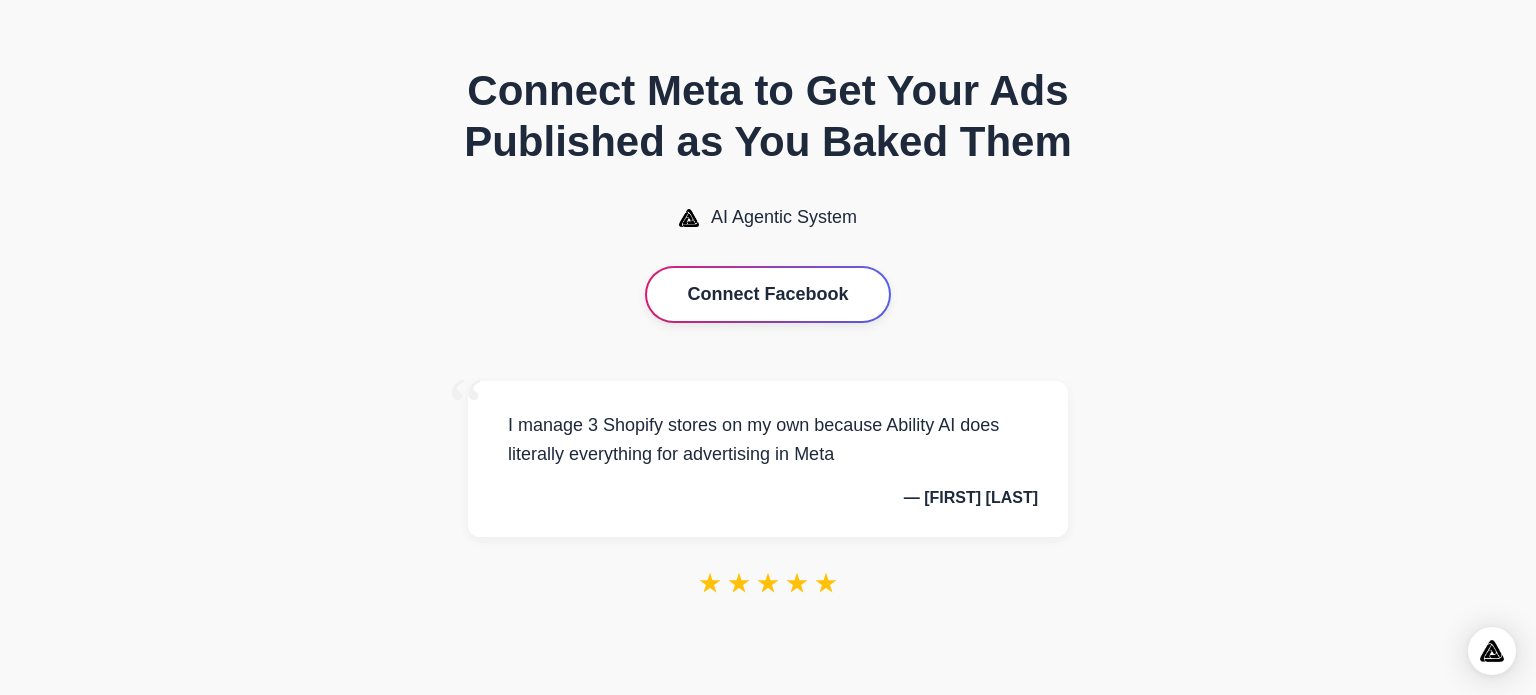 click on "Connect Facebook" at bounding box center (767, 294) 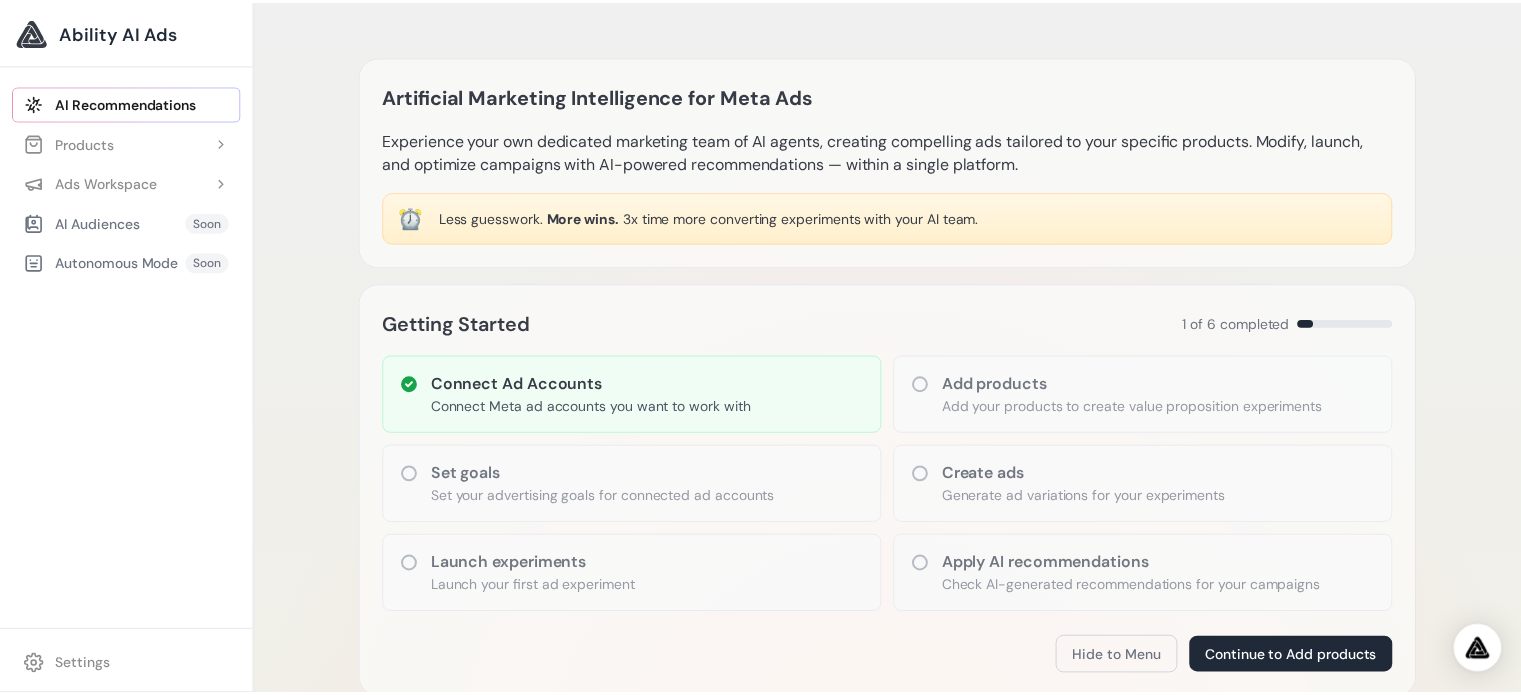 scroll, scrollTop: 0, scrollLeft: 0, axis: both 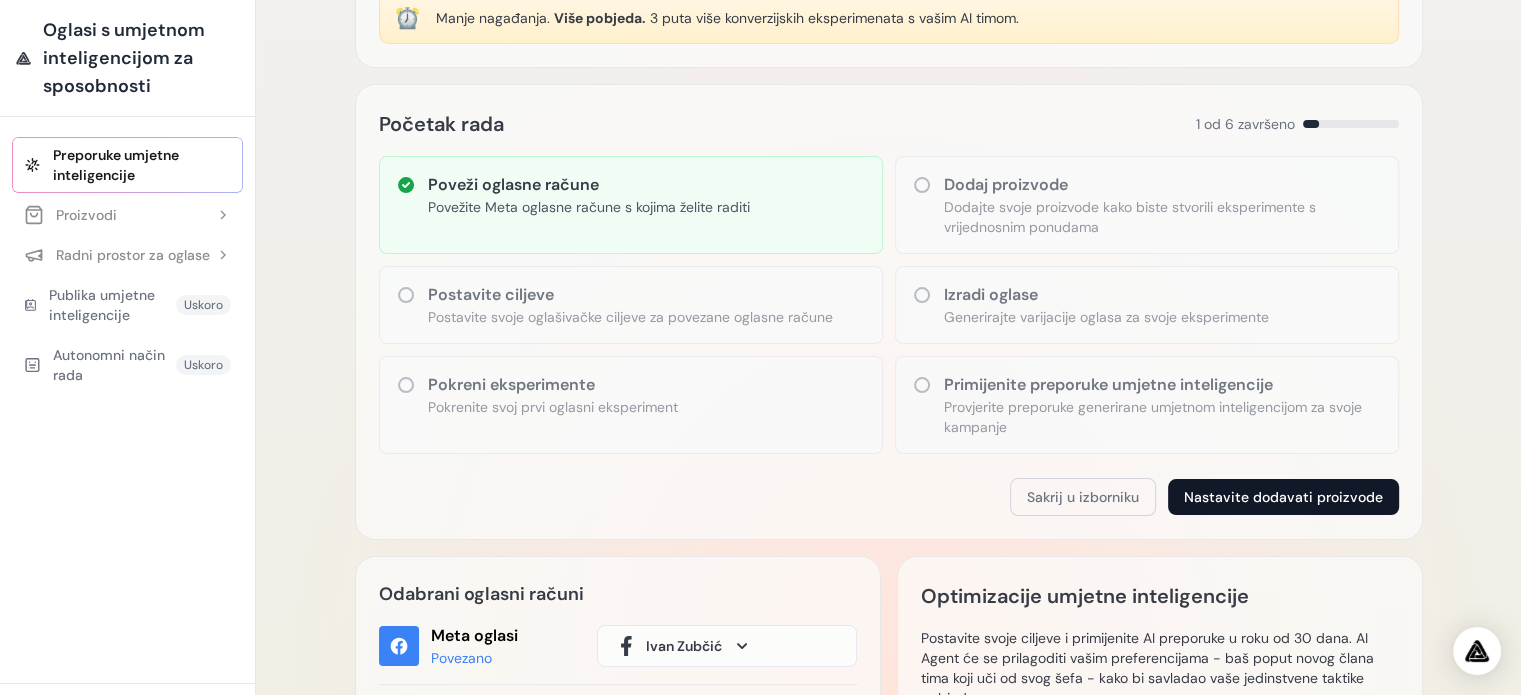 click on "Nastavite dodavati proizvode" at bounding box center (1283, 497) 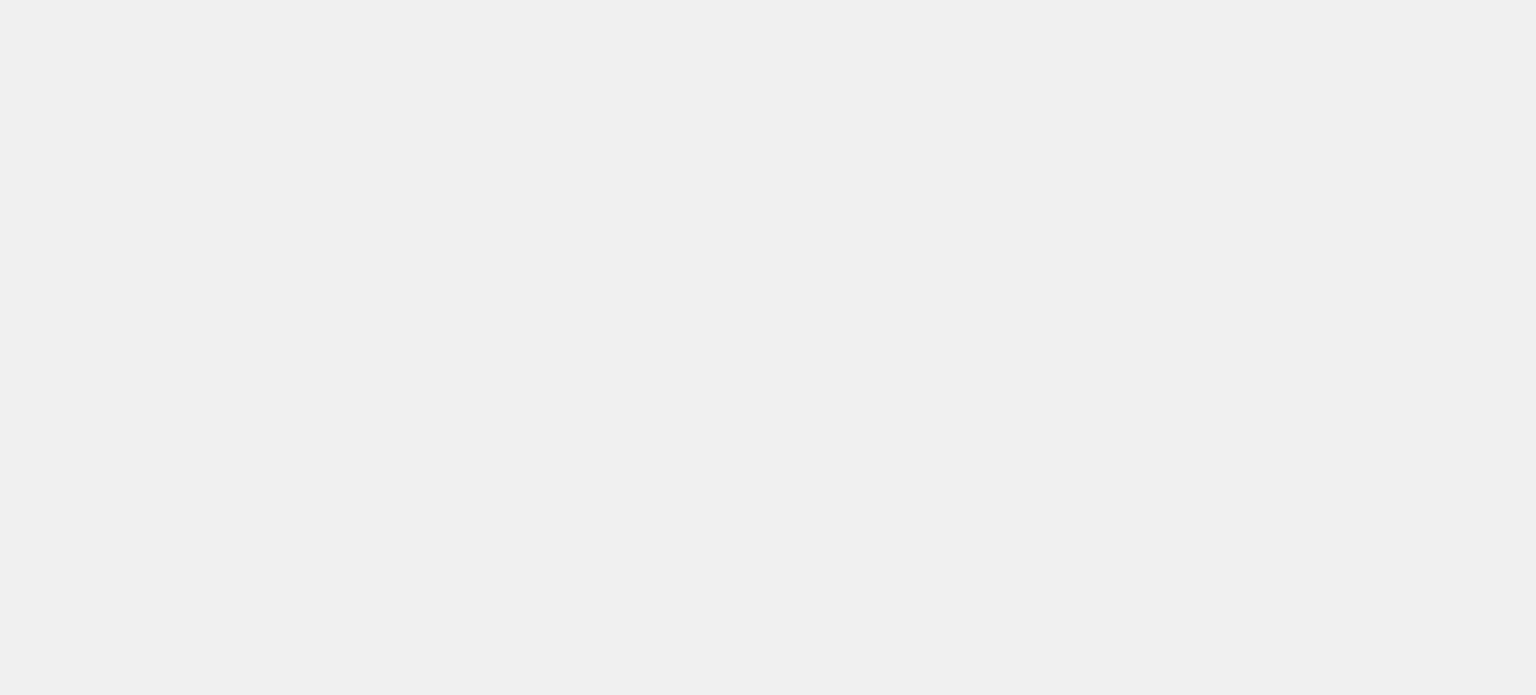 scroll, scrollTop: 0, scrollLeft: 0, axis: both 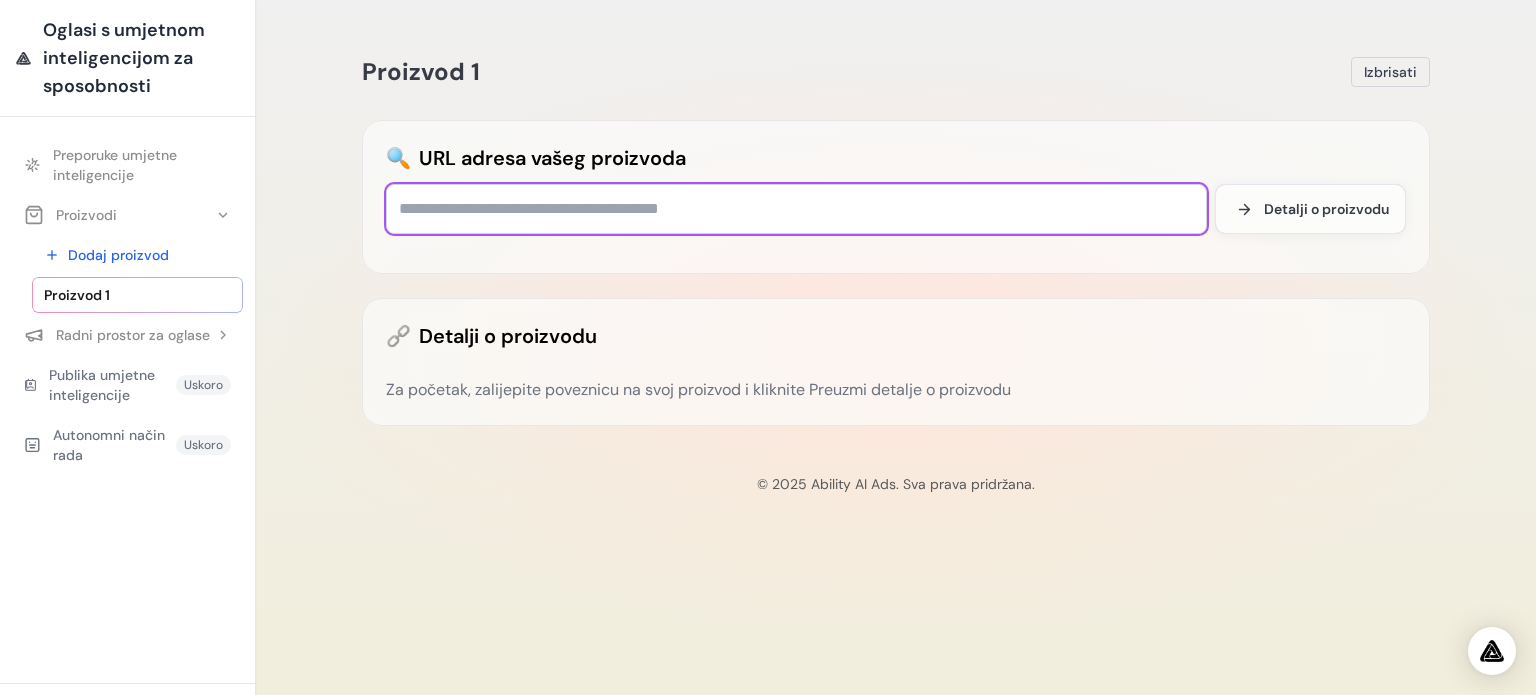 click at bounding box center [796, 209] 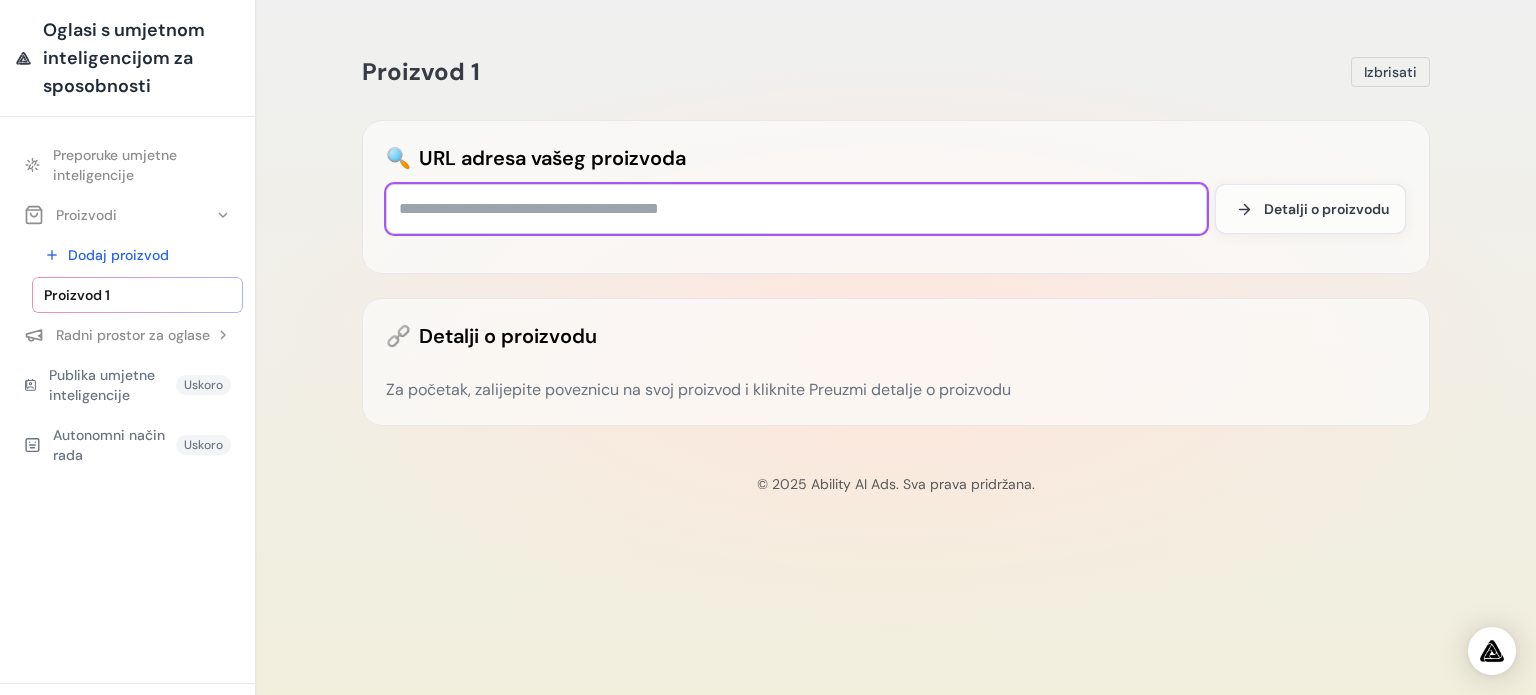 paste on "**********" 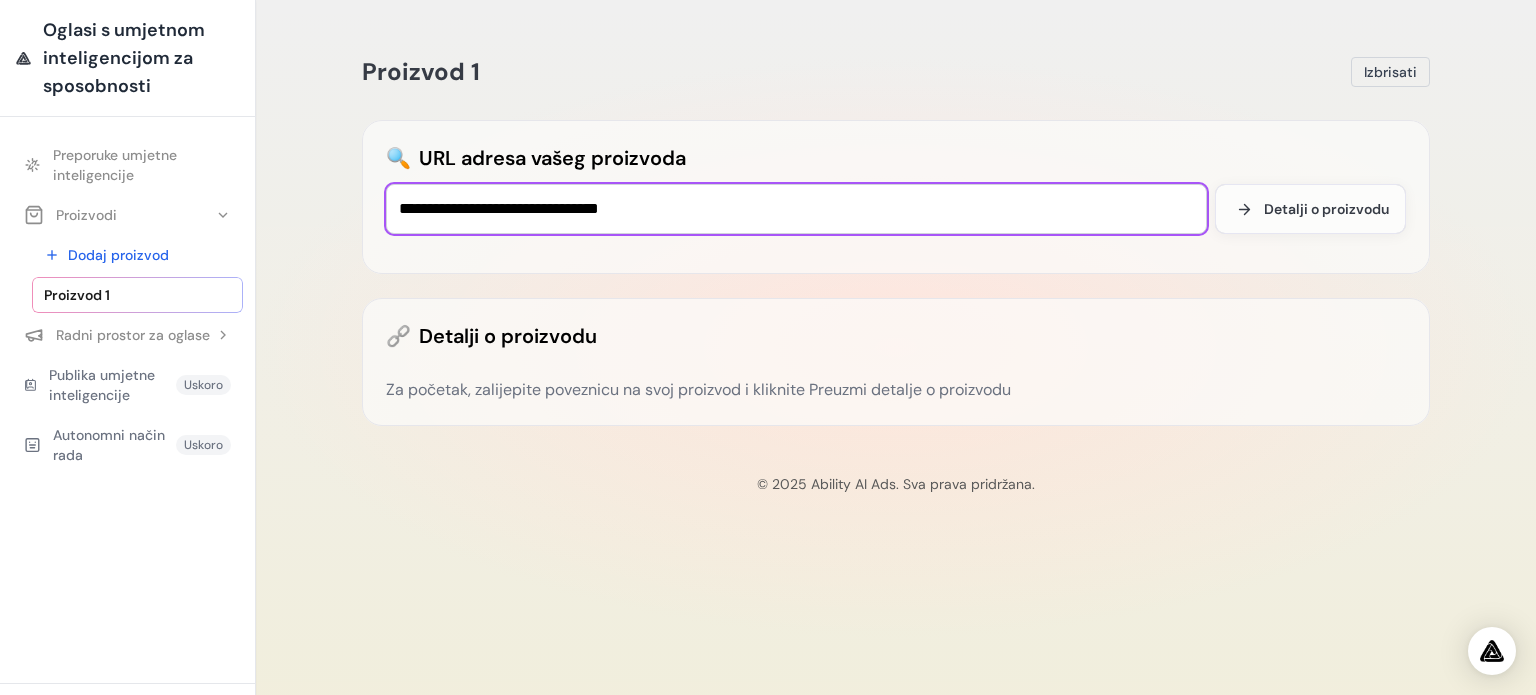 type on "**********" 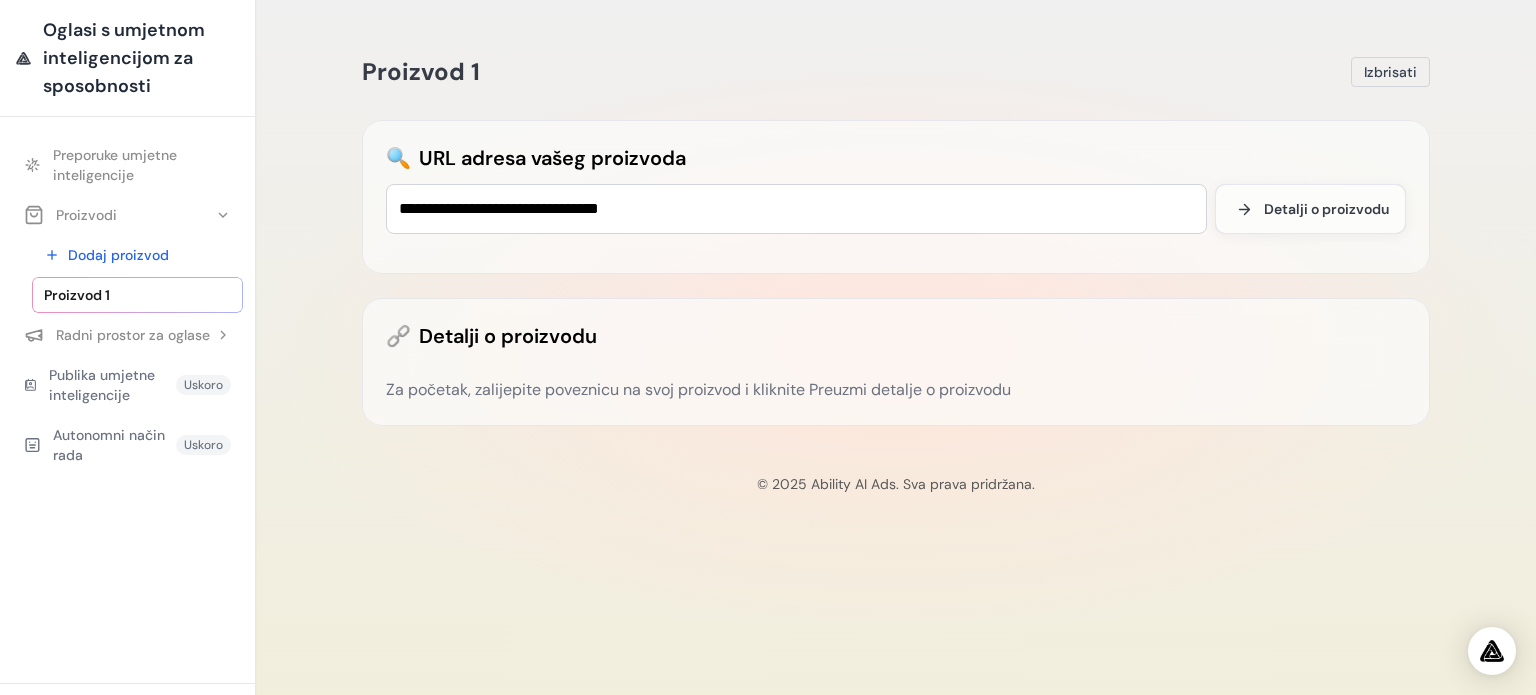 click on "**********" at bounding box center [896, 347] 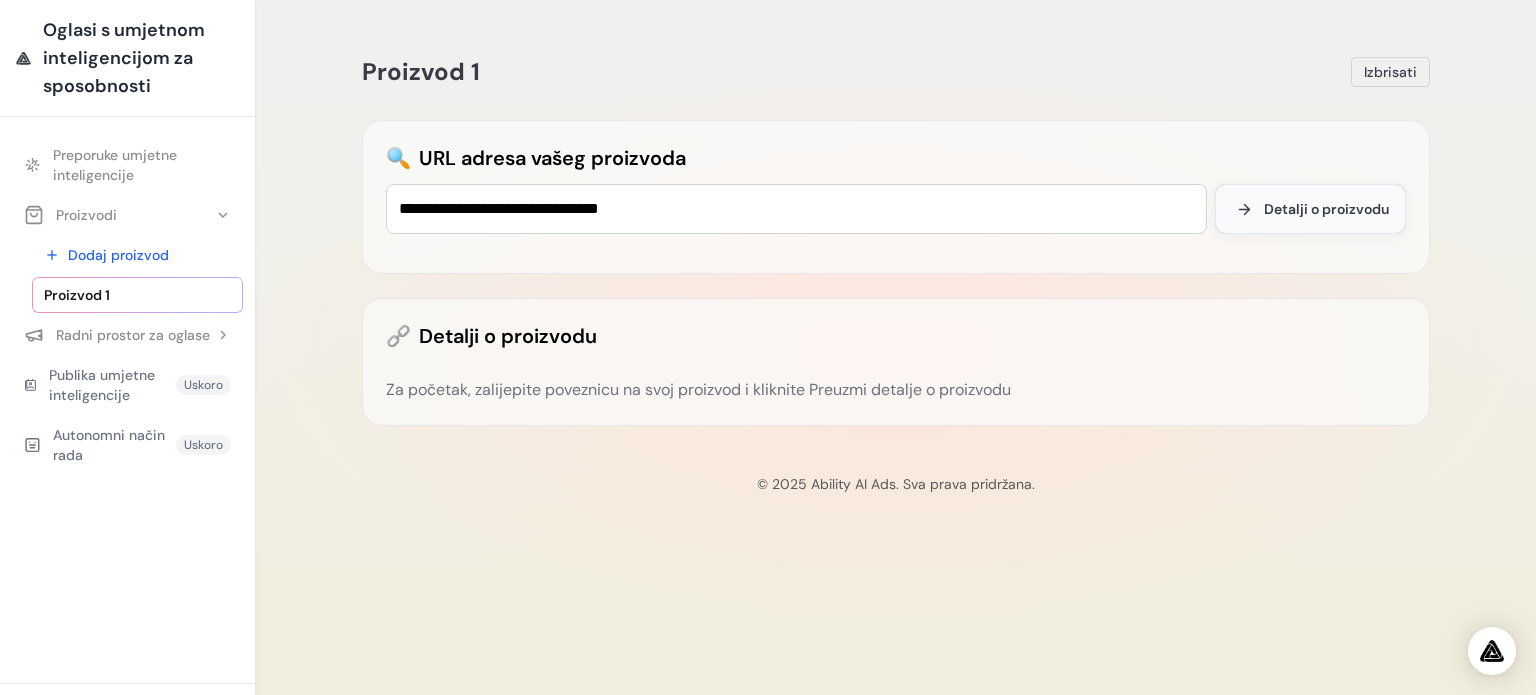 click on "Detalji o proizvodu" at bounding box center (1326, 209) 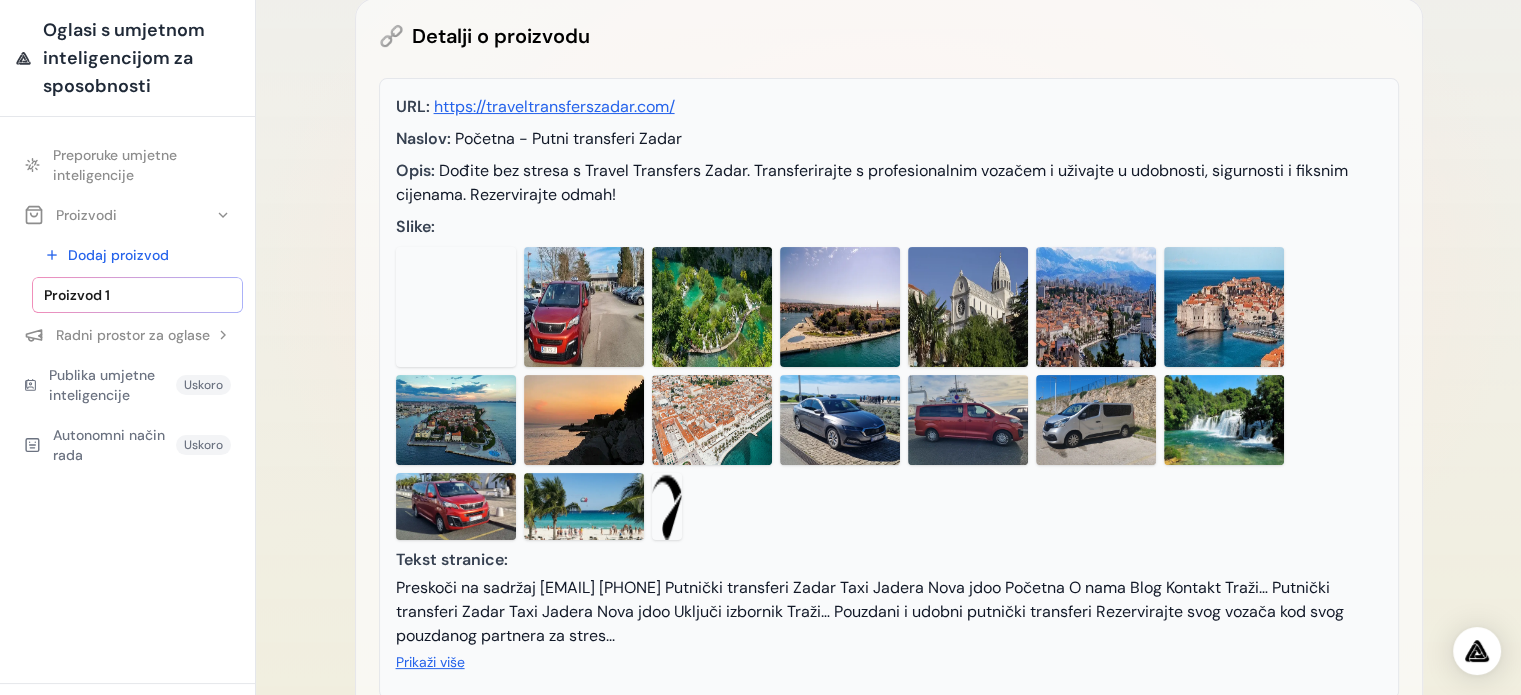 scroll, scrollTop: 490, scrollLeft: 0, axis: vertical 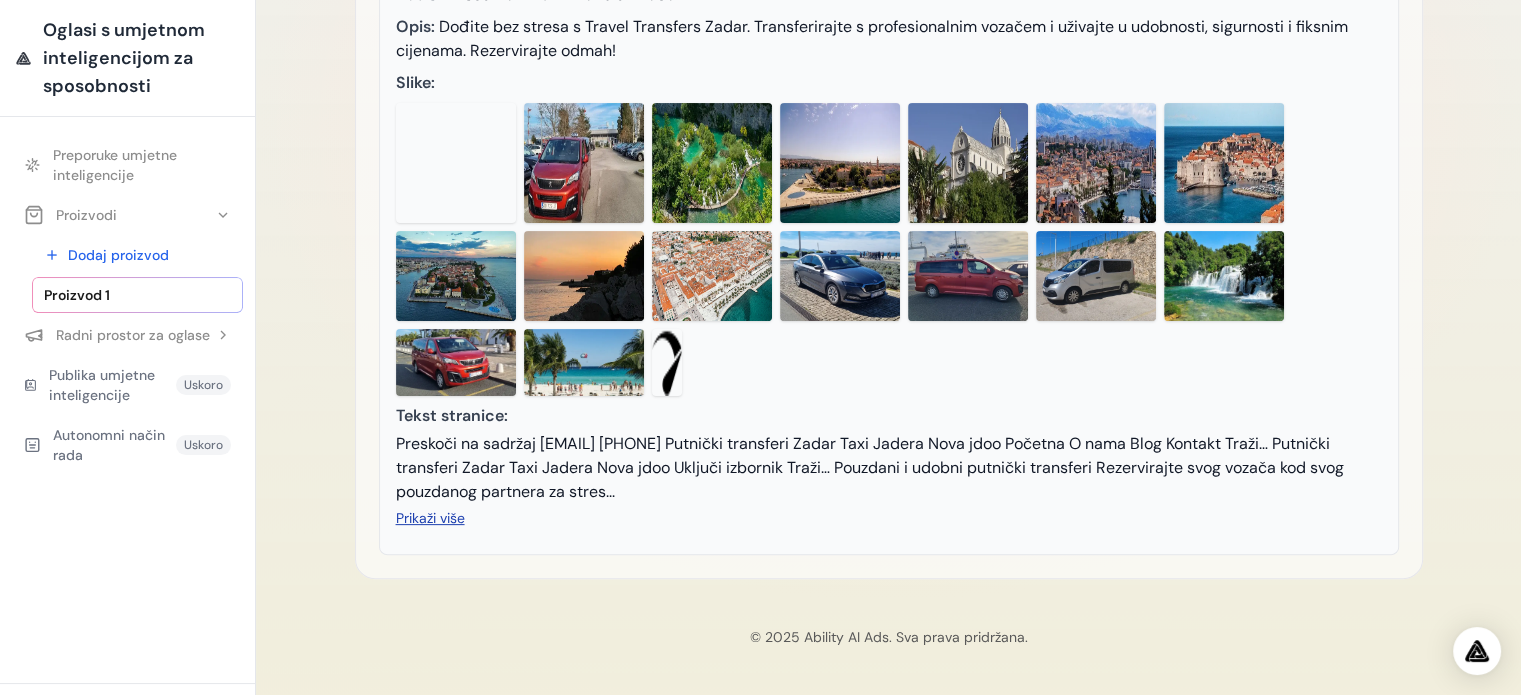 click on "Prikaži više" at bounding box center [430, 518] 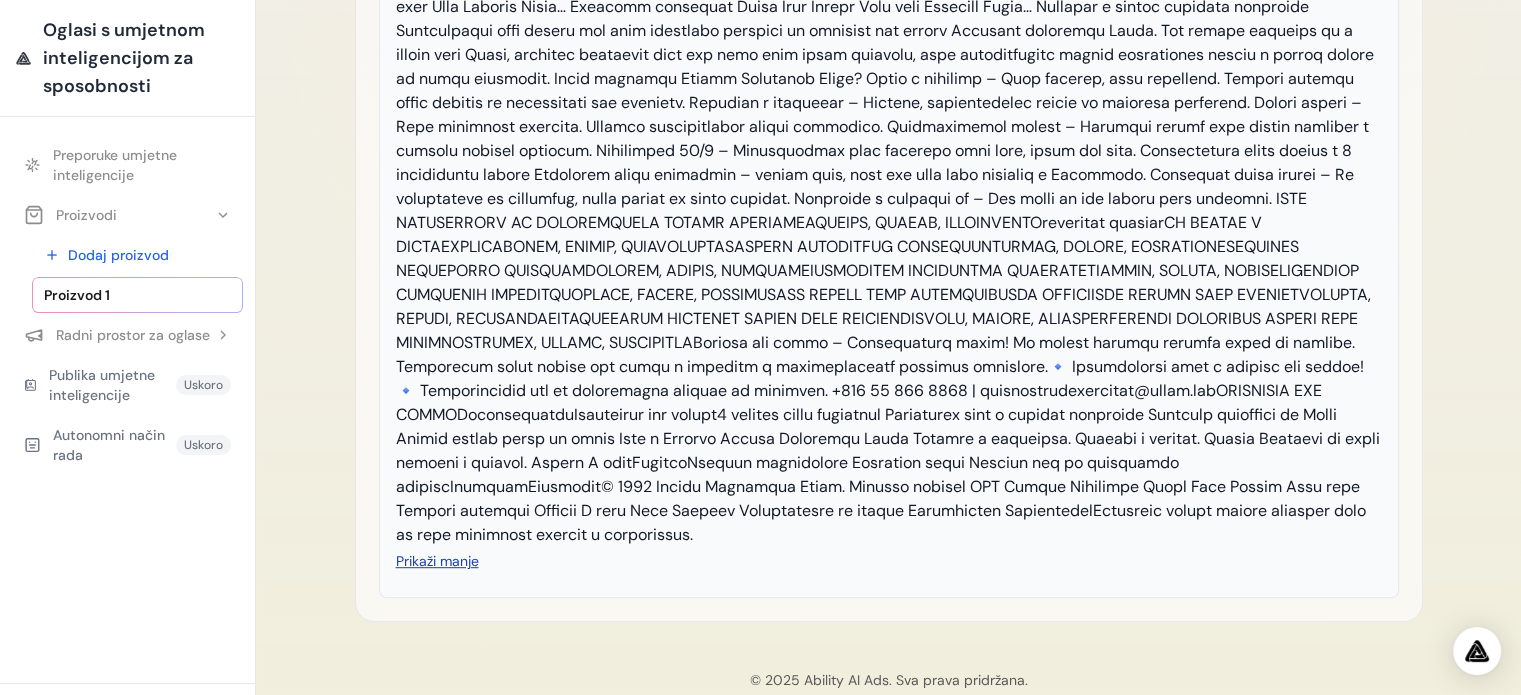 scroll, scrollTop: 922, scrollLeft: 0, axis: vertical 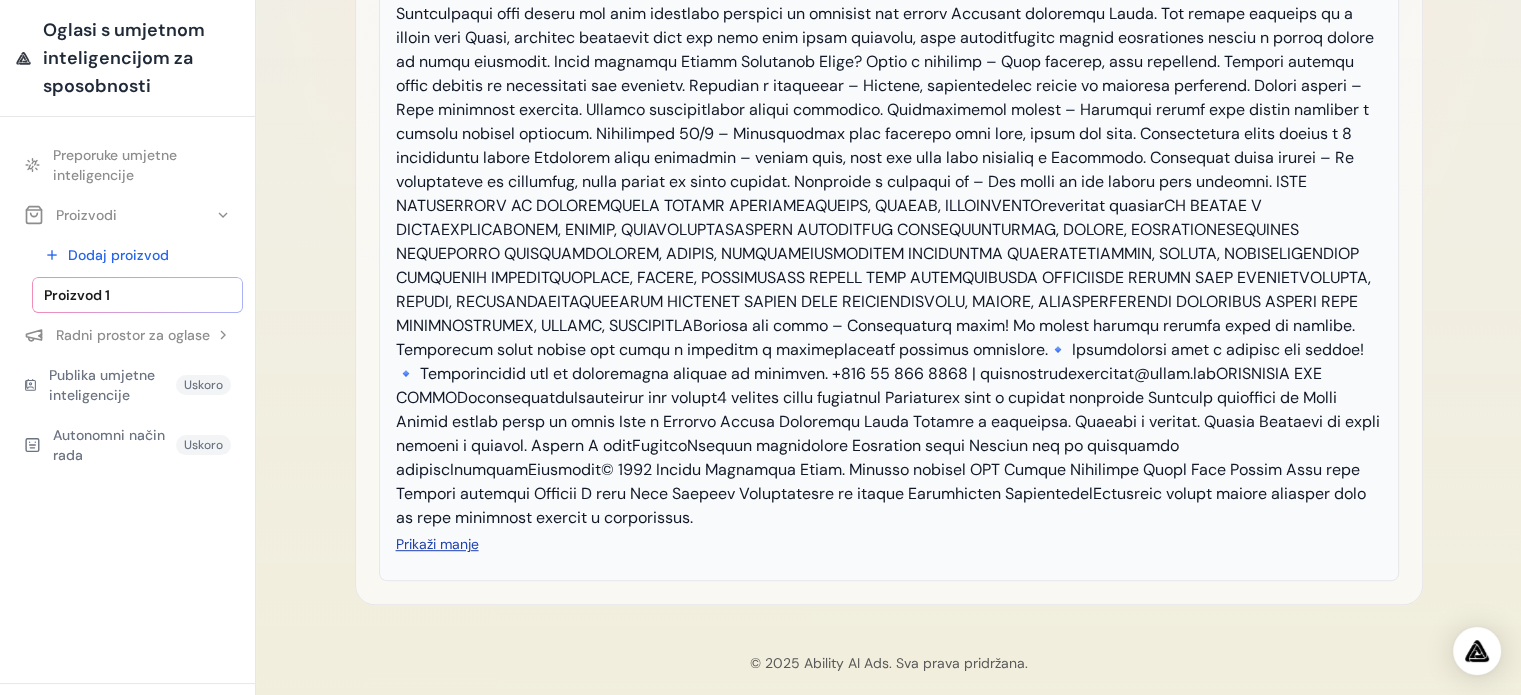click on "Prikaži manje" at bounding box center (437, 544) 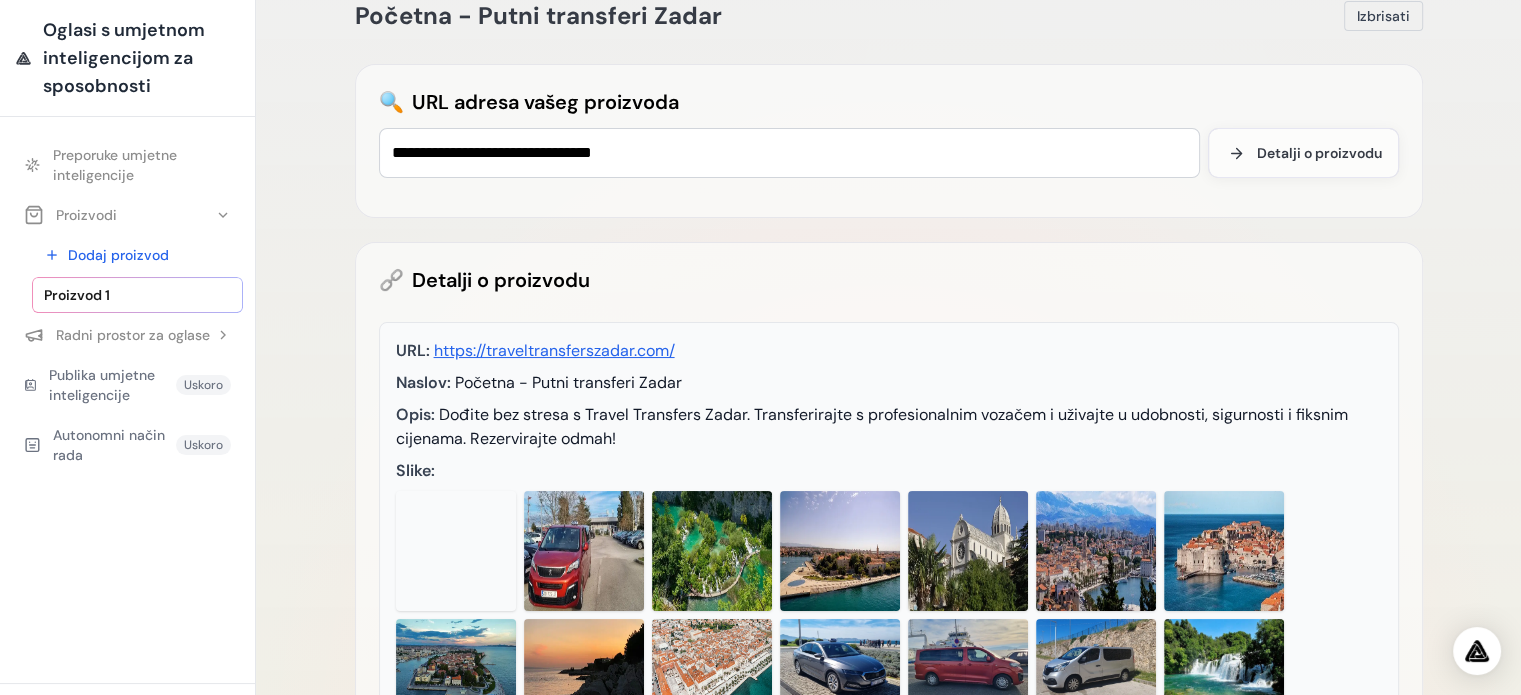 scroll, scrollTop: 0, scrollLeft: 0, axis: both 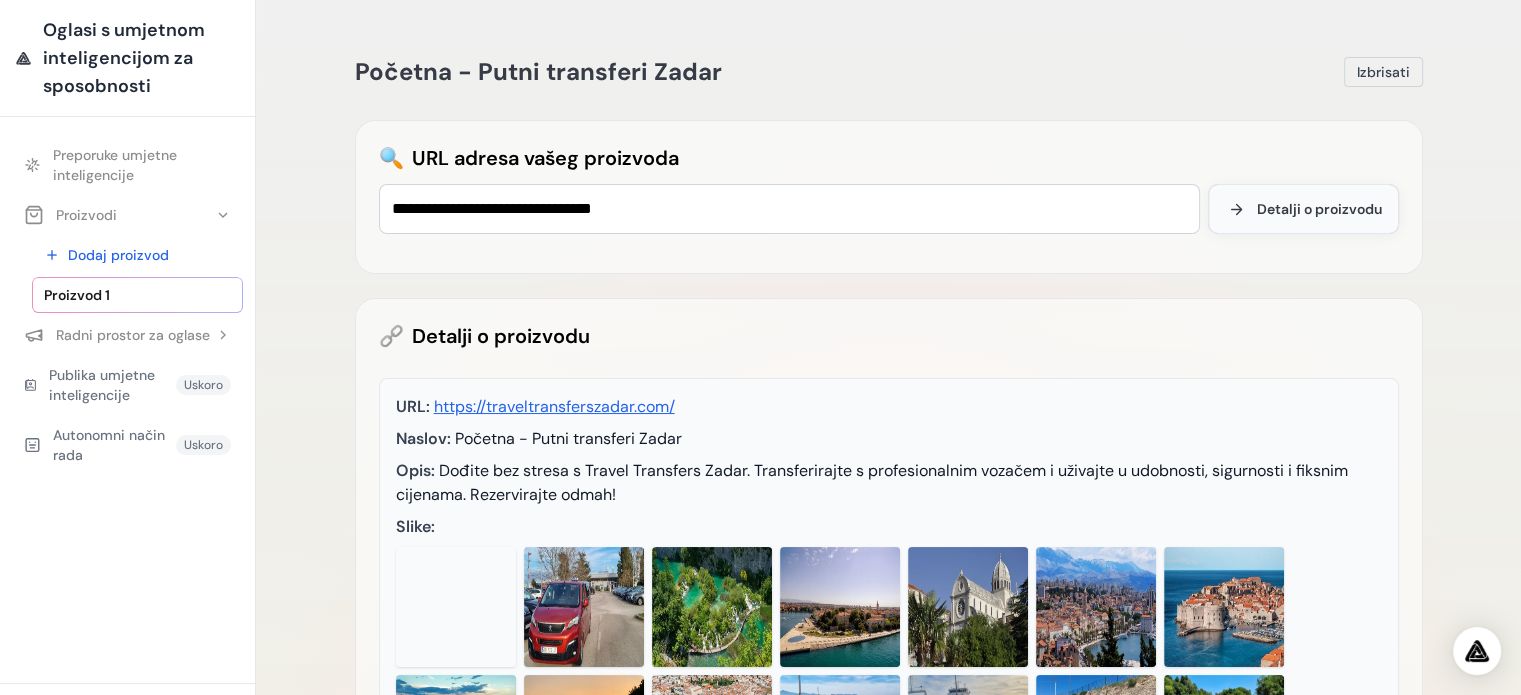click on "Detalji o proizvodu" at bounding box center [1319, 209] 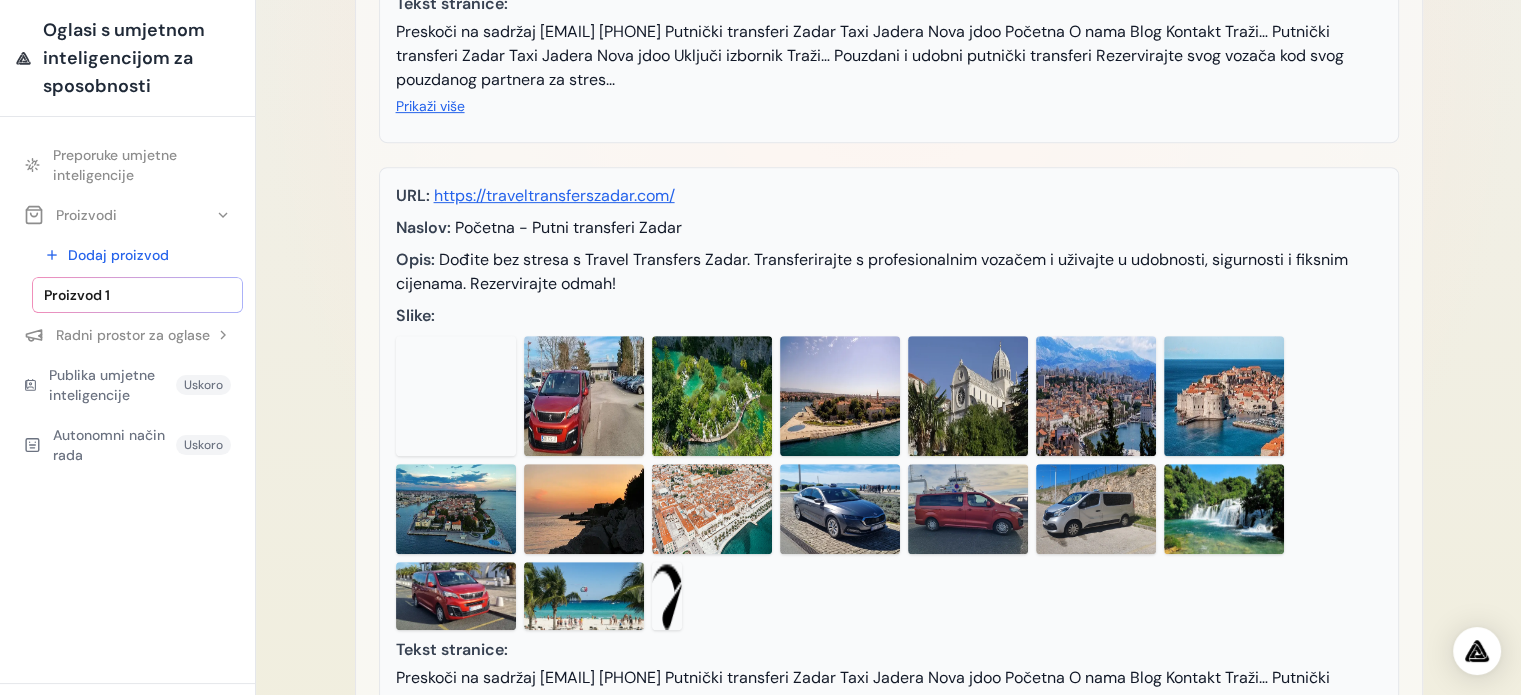 scroll, scrollTop: 681, scrollLeft: 0, axis: vertical 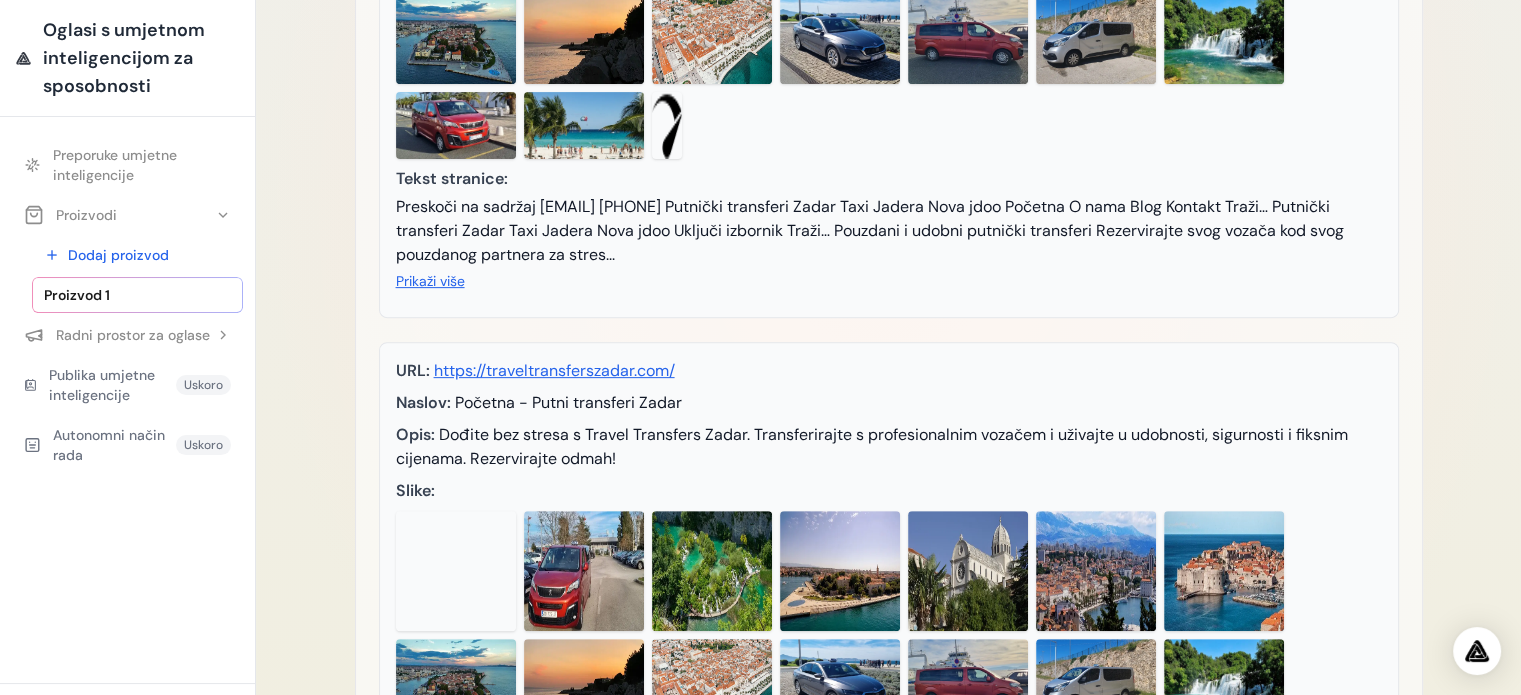 click on "URL:
https://traveltransferszadar.com/
Naslov:
Početna - Putni transferi Zadar
Opis:
Dođite bez stresa s Travel Transfers Zadar. Transferirajte s profesionalnim vozačem i uživajte u udobnosti, sigurnosti i fiksnim cijenama. Rezervirajte odmah!
Slike:
Tekst stranice:
Prikaži više" at bounding box center [889, 652] 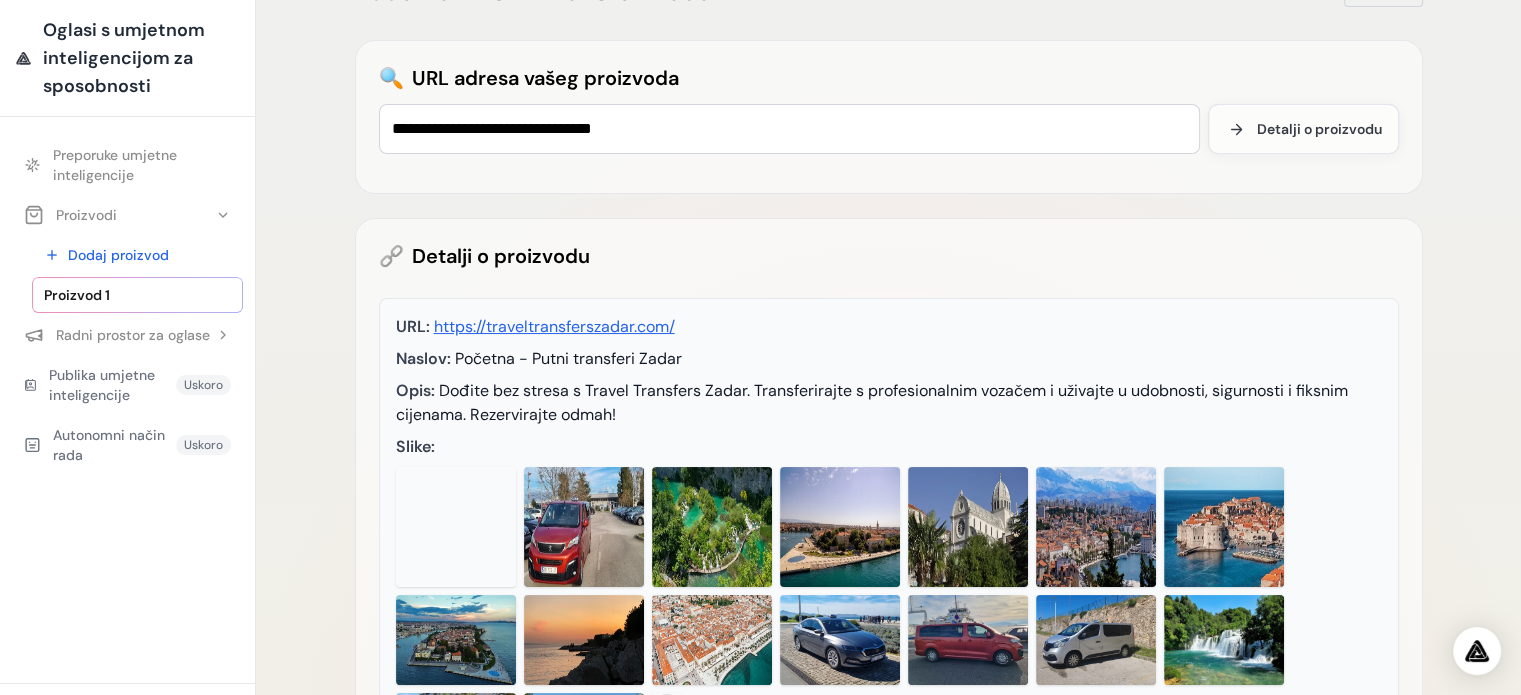 scroll, scrollTop: 0, scrollLeft: 0, axis: both 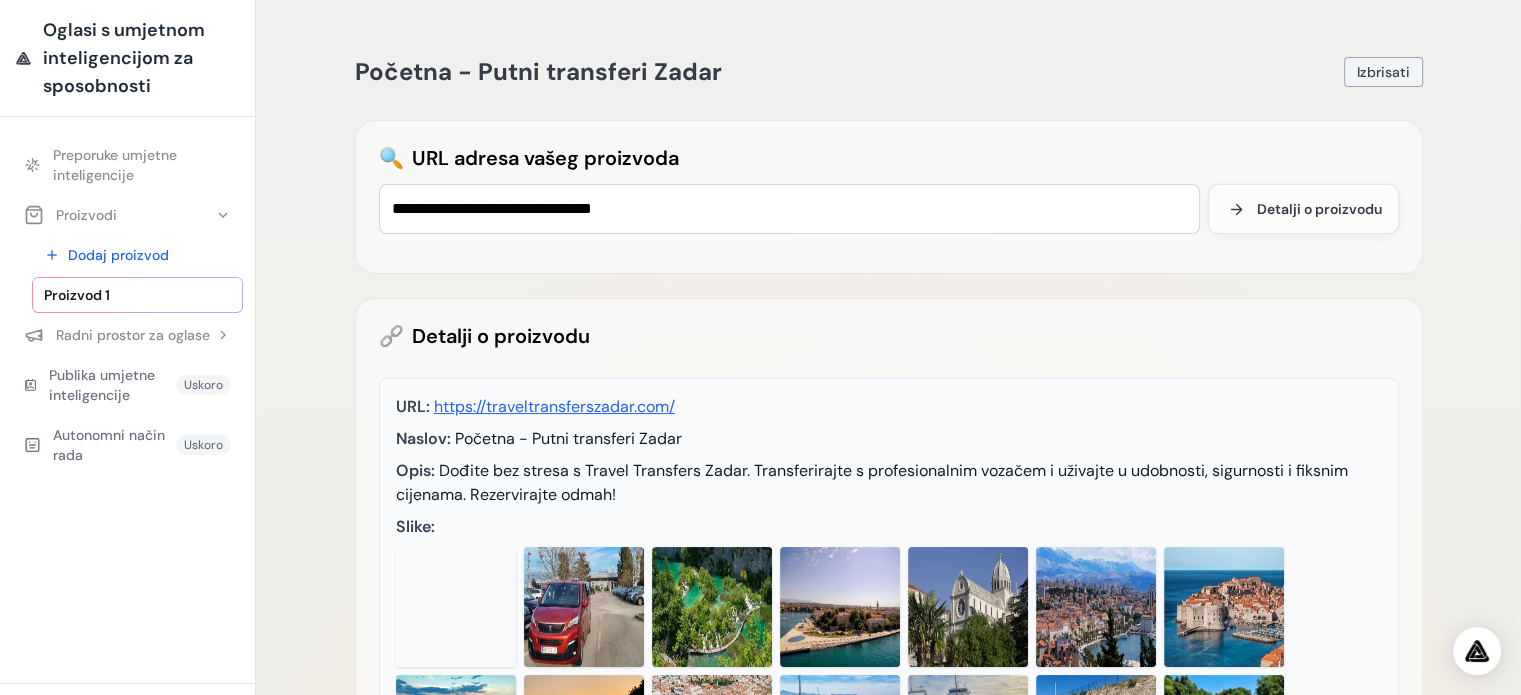 click on "Izbrisati" at bounding box center (1383, 72) 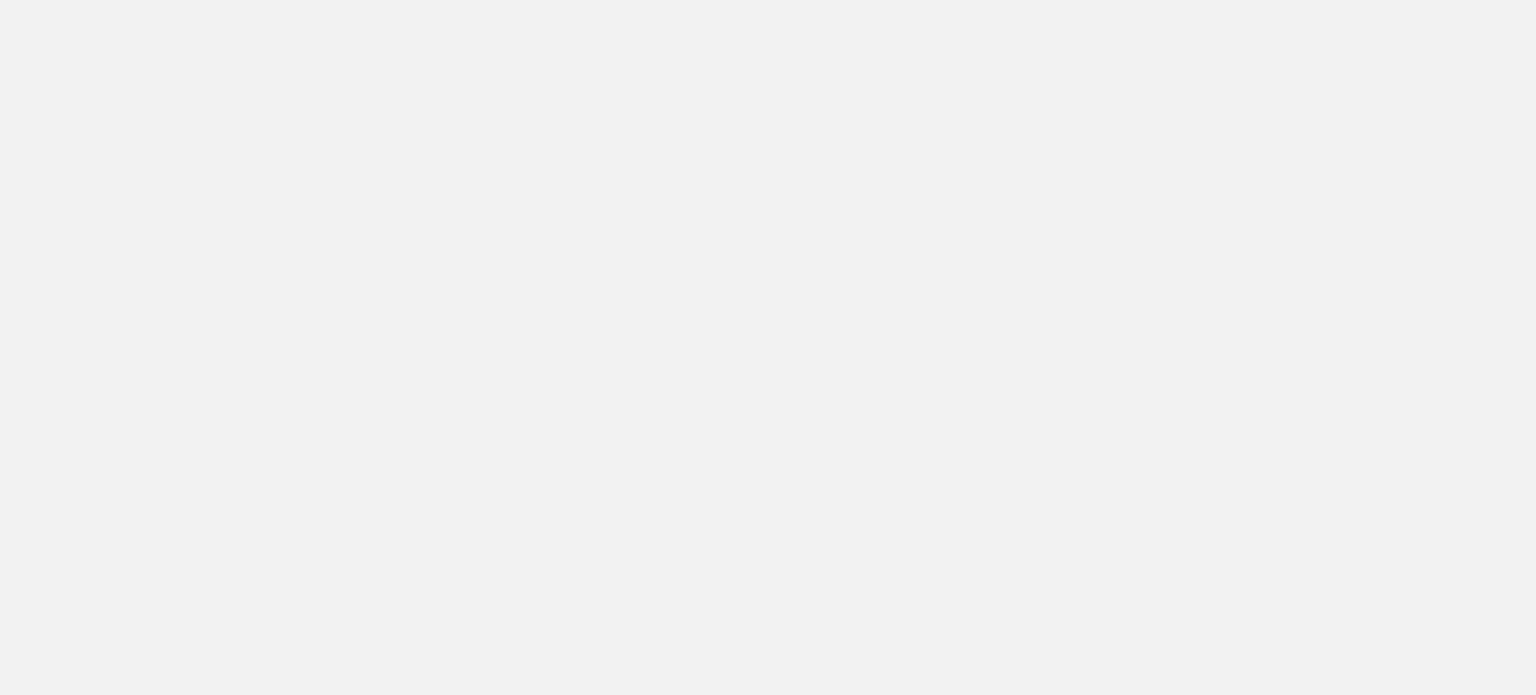 scroll, scrollTop: 0, scrollLeft: 0, axis: both 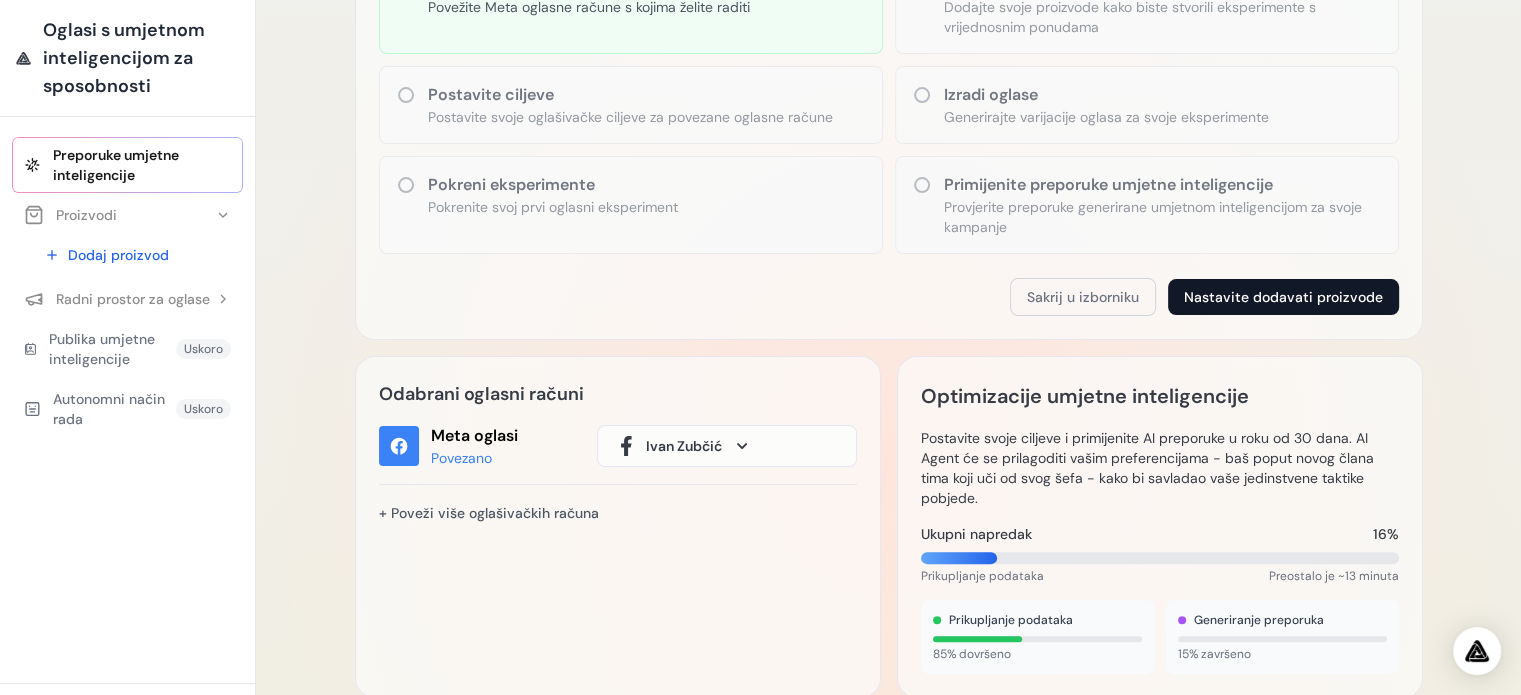 click on "Nastavite dodavati proizvode" at bounding box center [1283, 297] 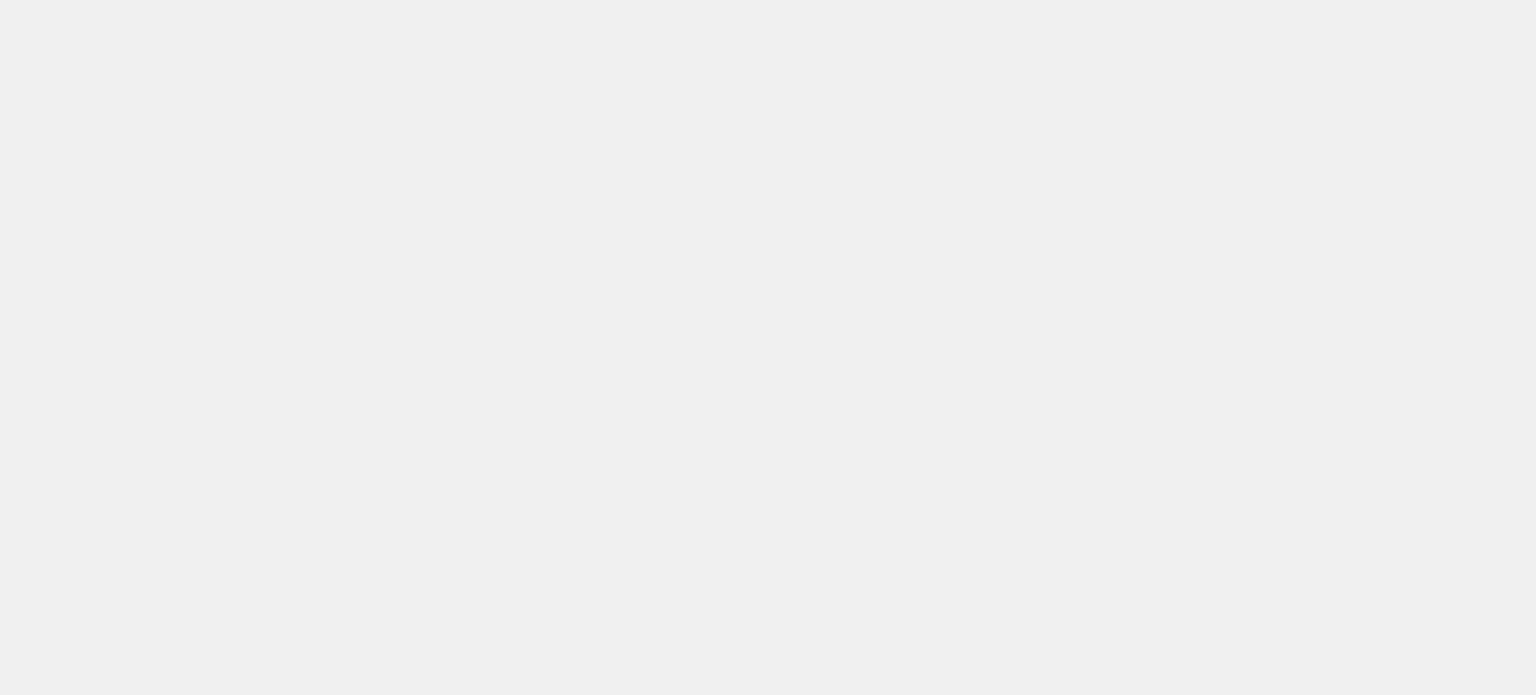 scroll, scrollTop: 0, scrollLeft: 0, axis: both 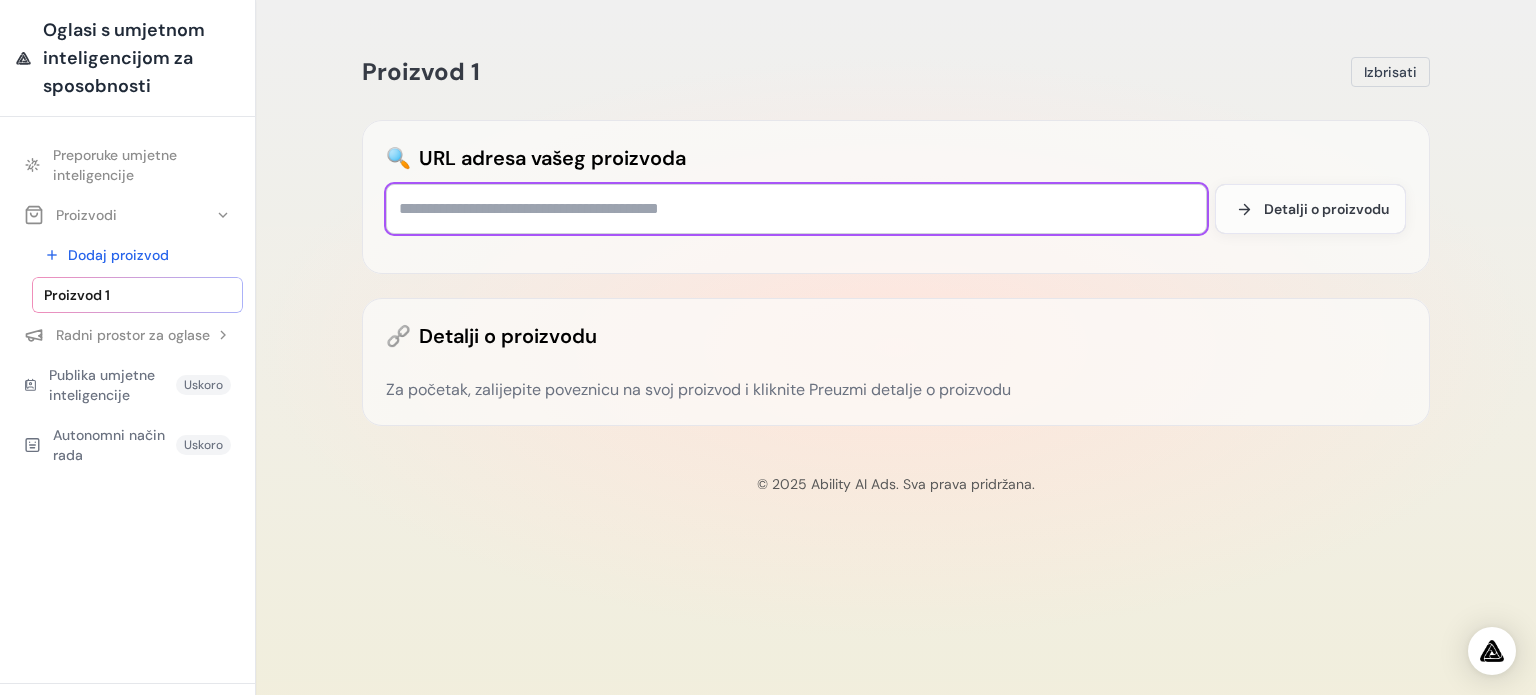 click at bounding box center (796, 209) 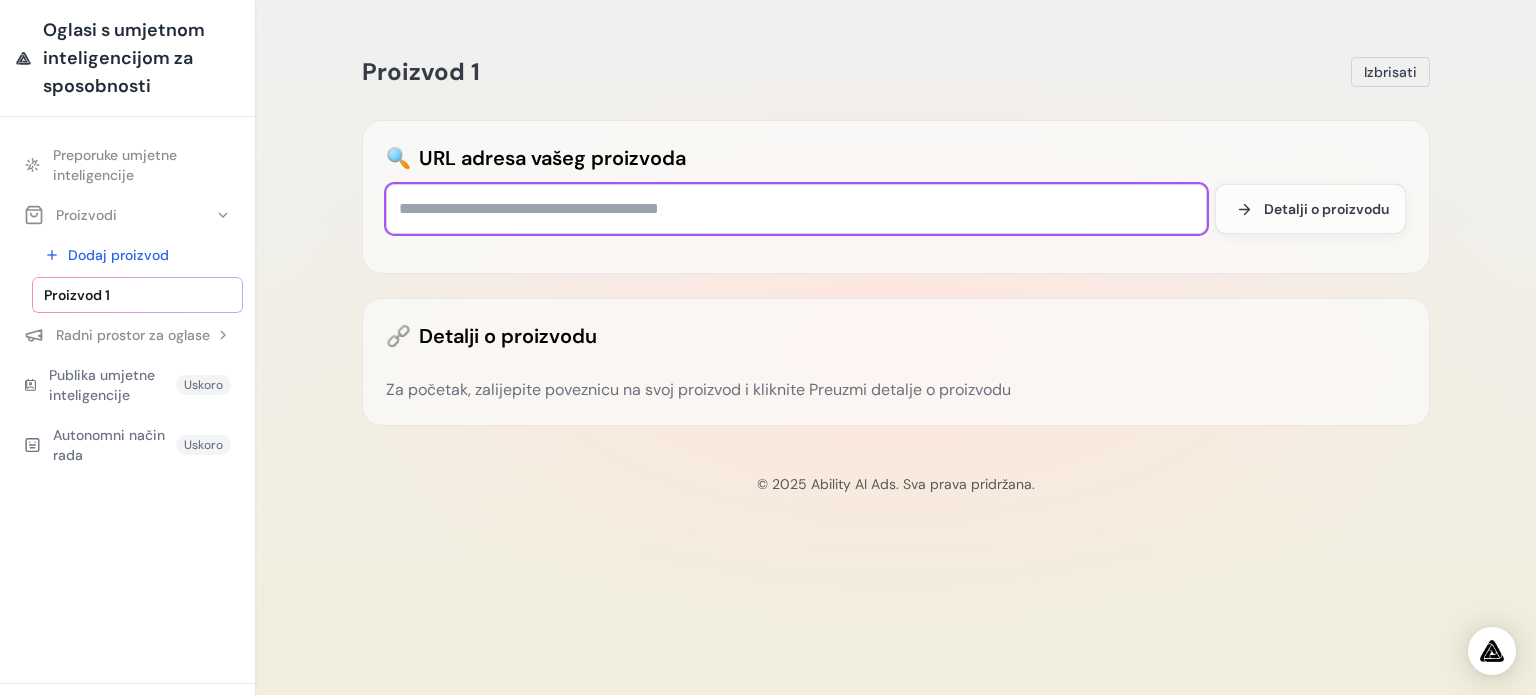 paste on "**********" 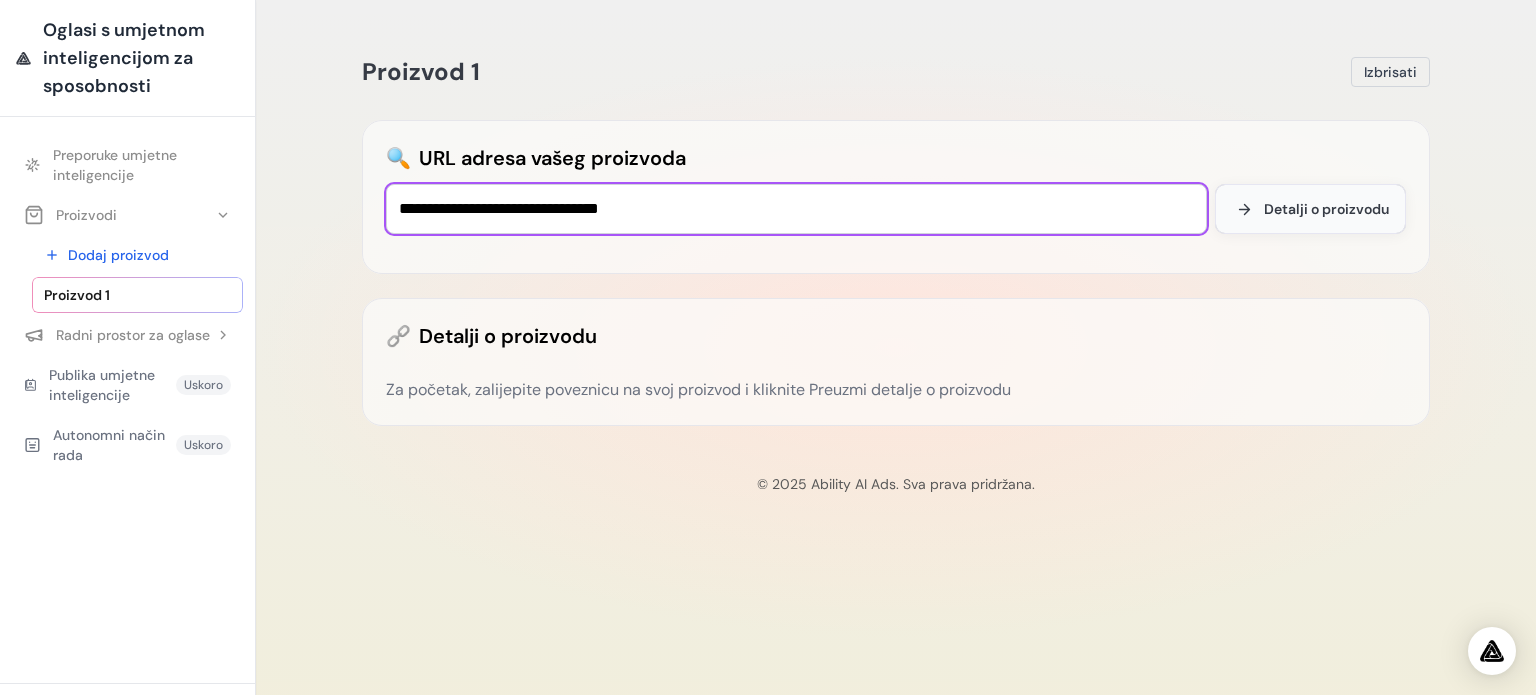 type on "**********" 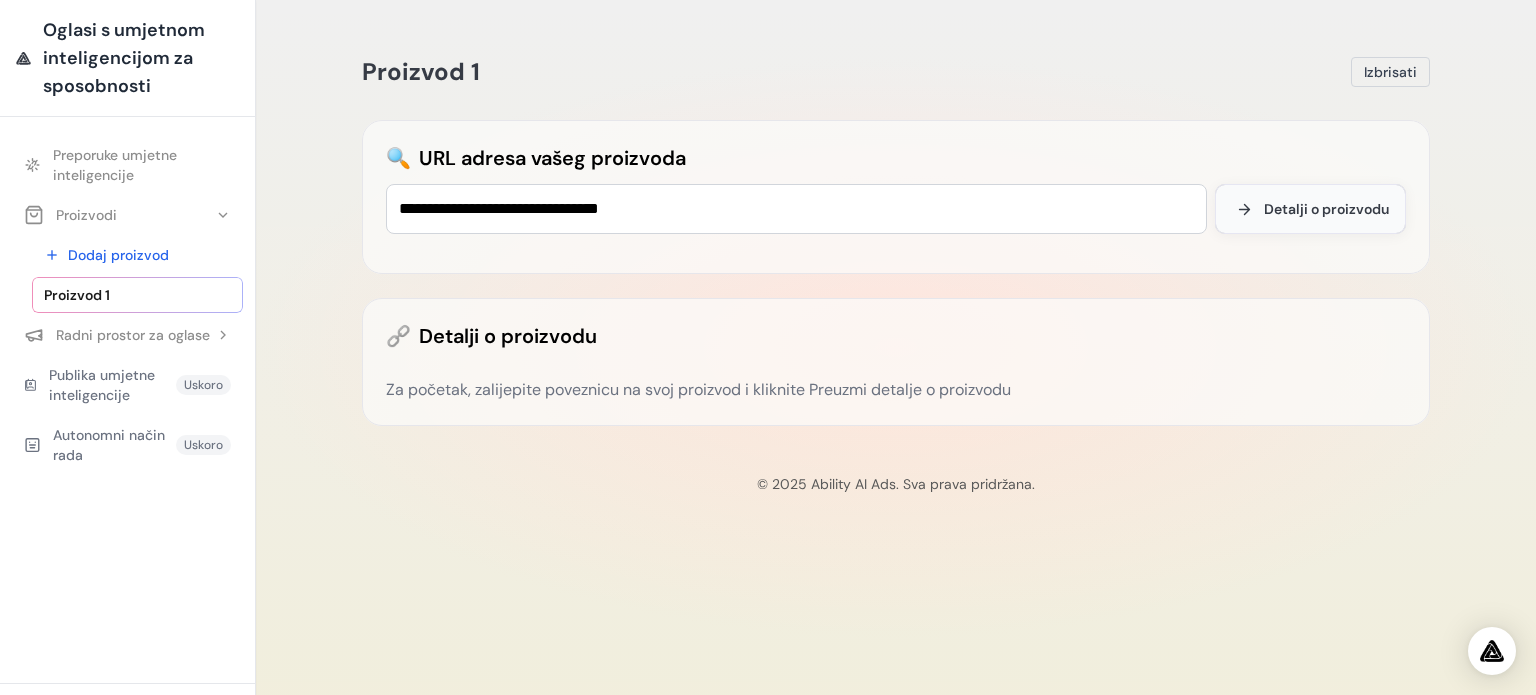 click 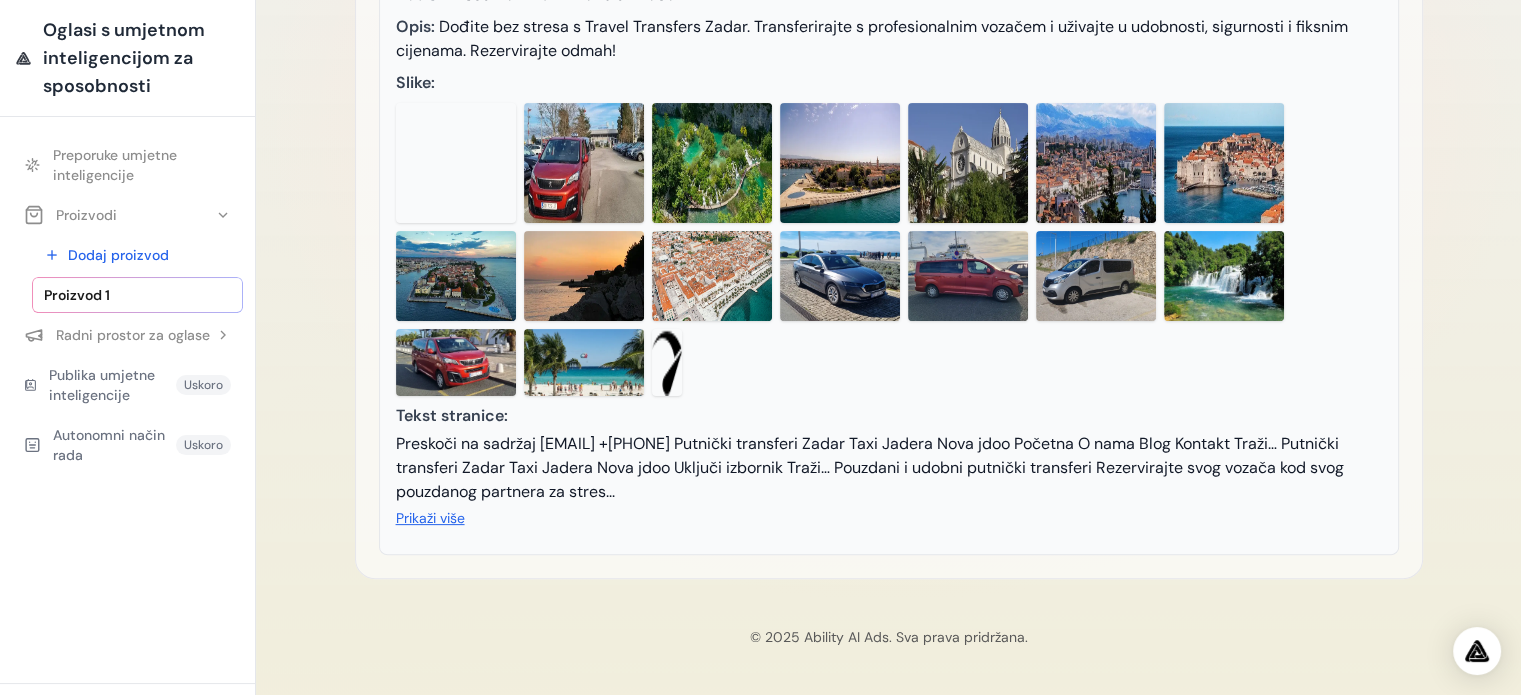 scroll, scrollTop: 490, scrollLeft: 0, axis: vertical 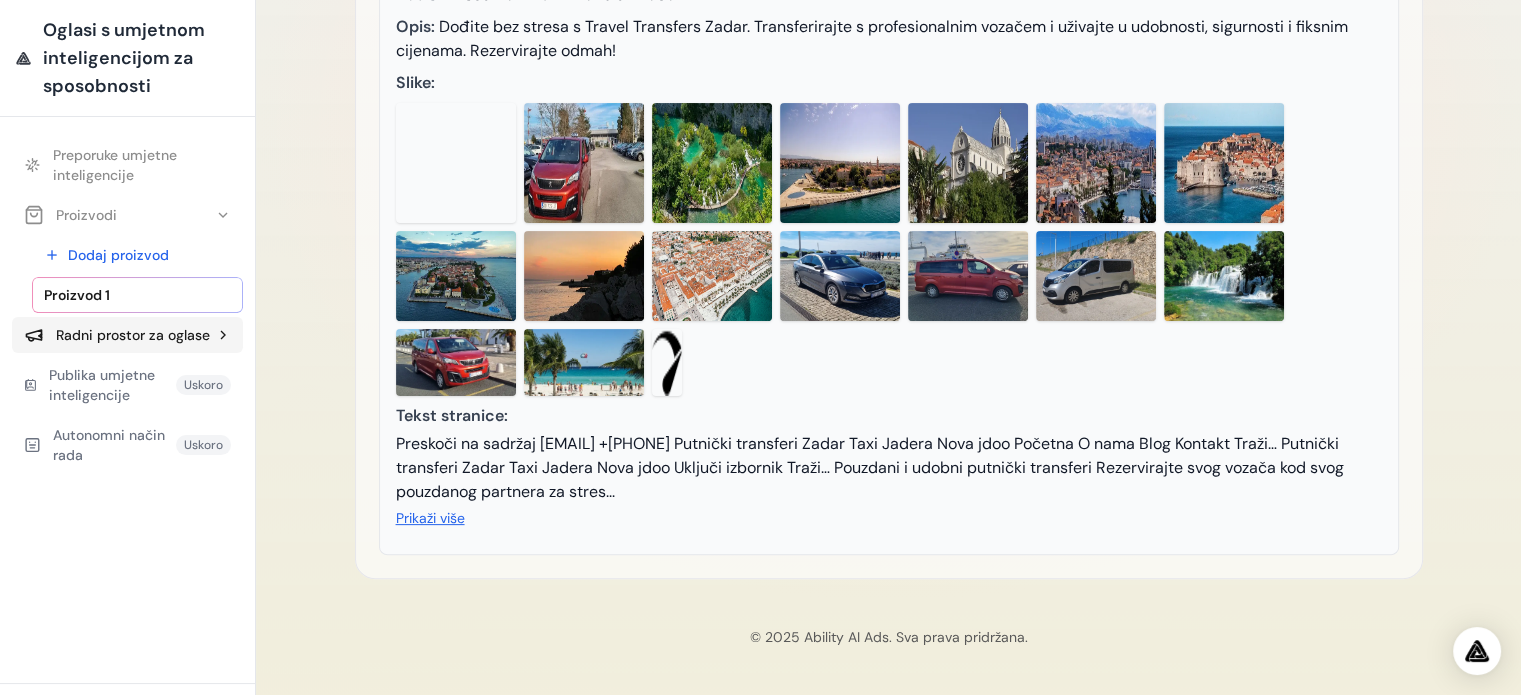 click on "Radni prostor za oglase" at bounding box center (133, 335) 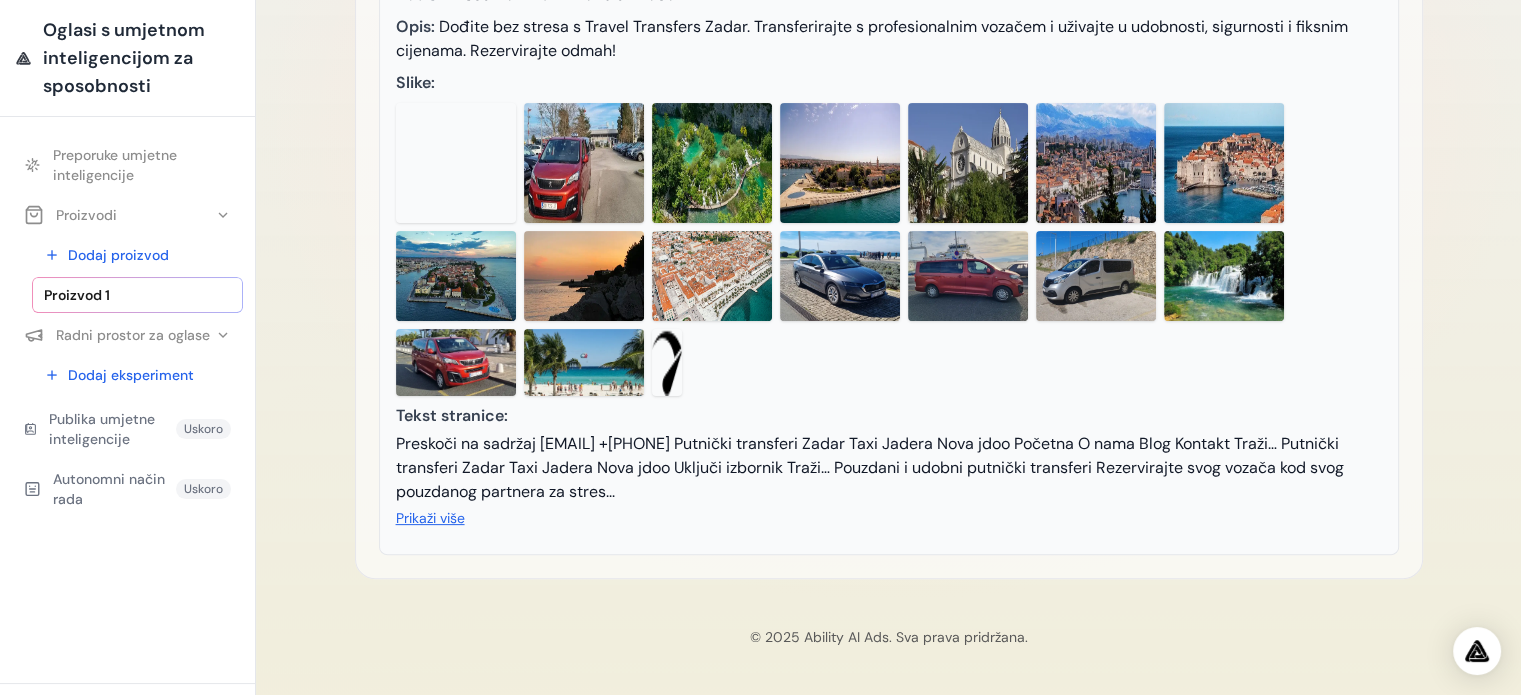 click on "**********" at bounding box center [888, 125] 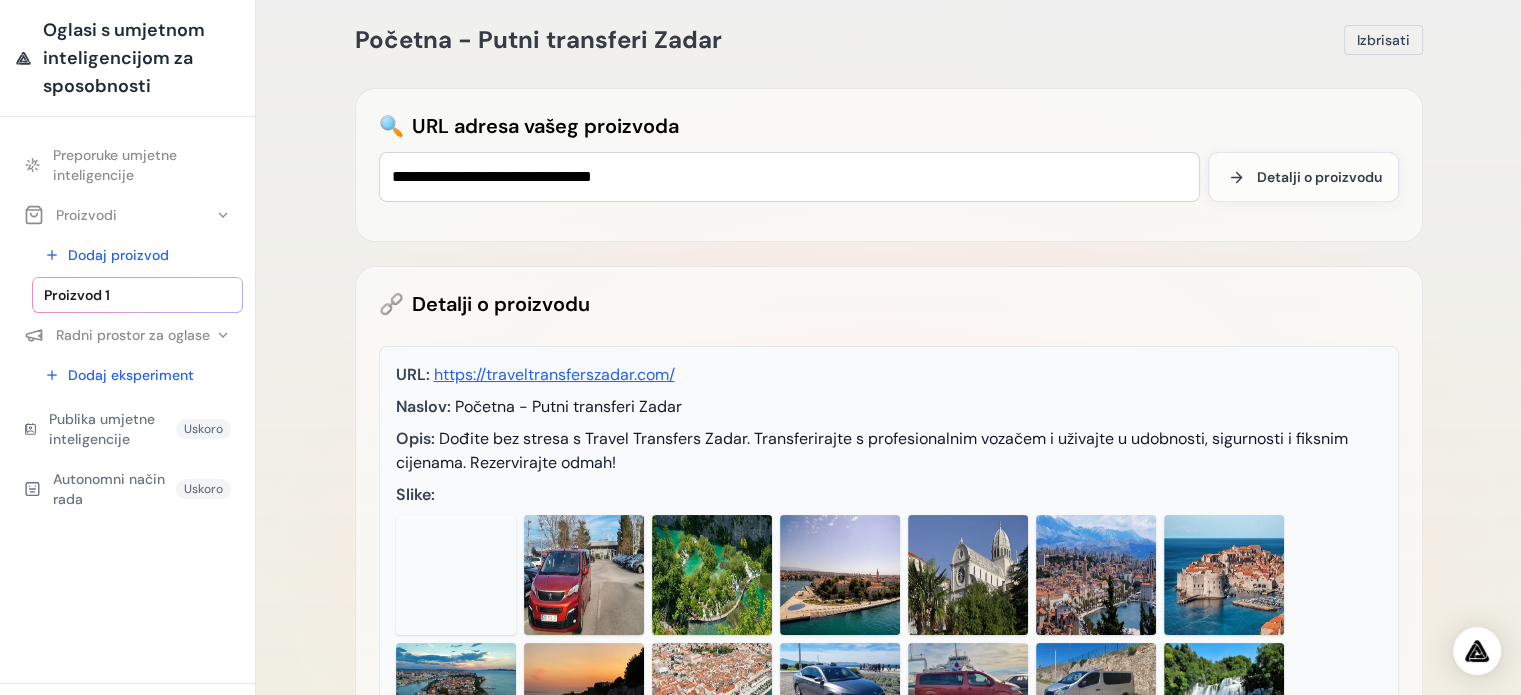scroll, scrollTop: 0, scrollLeft: 0, axis: both 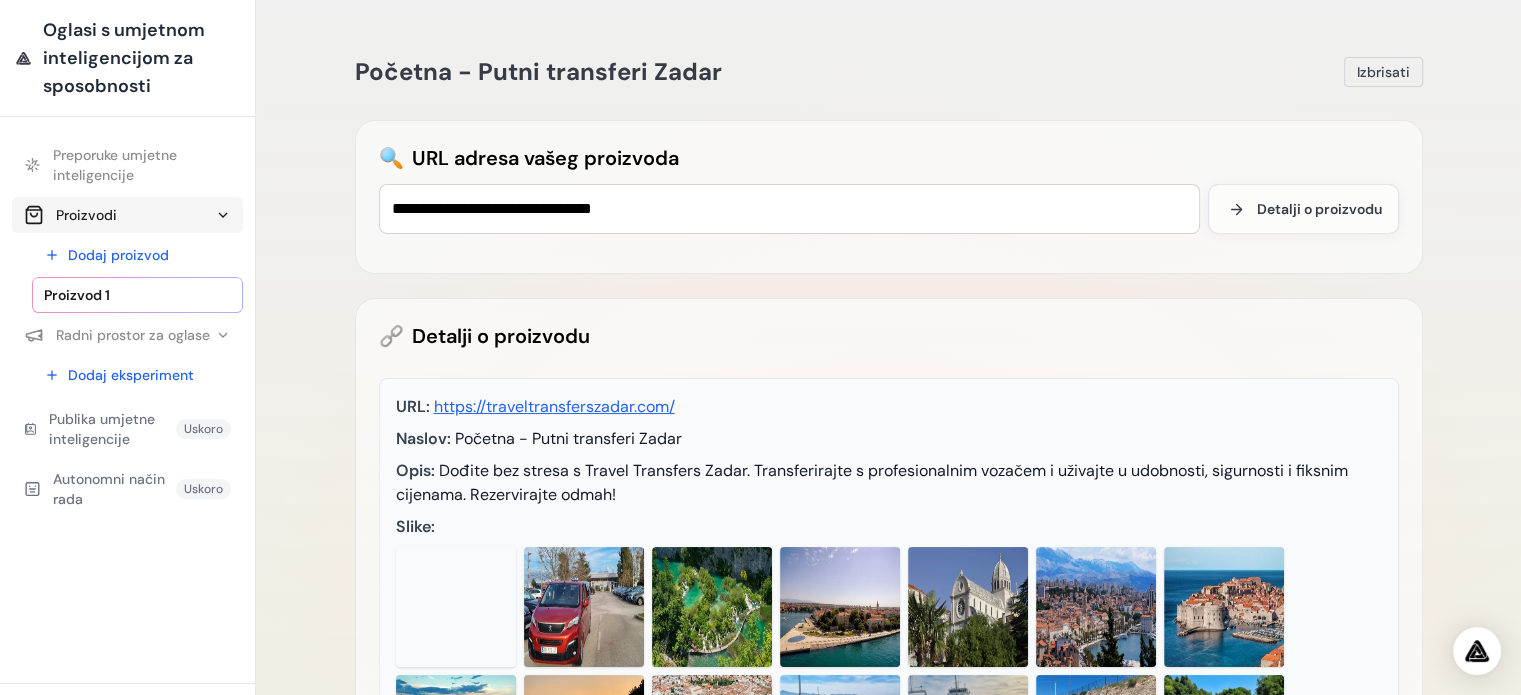 click 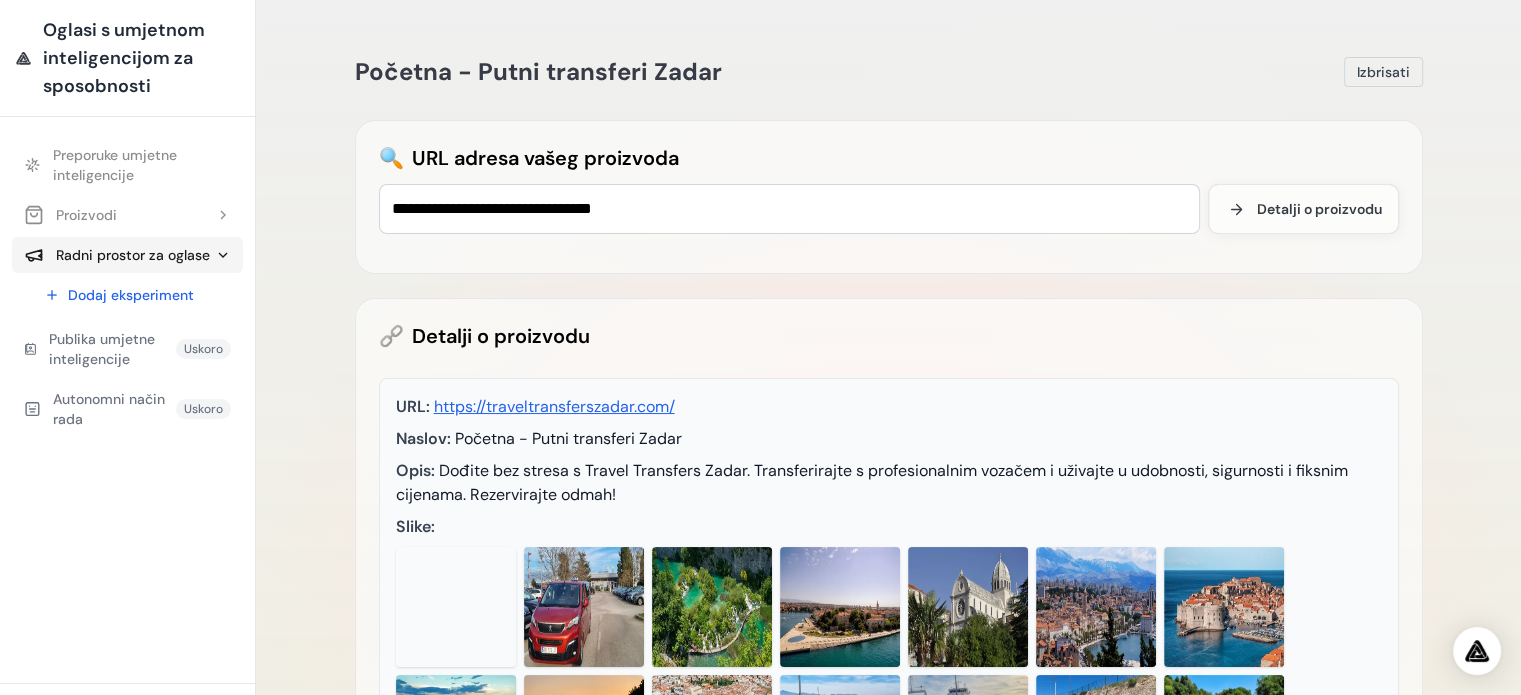 click 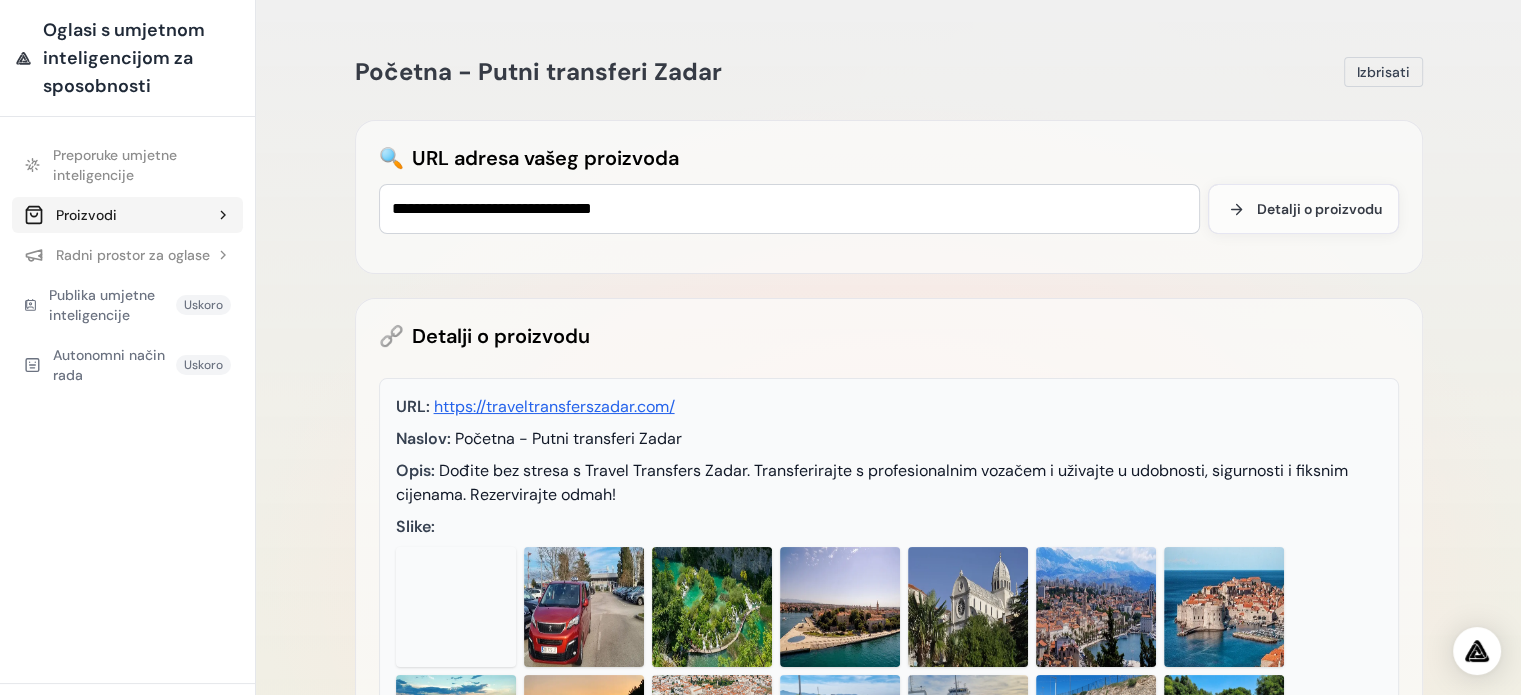 click 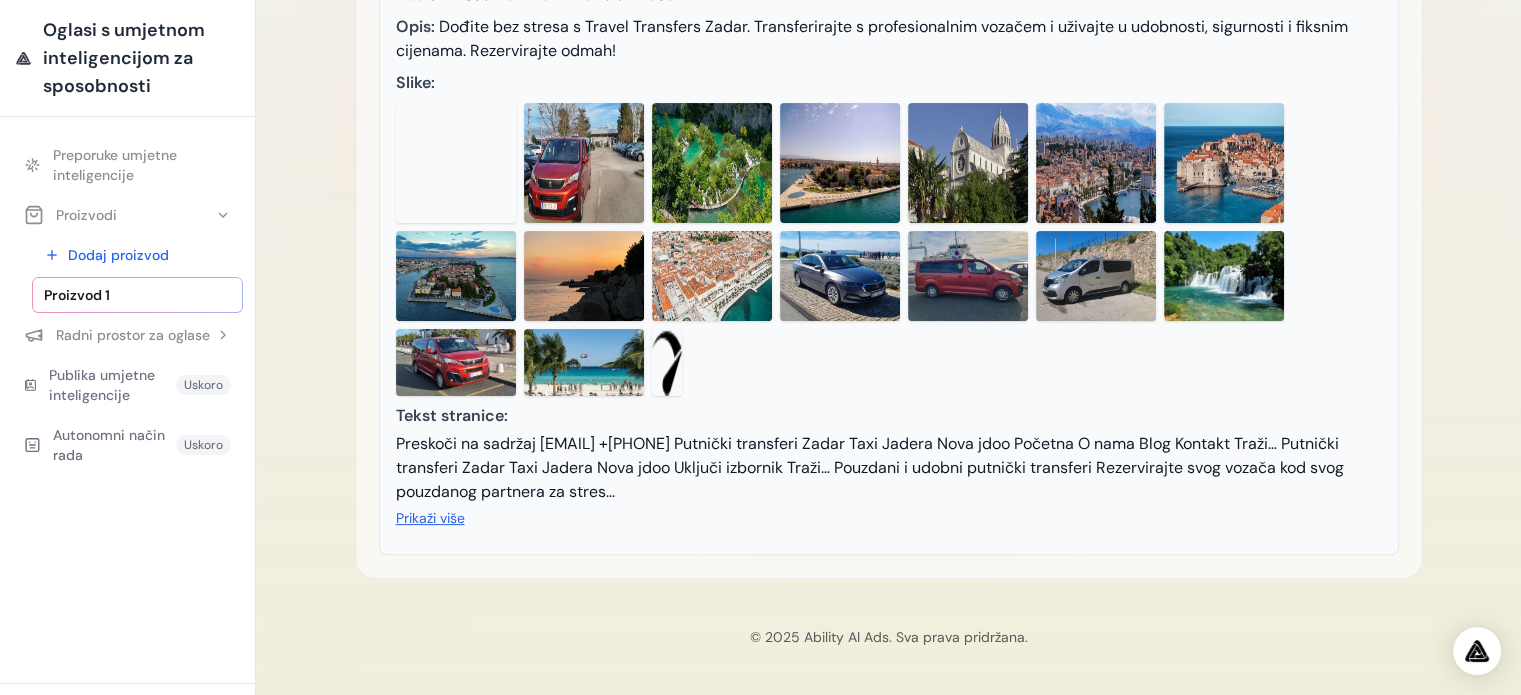 scroll, scrollTop: 490, scrollLeft: 0, axis: vertical 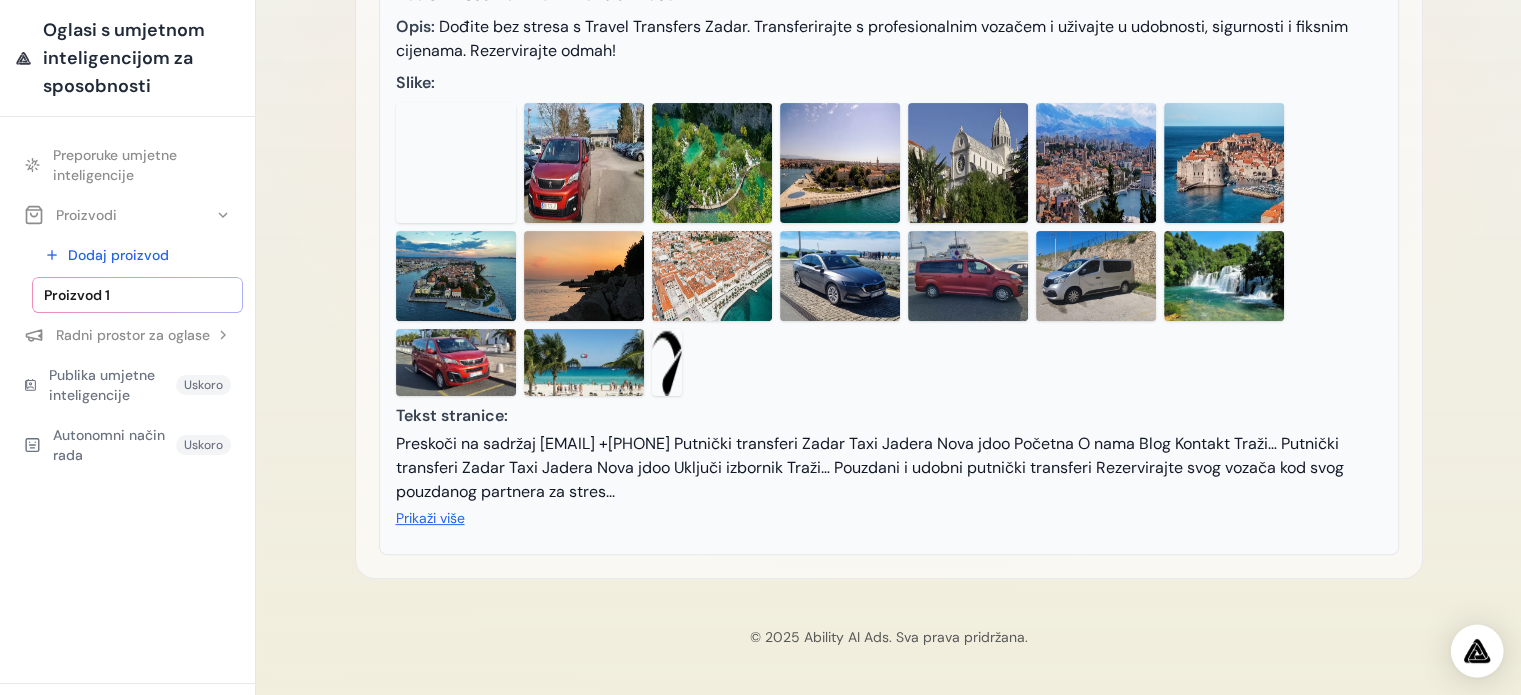 click at bounding box center [1477, 651] 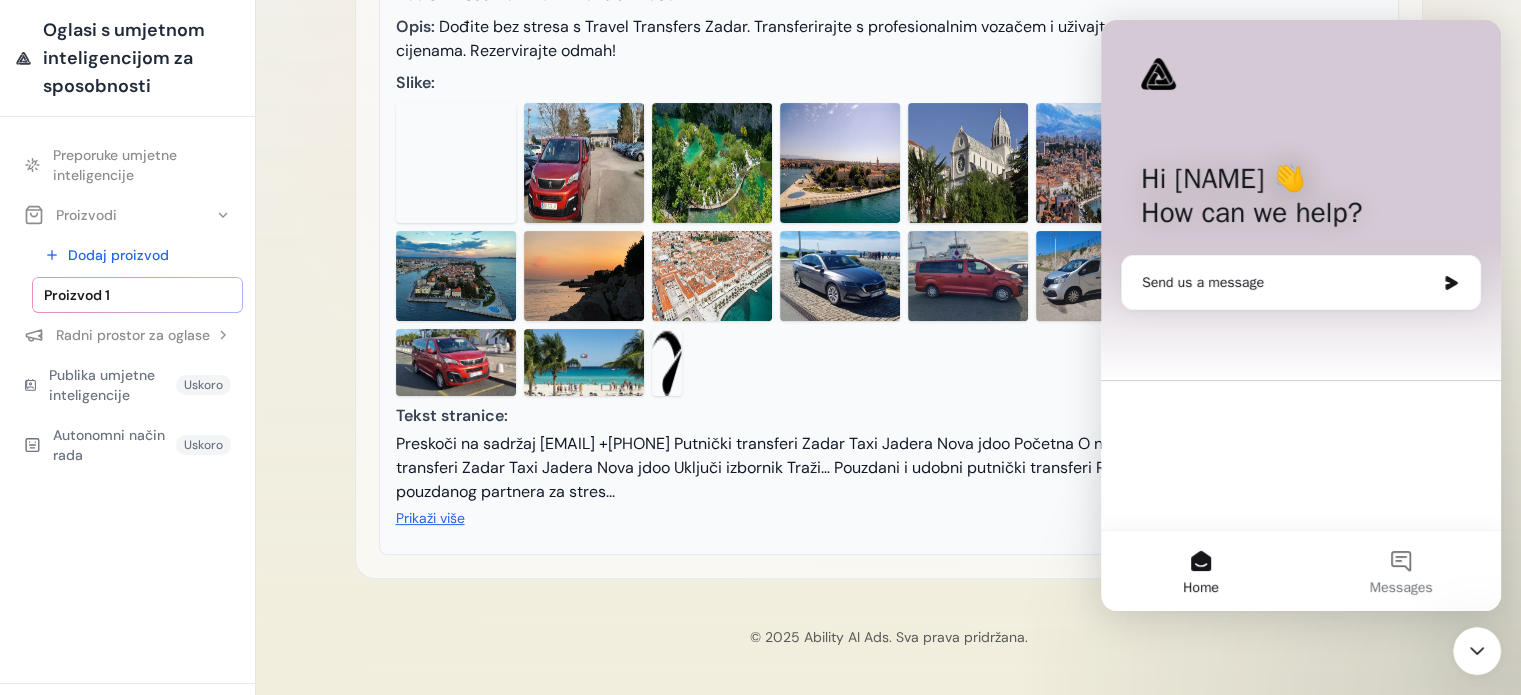 scroll, scrollTop: 0, scrollLeft: 0, axis: both 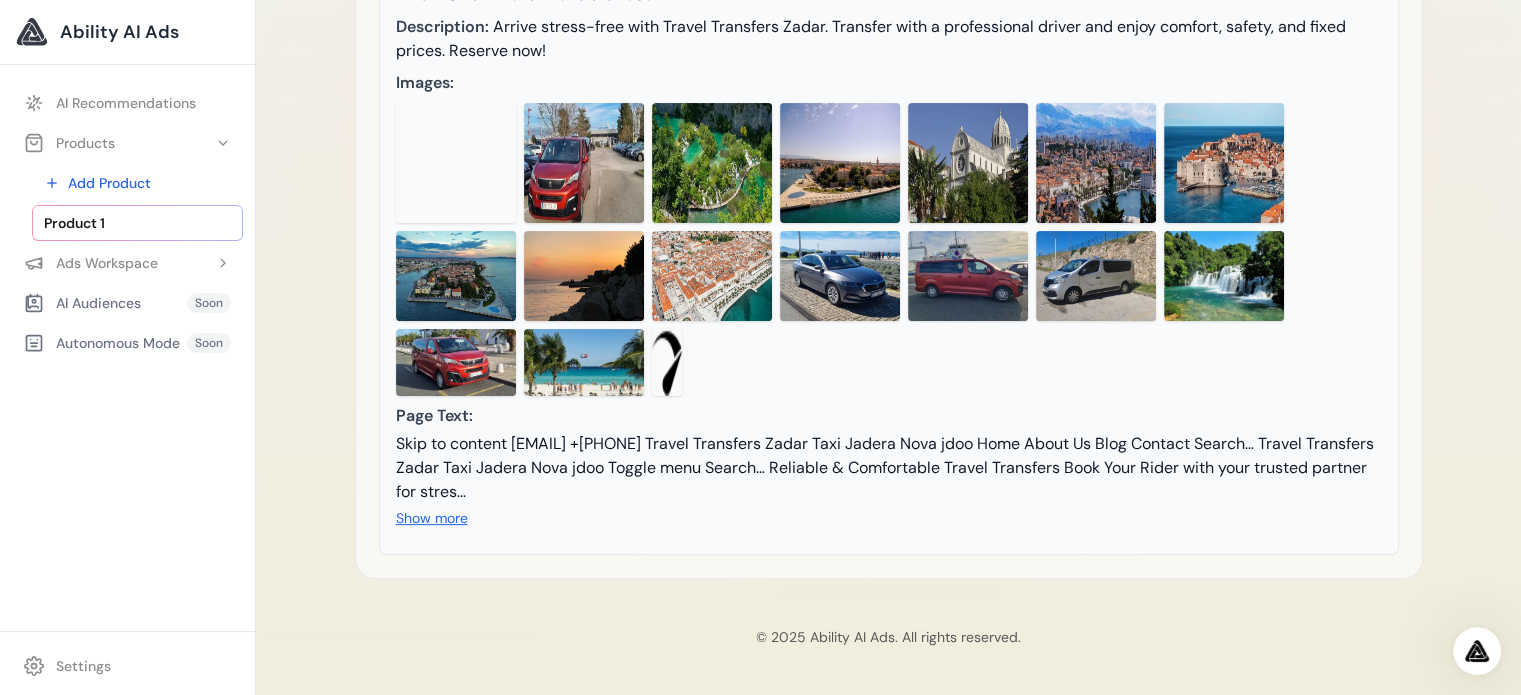 click on "Ability AI Ads" at bounding box center [119, 32] 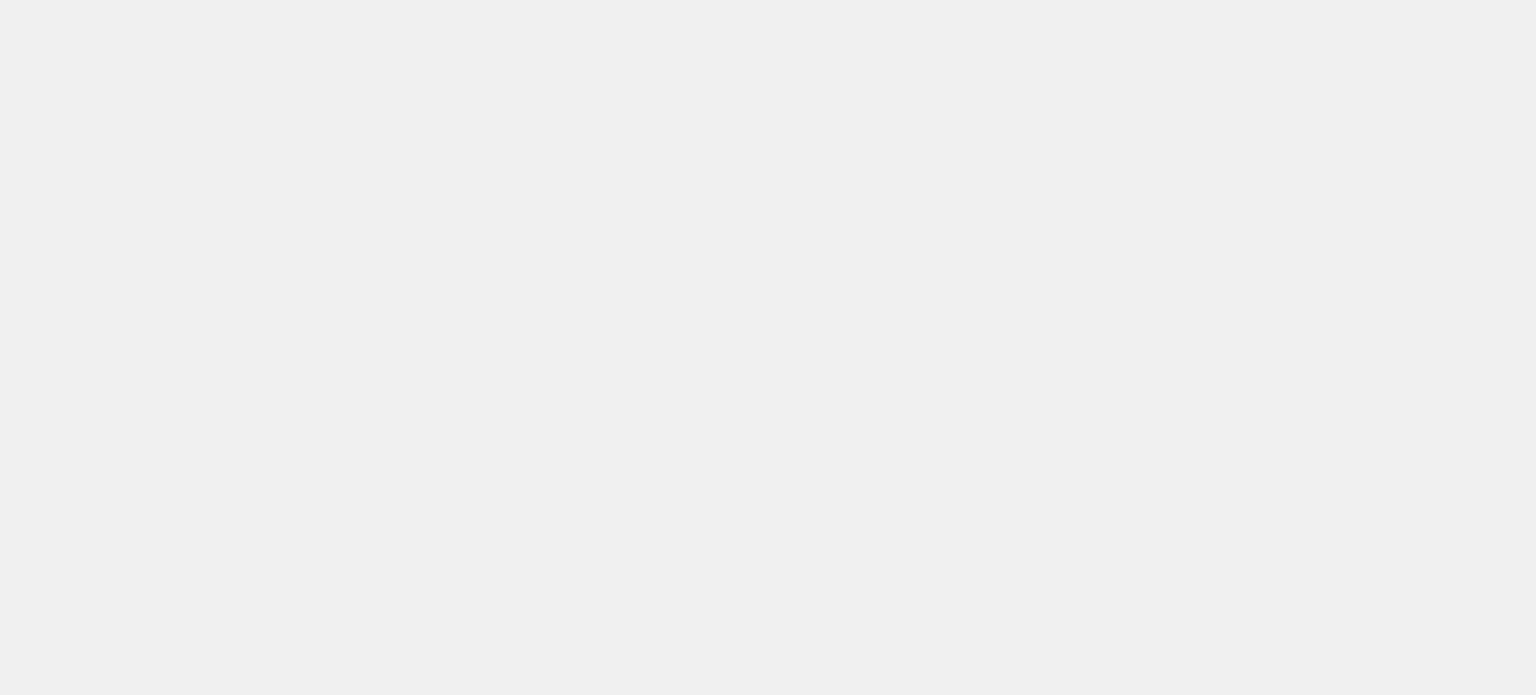 scroll, scrollTop: 0, scrollLeft: 0, axis: both 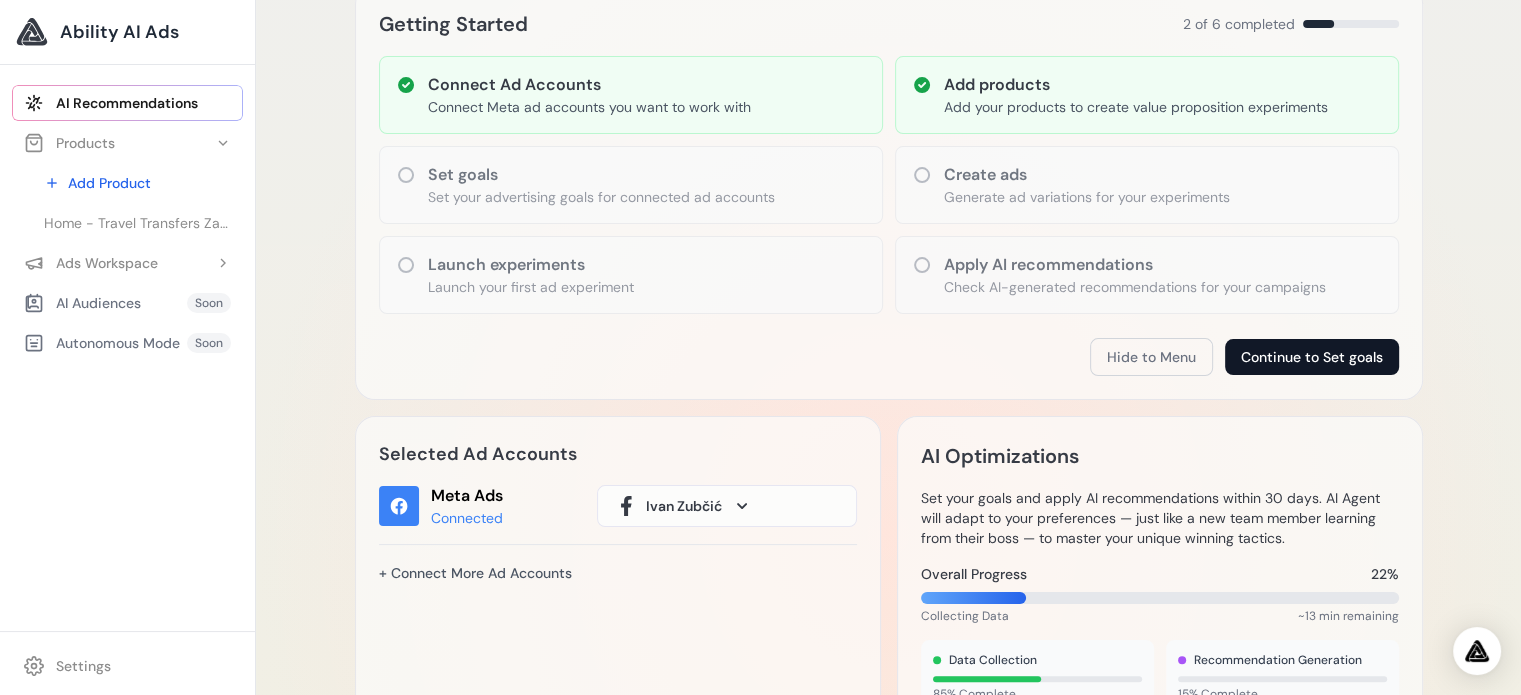 click on "Continue to Set goals" at bounding box center [1312, 357] 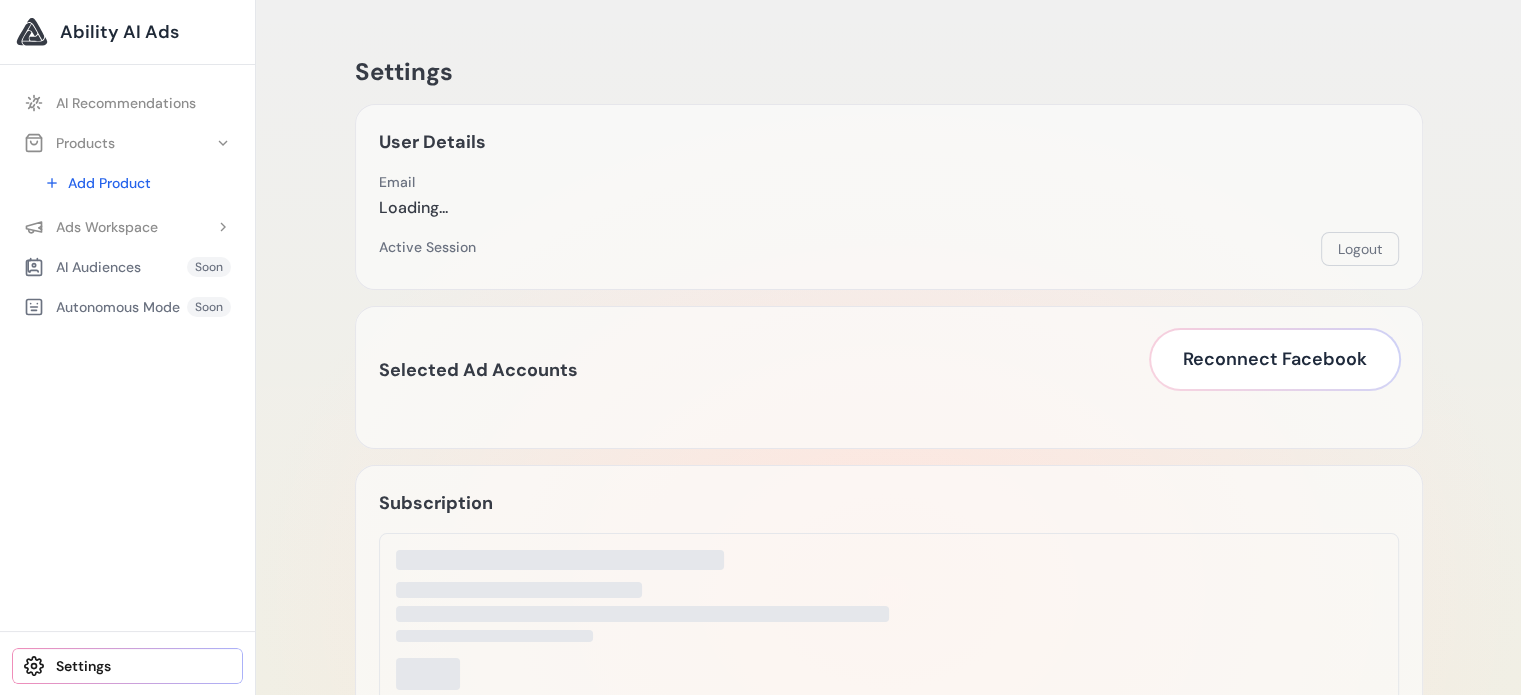 scroll, scrollTop: 0, scrollLeft: 0, axis: both 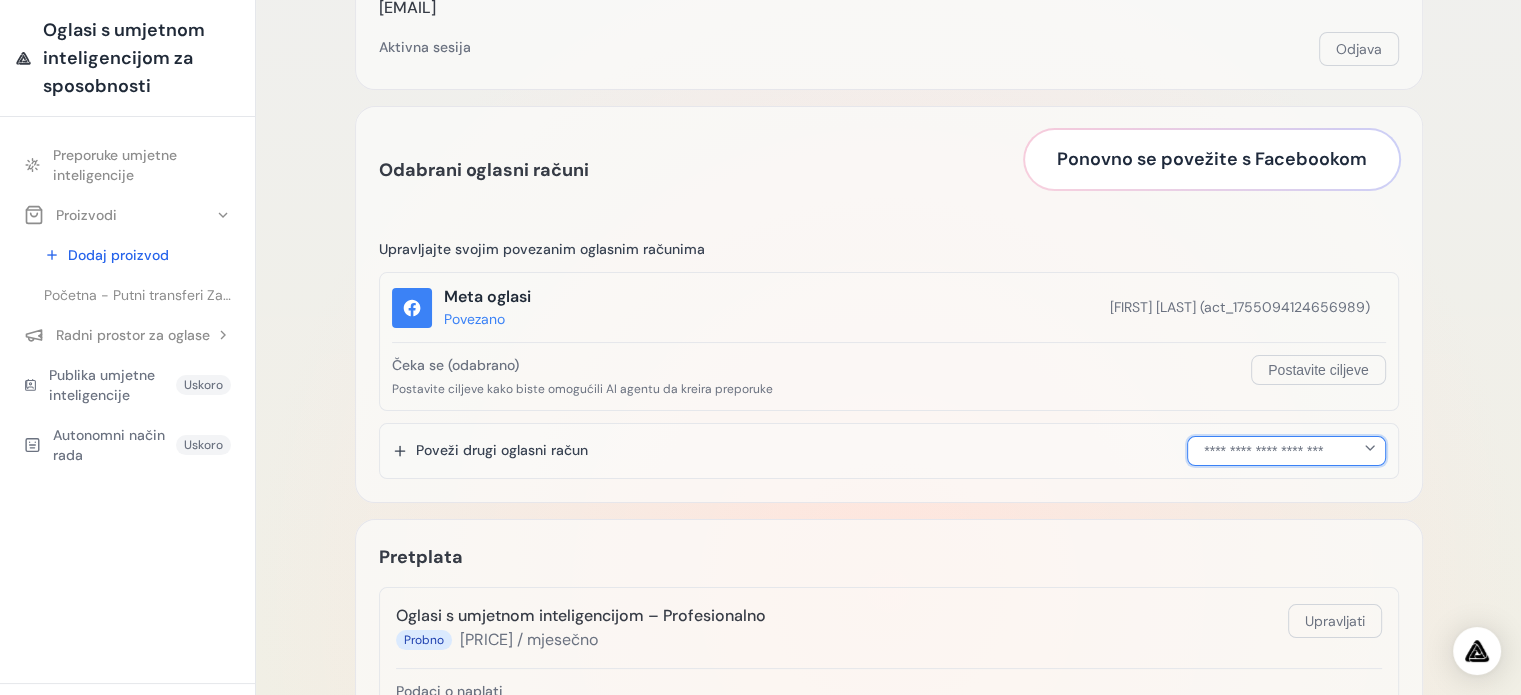 click on "**********" at bounding box center (1286, 451) 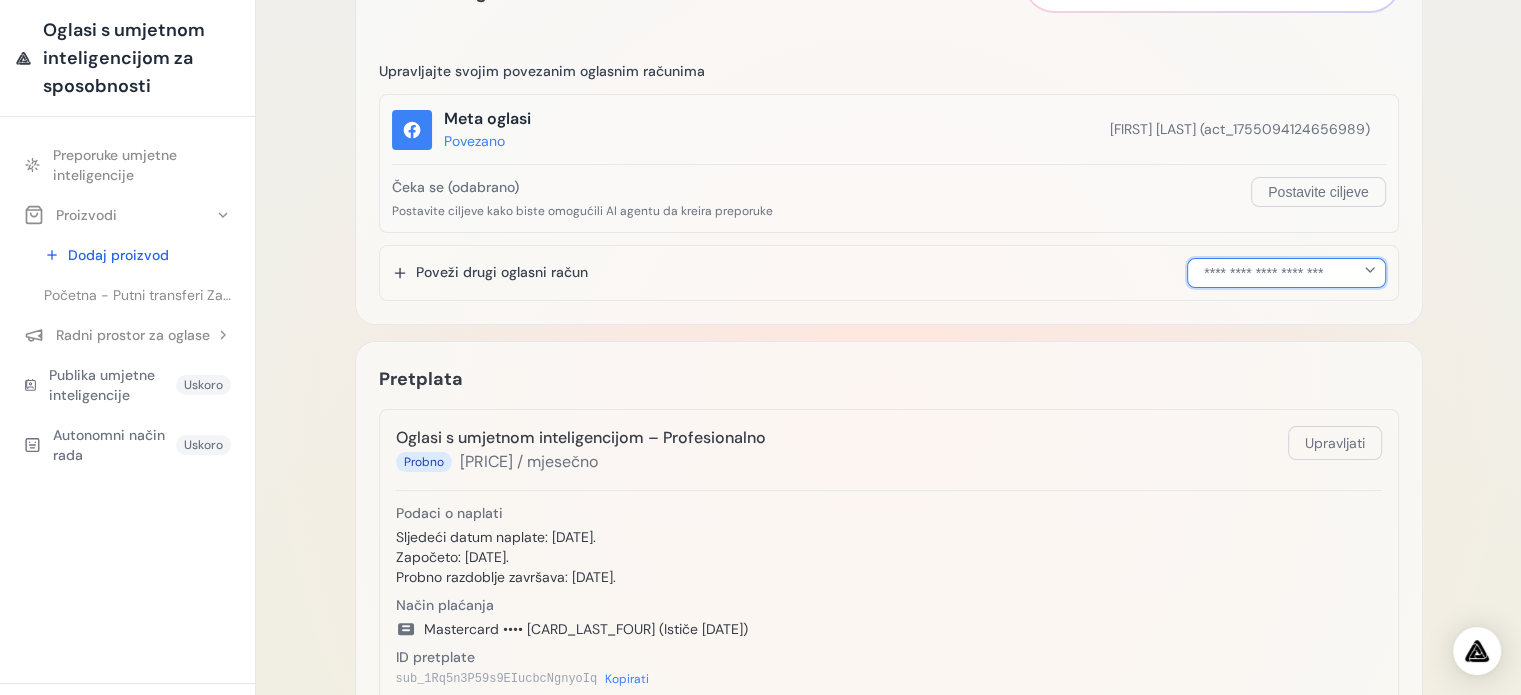 scroll, scrollTop: 283, scrollLeft: 0, axis: vertical 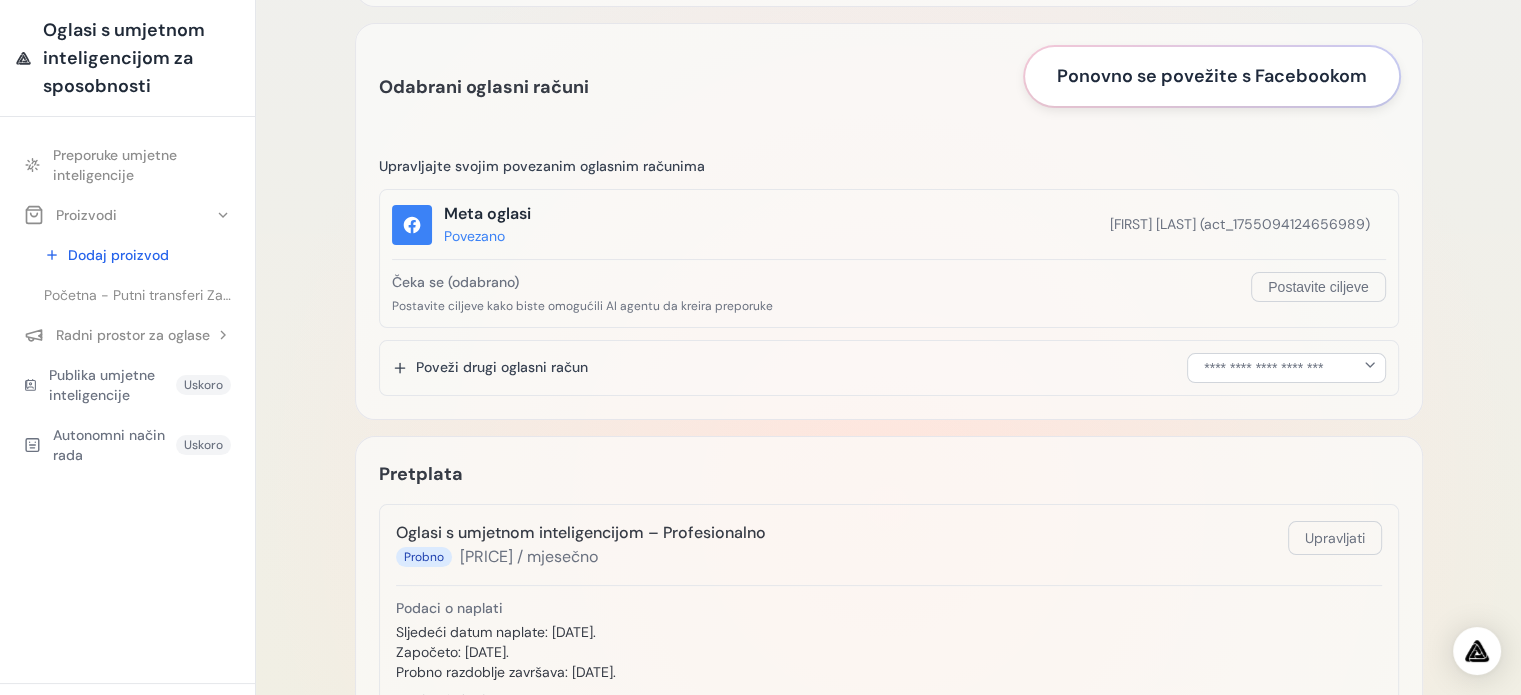 click on "Ponovno se povežite s Facebookom" at bounding box center [1212, 76] 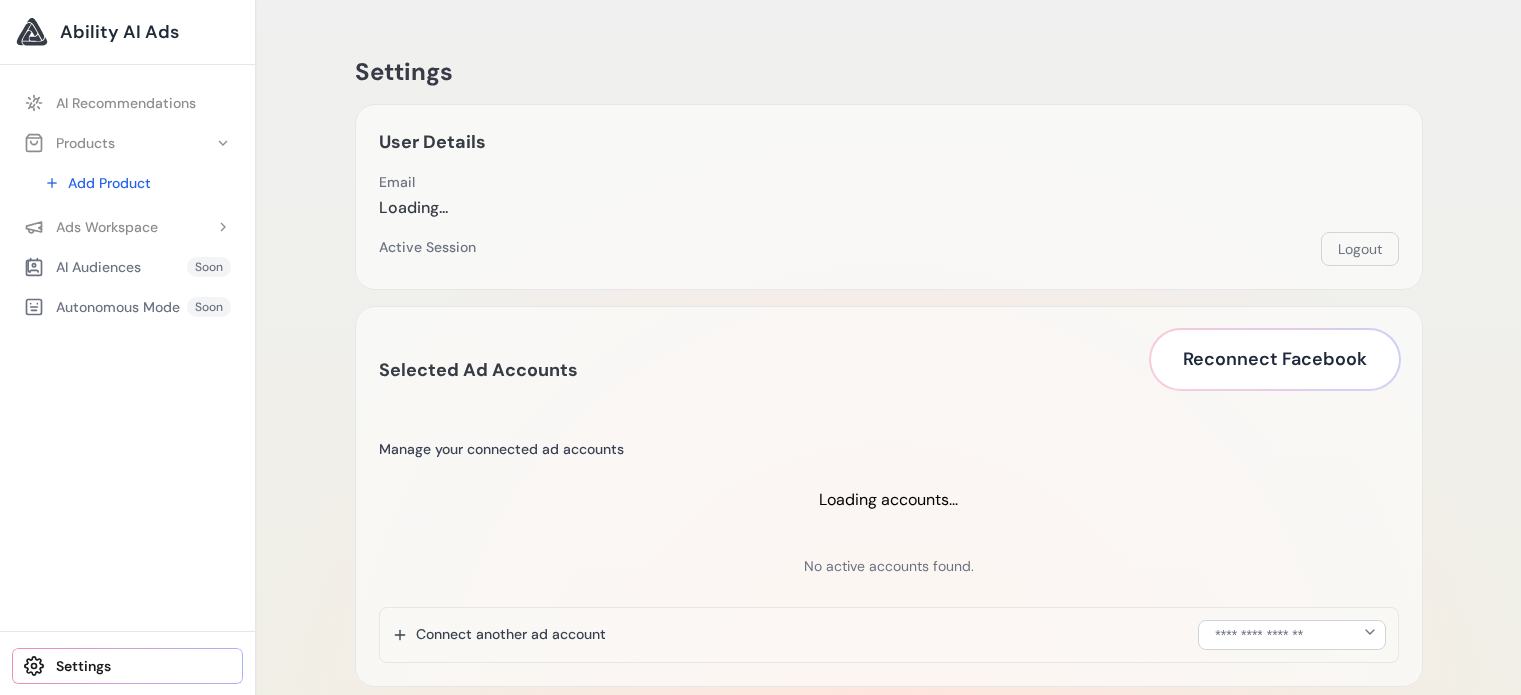 scroll, scrollTop: 283, scrollLeft: 0, axis: vertical 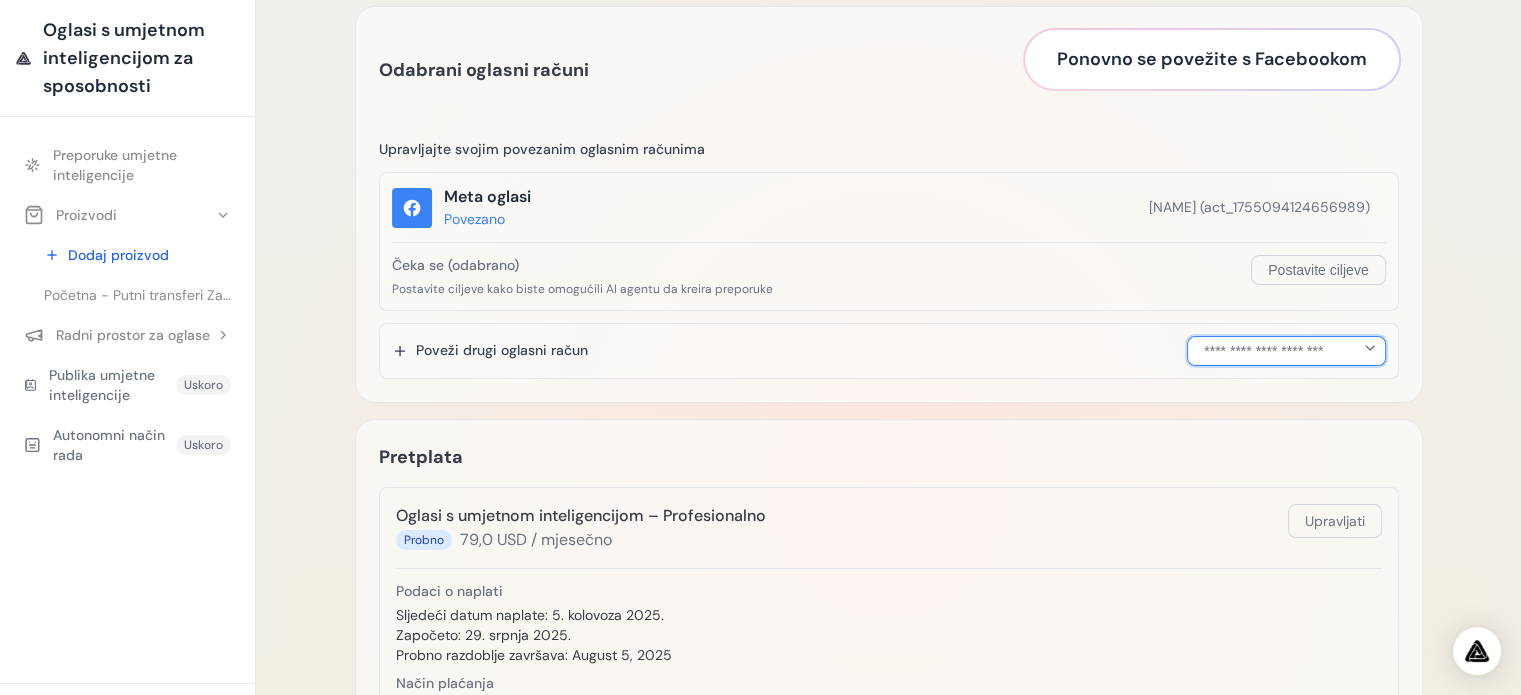 click on "**********" at bounding box center (1286, 351) 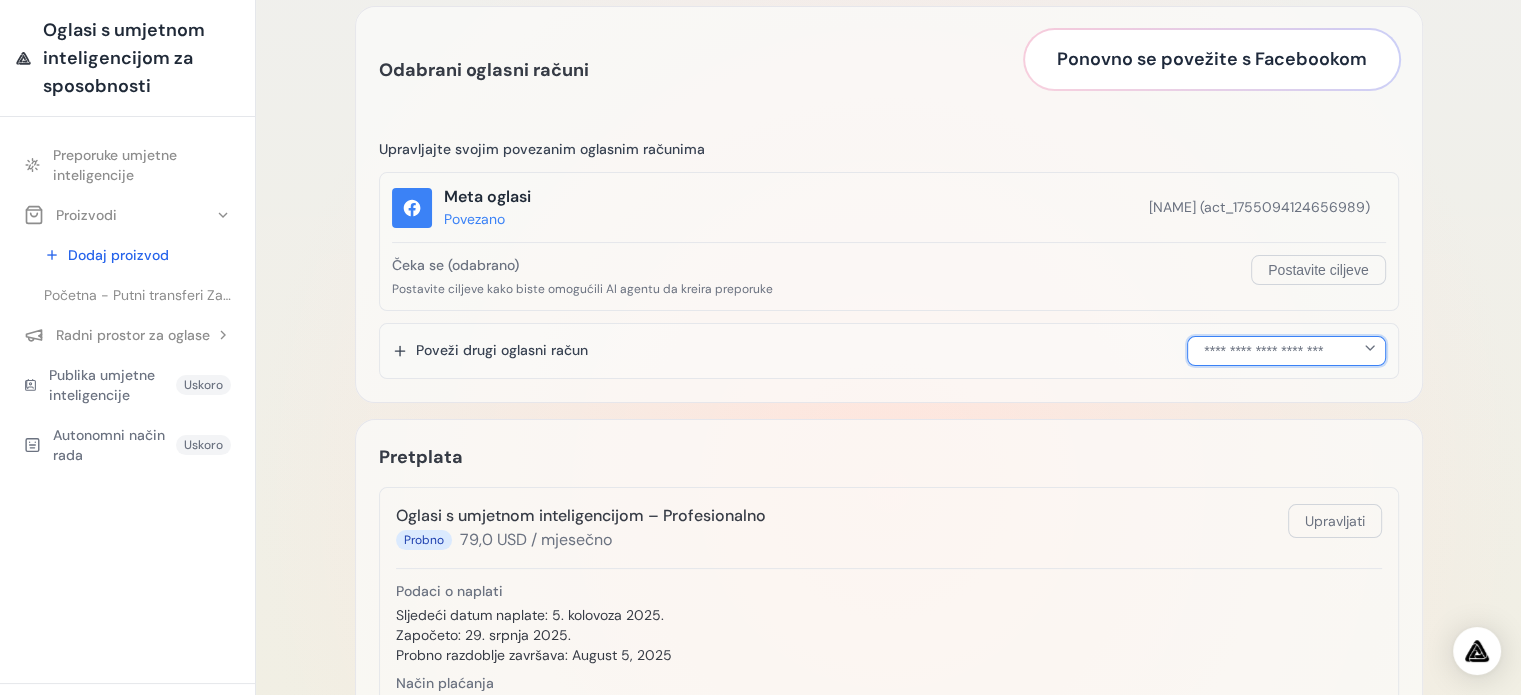 click on "**********" at bounding box center (1286, 351) 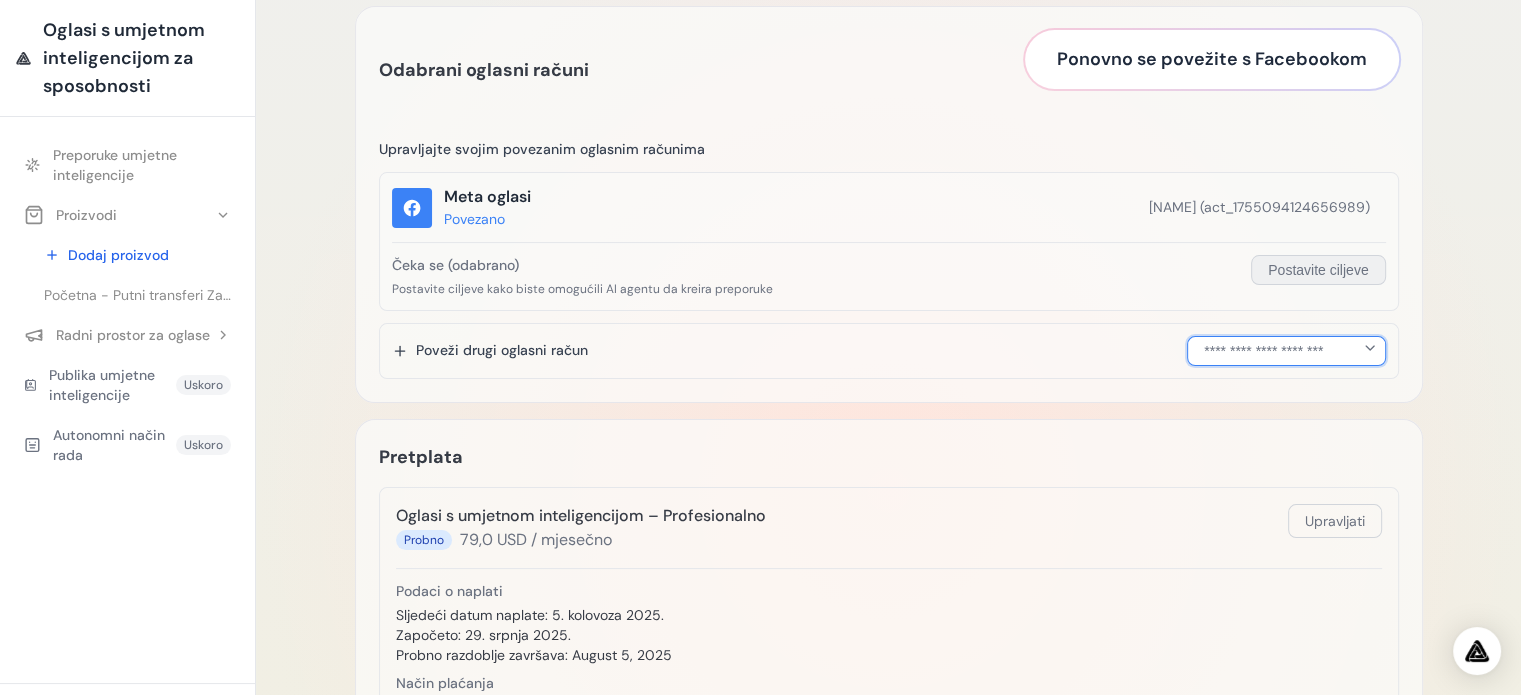 click on "Postavite ciljeve" at bounding box center (1318, 270) 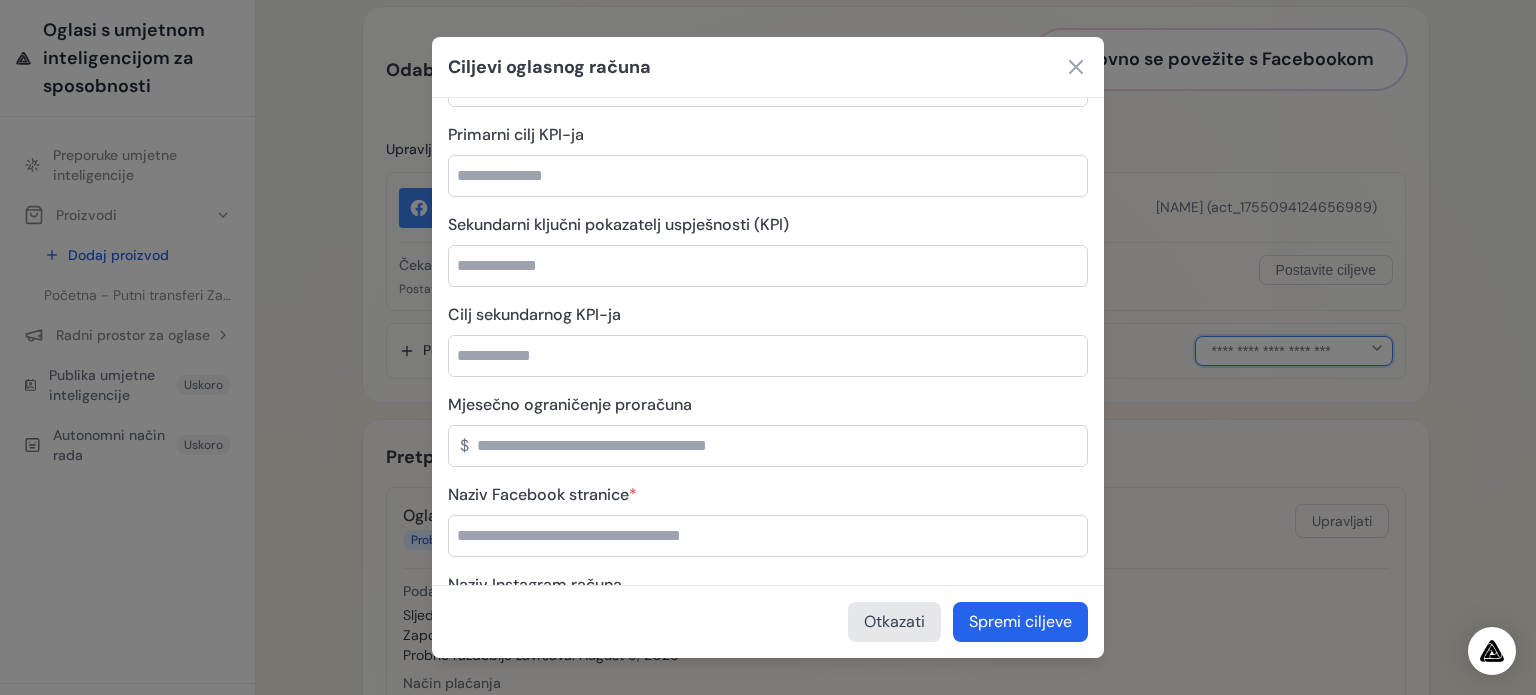 scroll, scrollTop: 0, scrollLeft: 0, axis: both 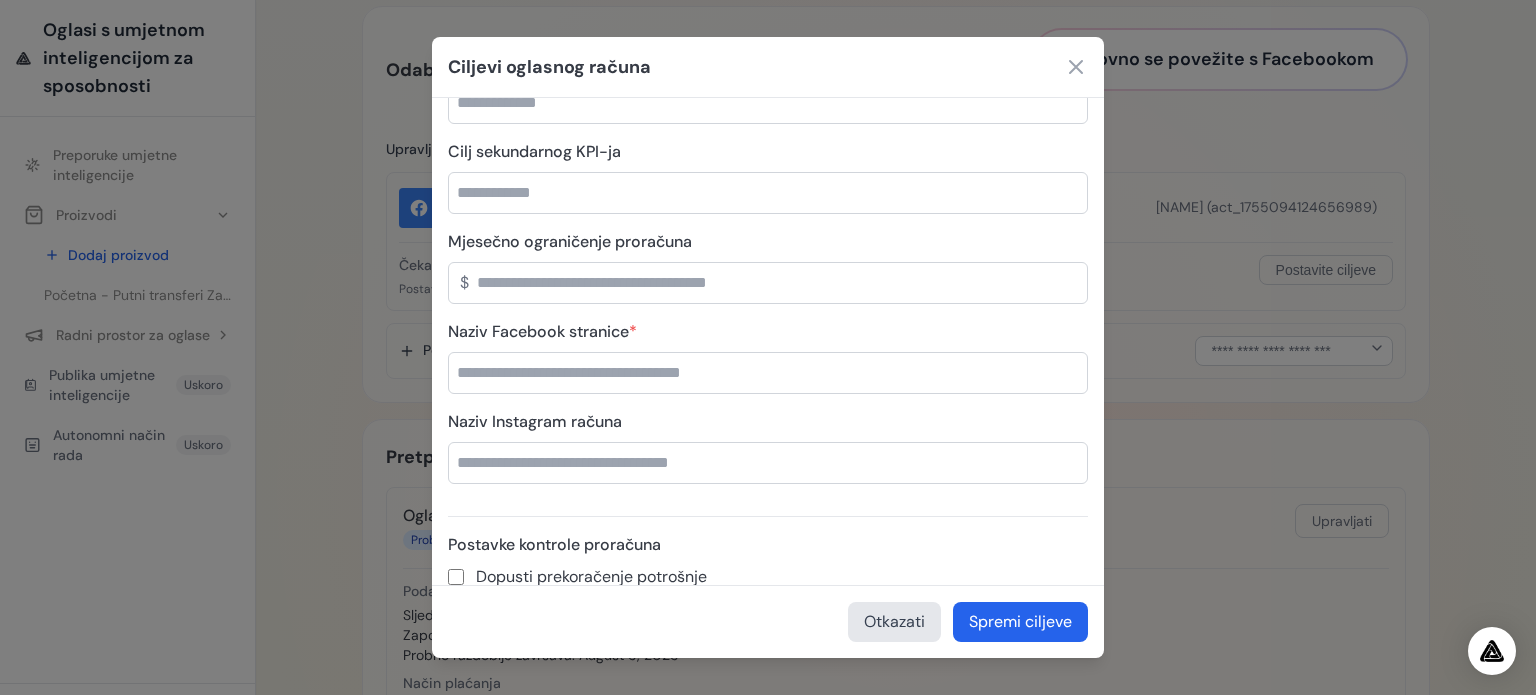 click on "Naziv Facebook stranice  *" at bounding box center [768, 373] 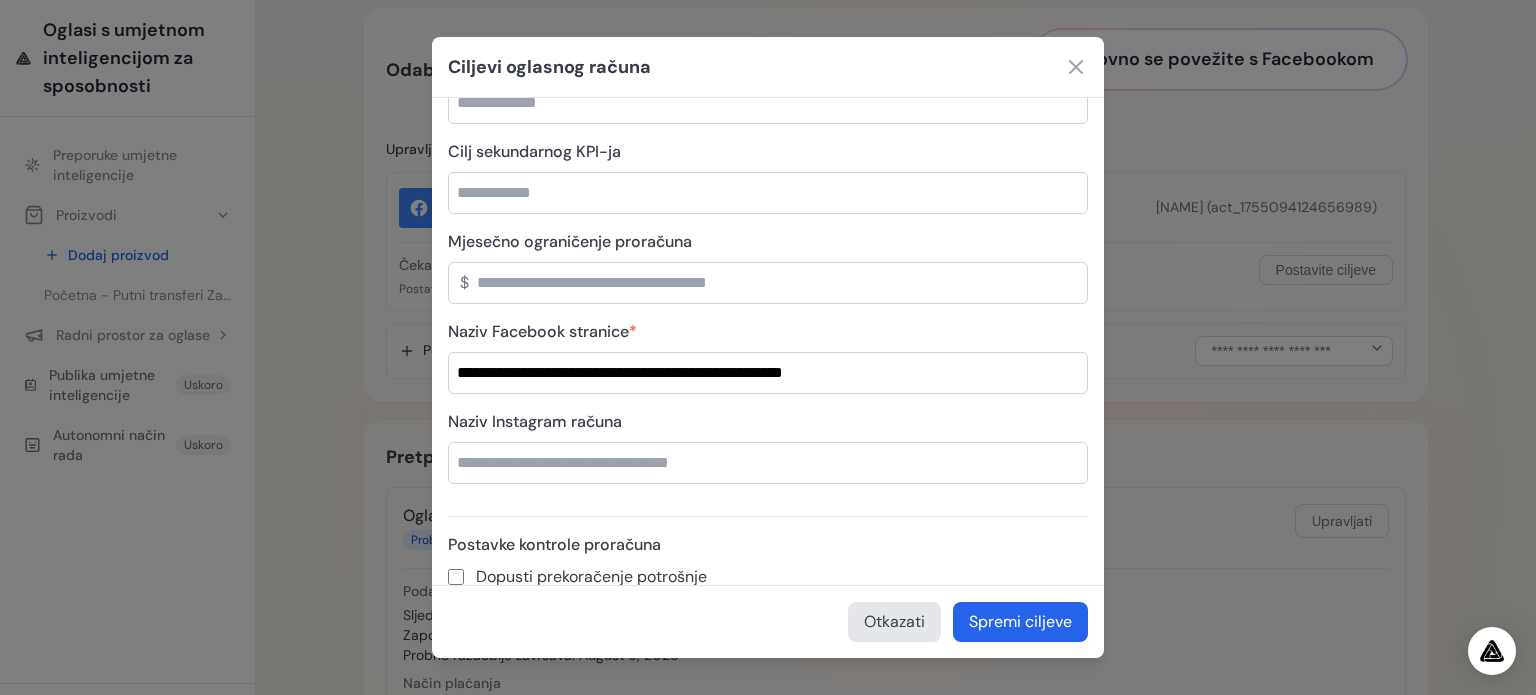 type on "**********" 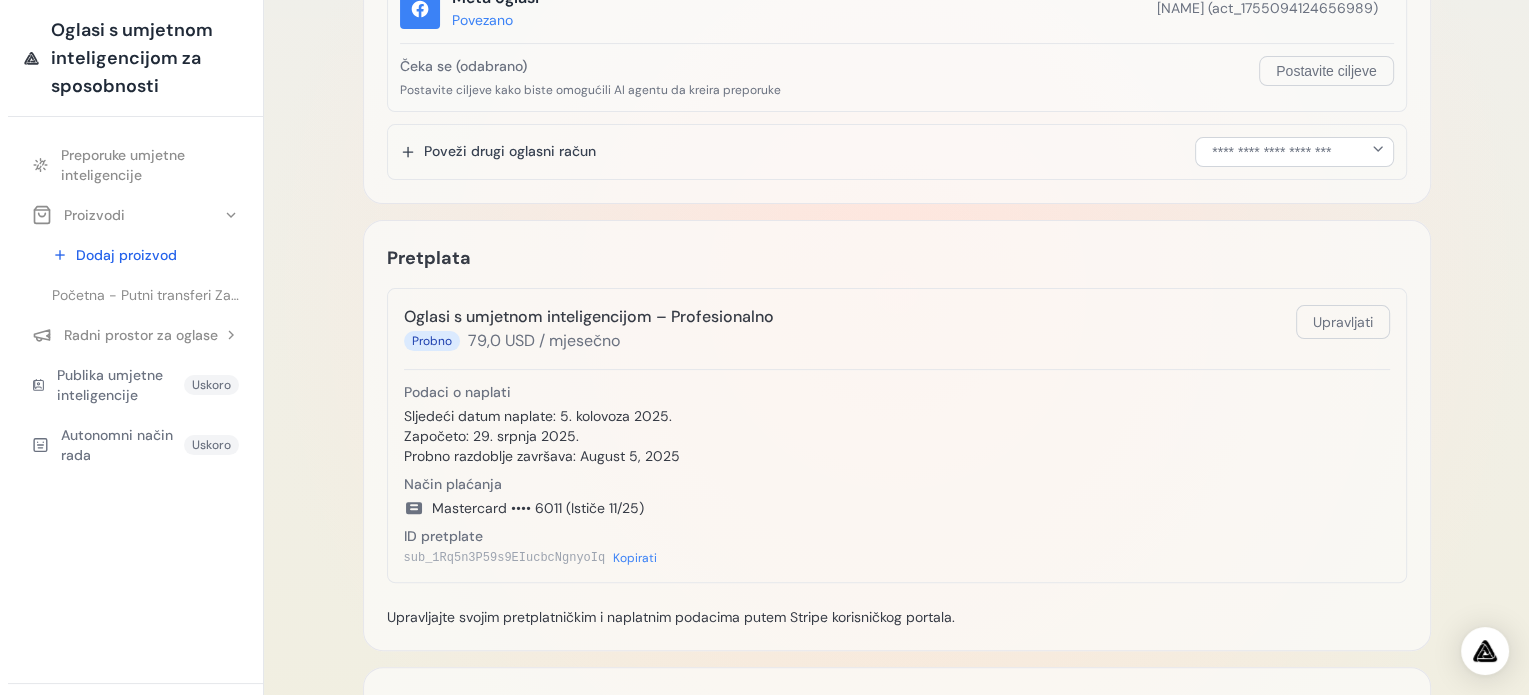 scroll, scrollTop: 500, scrollLeft: 0, axis: vertical 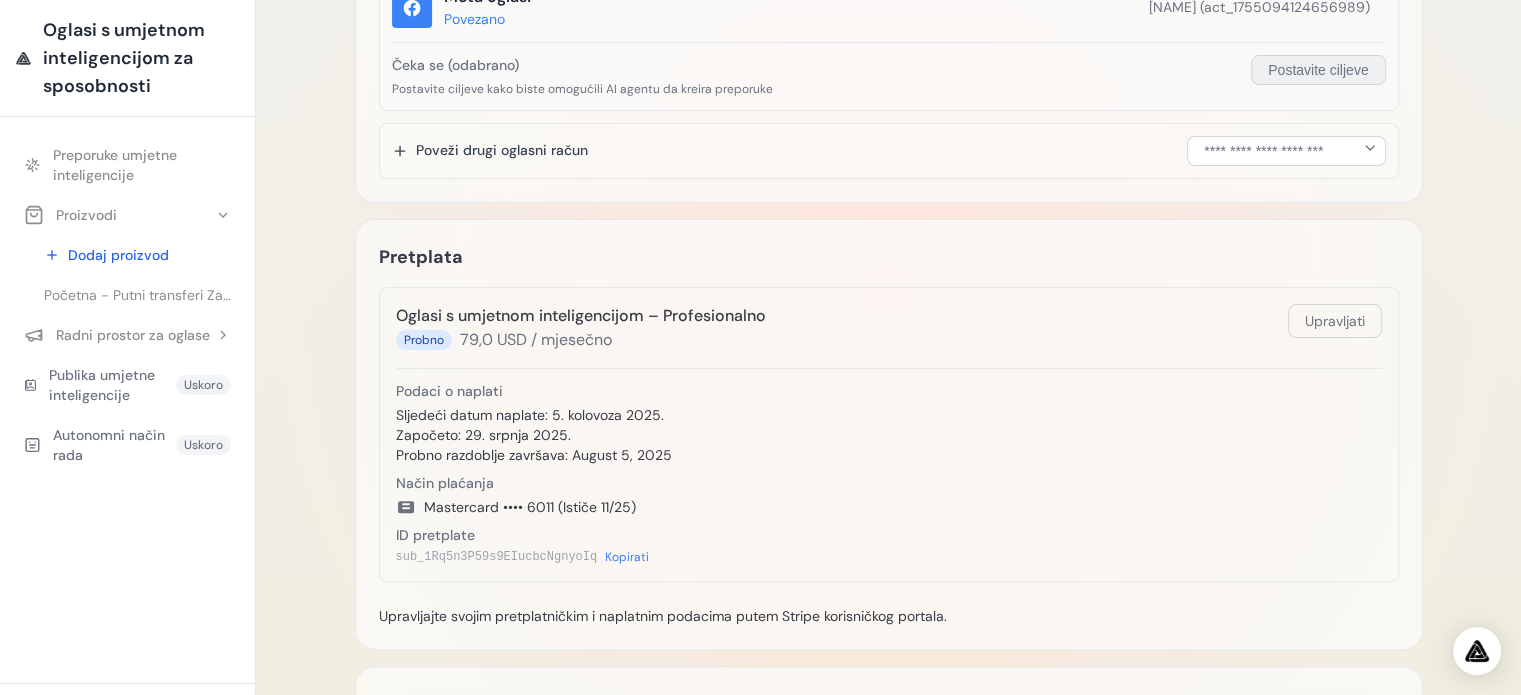 click on "Postavite ciljeve" at bounding box center (1318, 70) 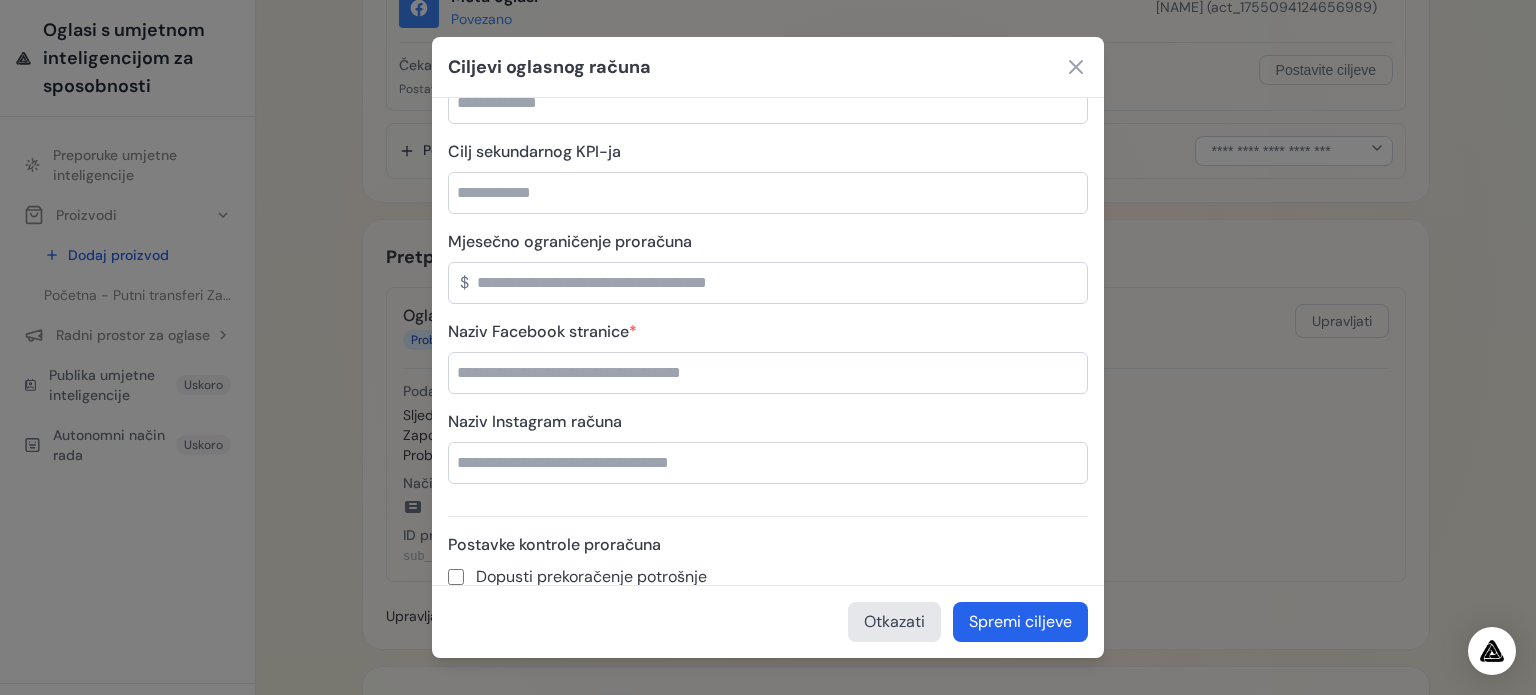 click on "Naziv Facebook stranice  *" at bounding box center [768, 373] 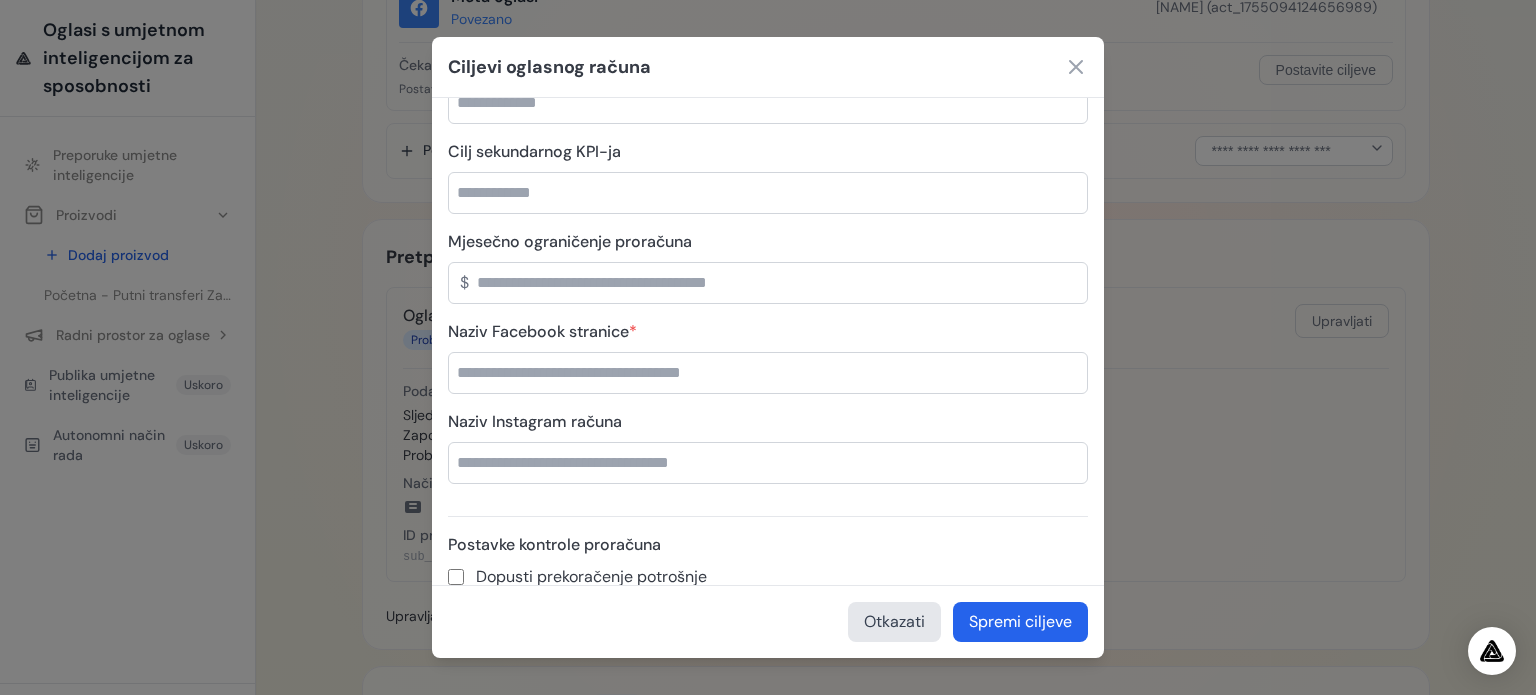paste on "**********" 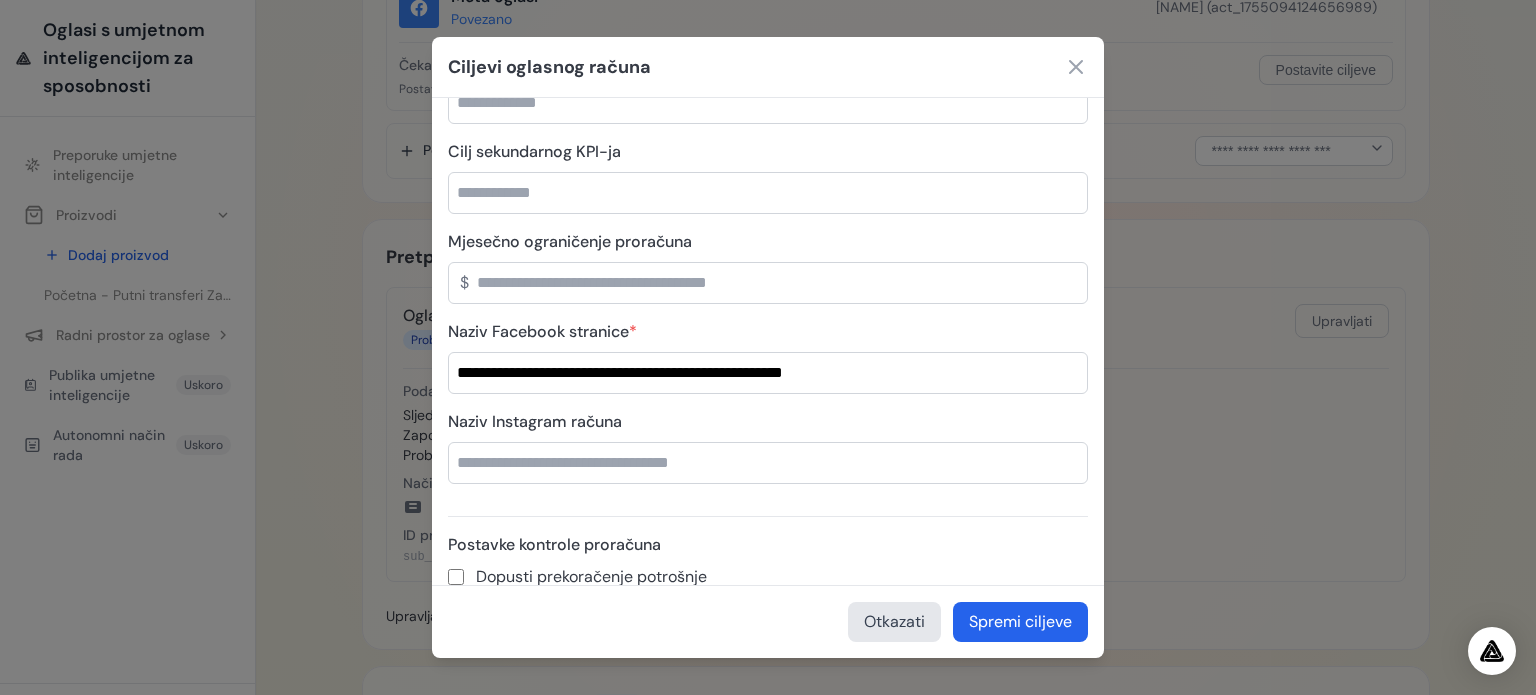 type on "**********" 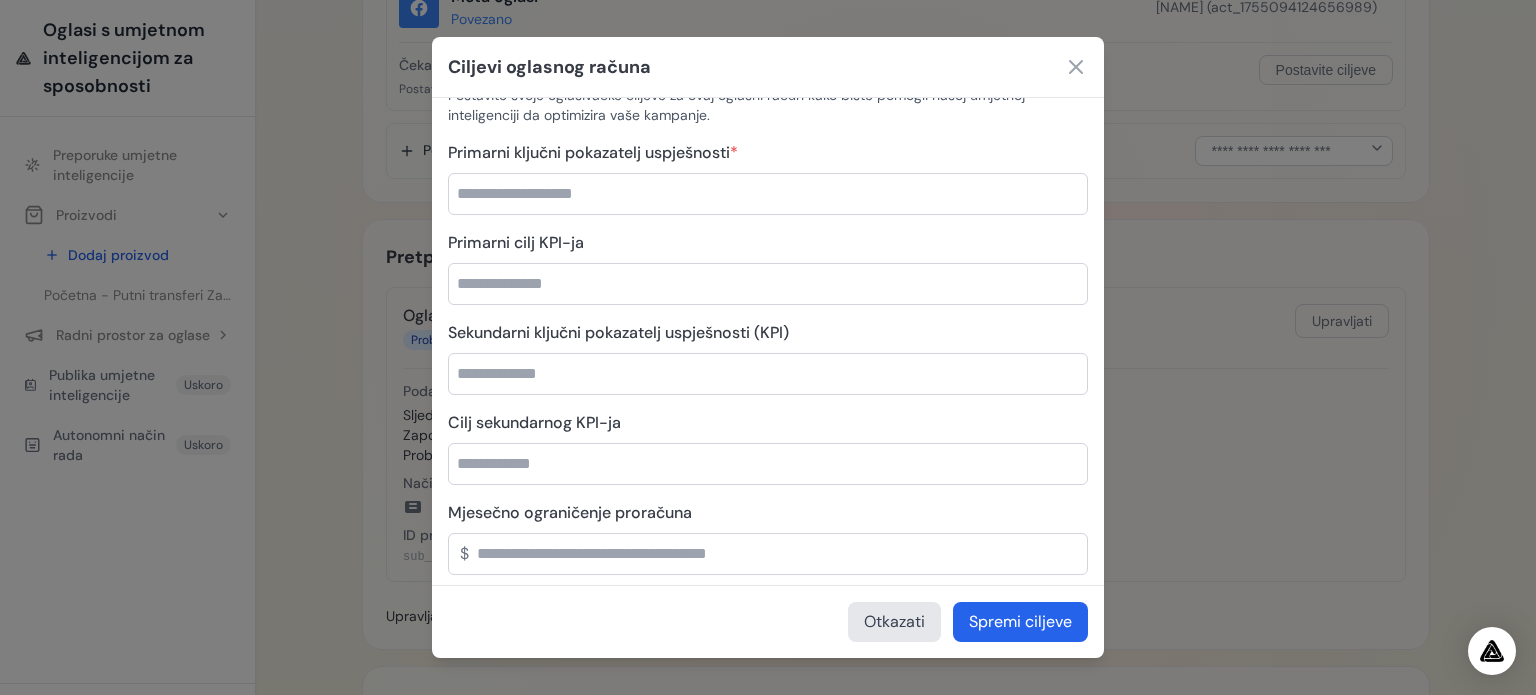 scroll, scrollTop: 0, scrollLeft: 0, axis: both 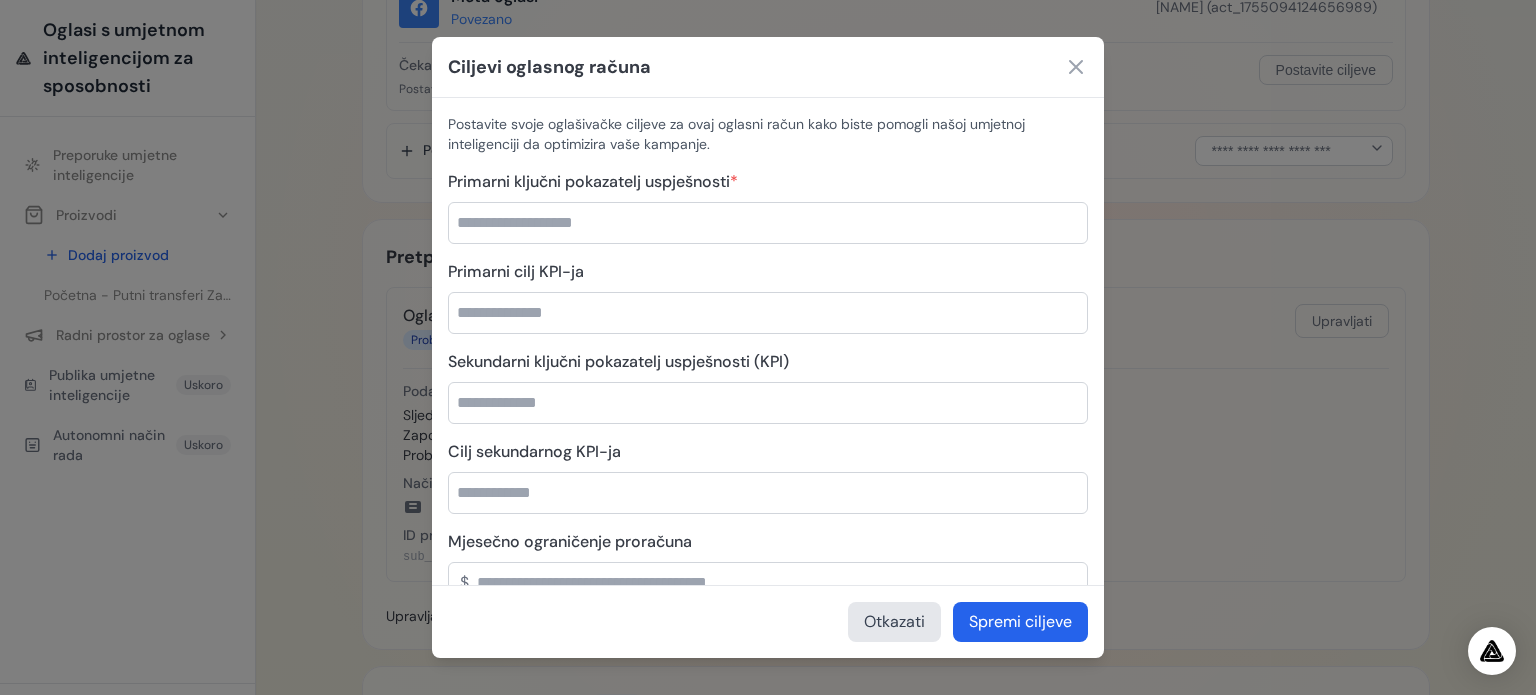 click on "Primarni ključni pokazatelj uspješnosti  *" at bounding box center (768, 223) 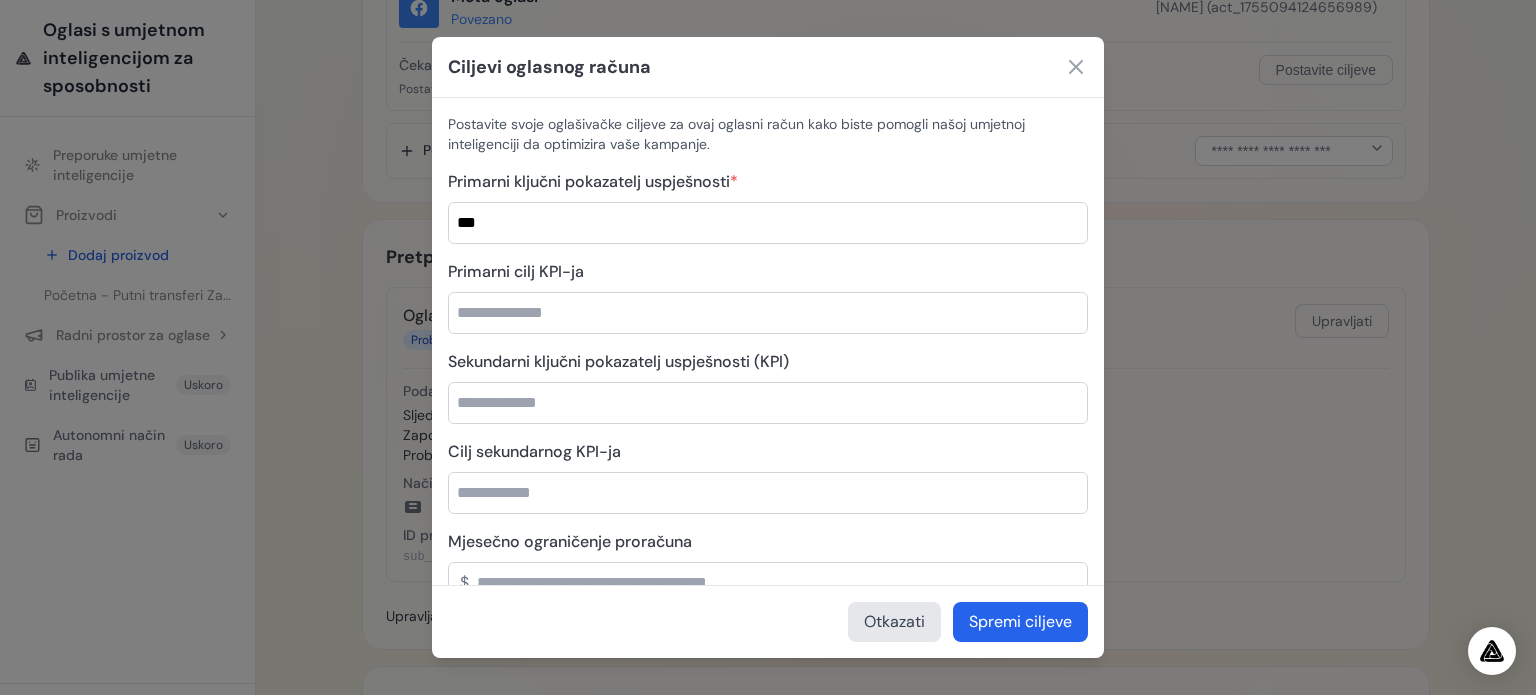 type on "***" 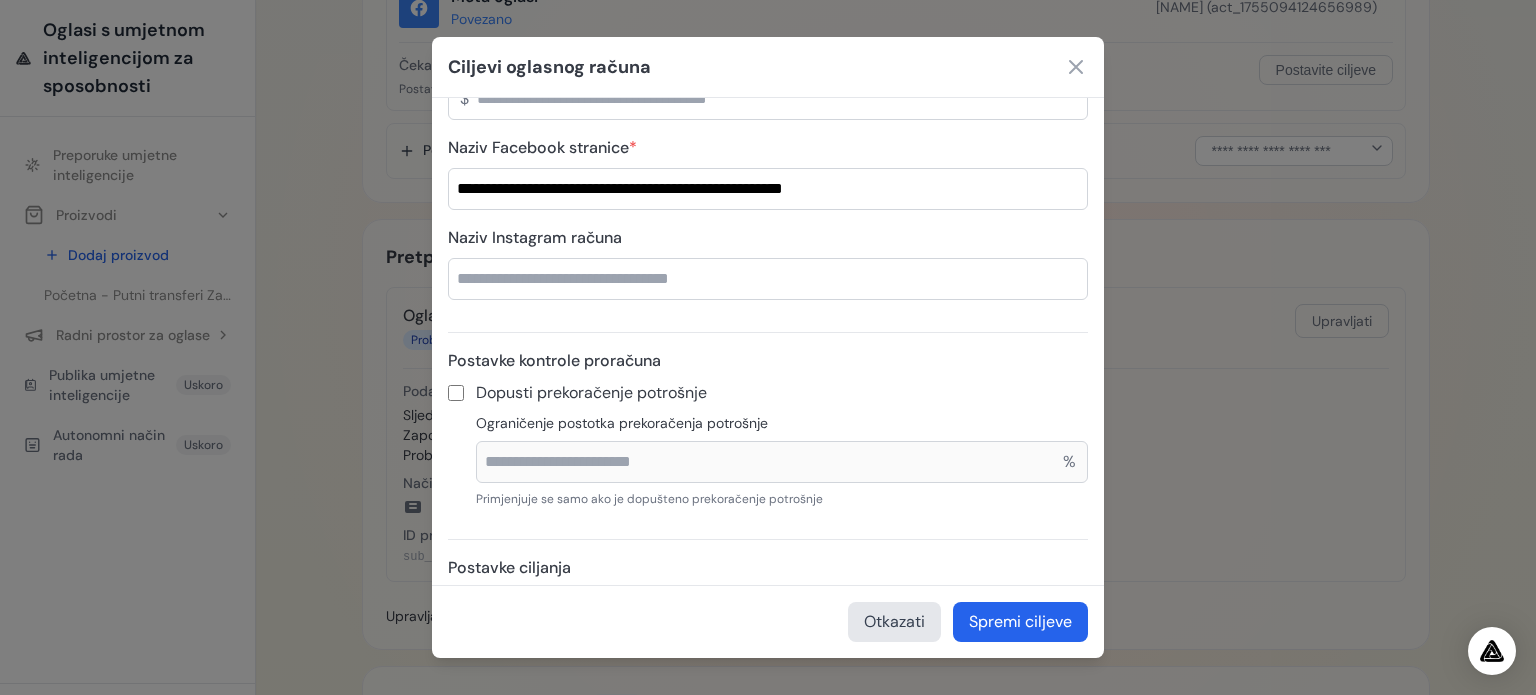 scroll, scrollTop: 500, scrollLeft: 0, axis: vertical 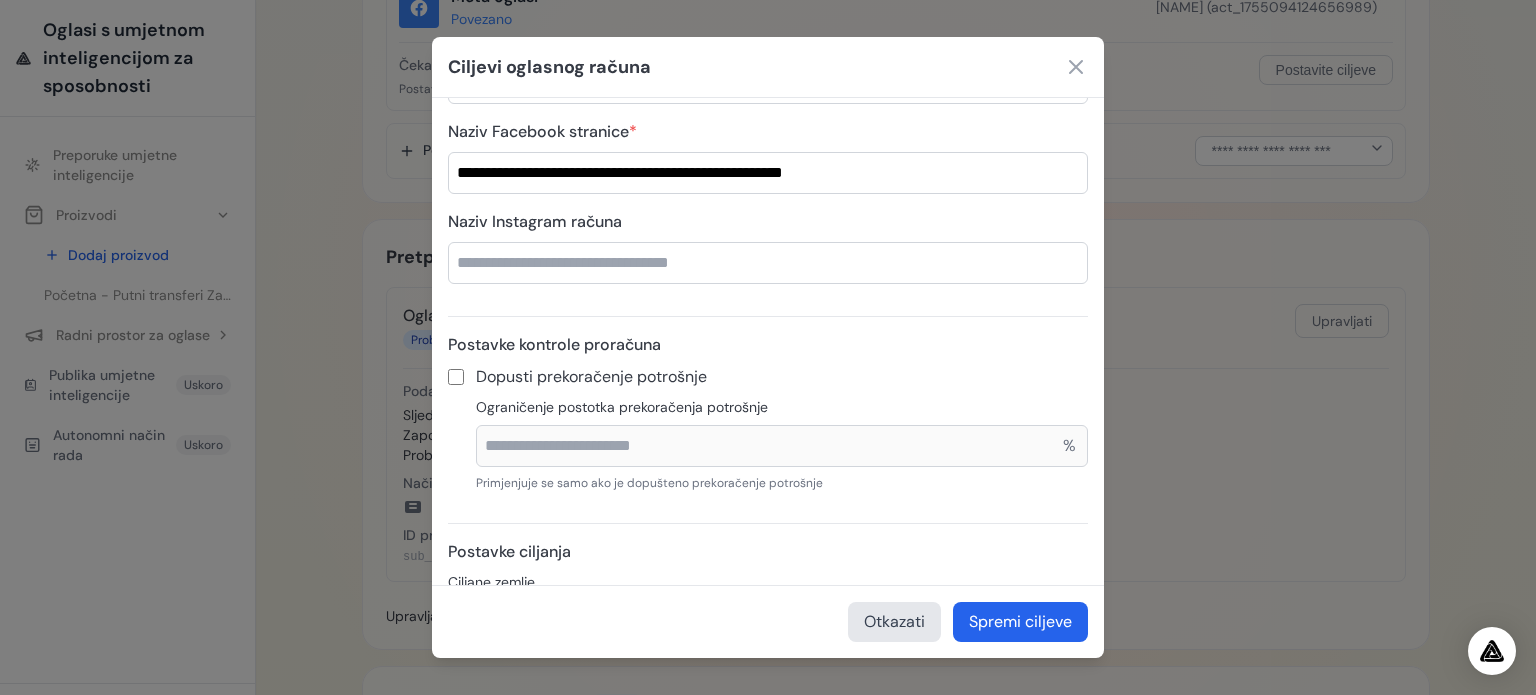 click on "Naziv Instagram računa" at bounding box center (768, 263) 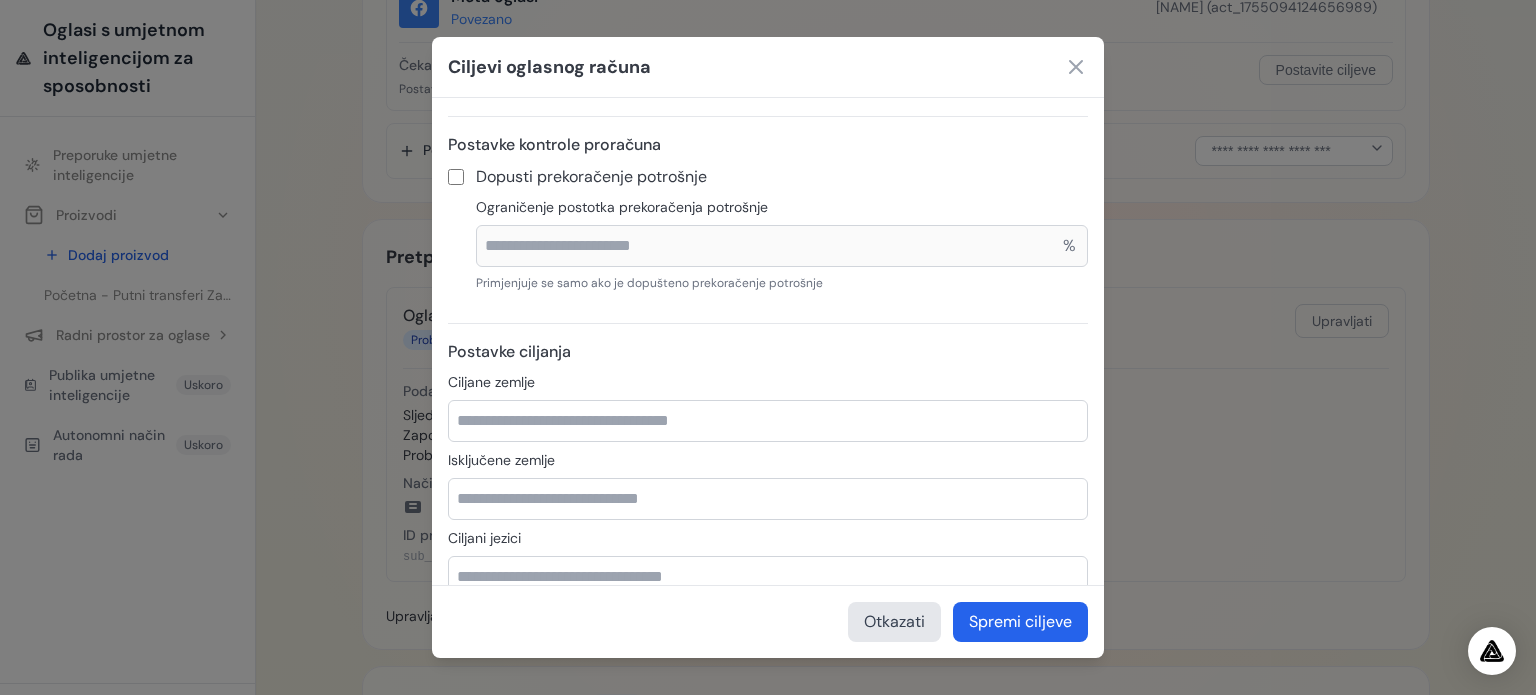 scroll, scrollTop: 900, scrollLeft: 0, axis: vertical 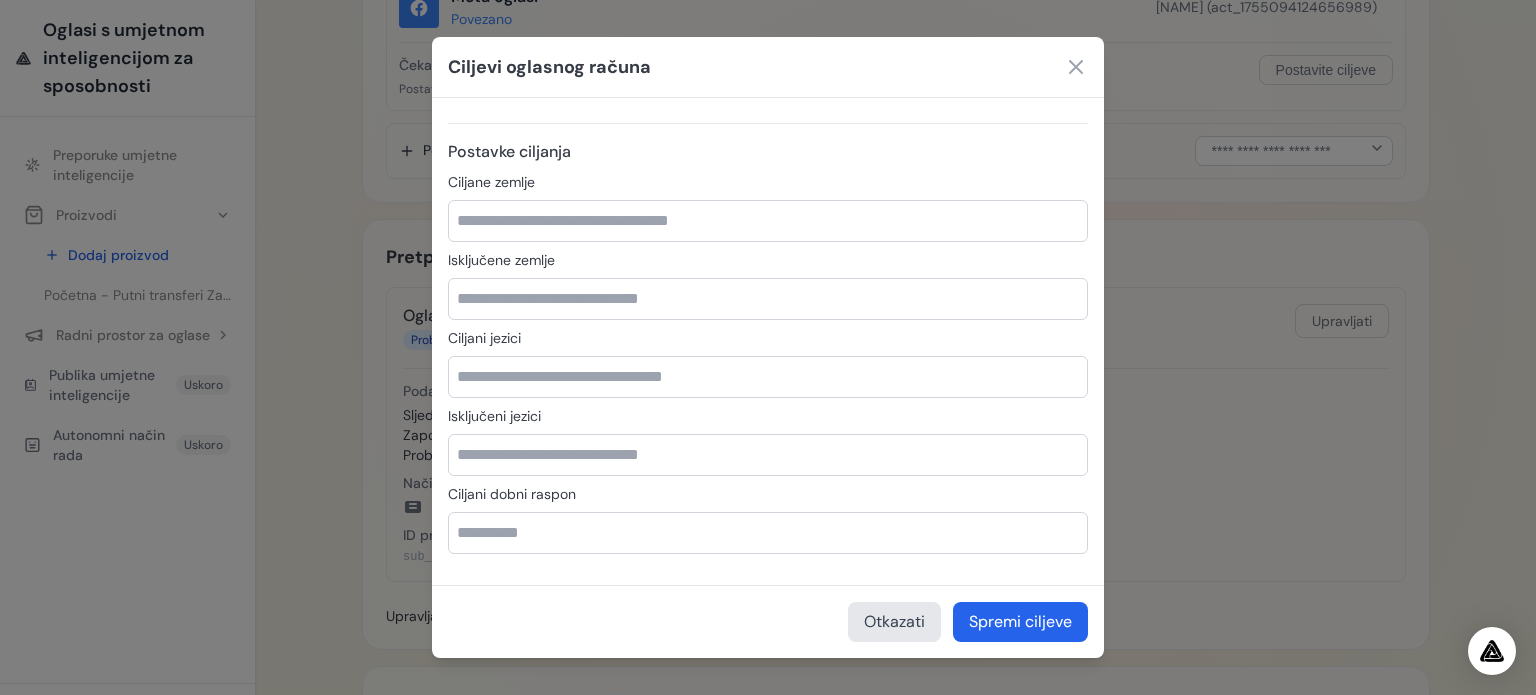 type on "**********" 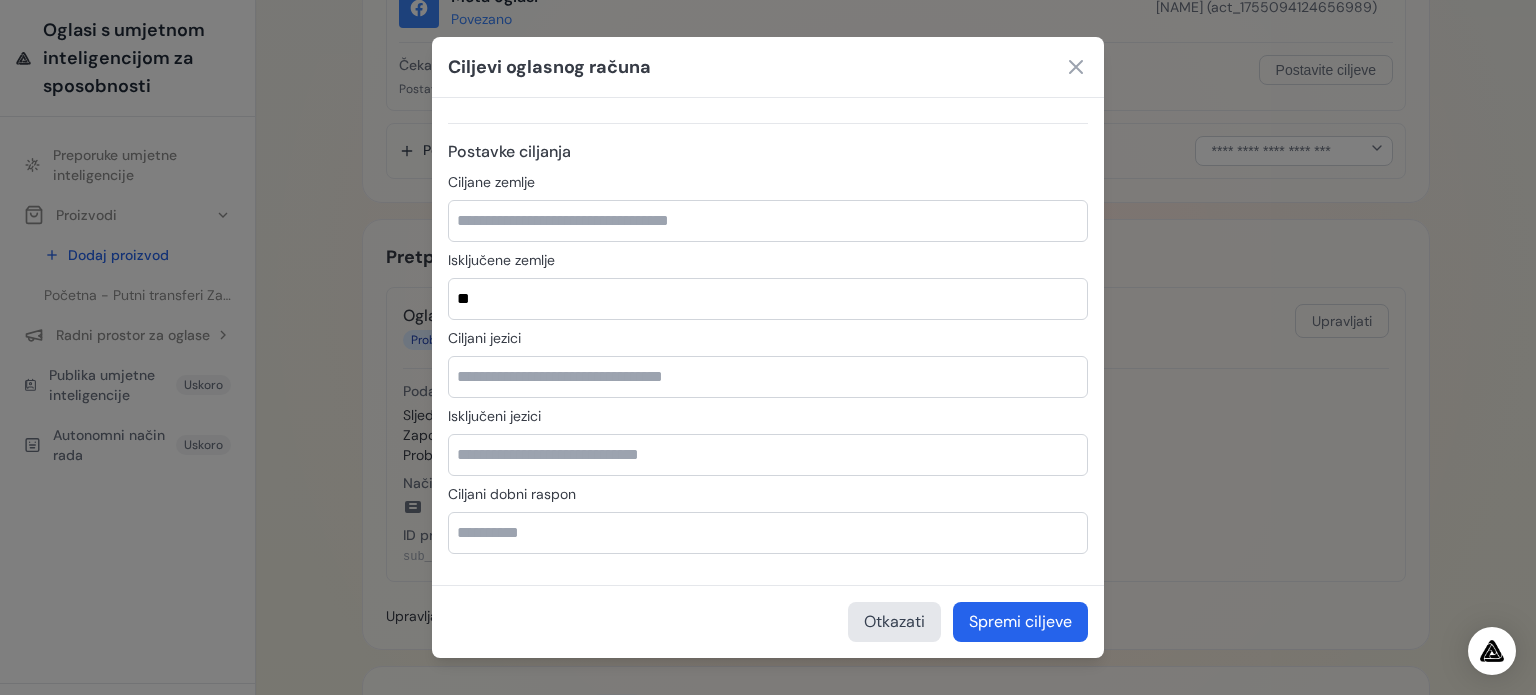 type on "*" 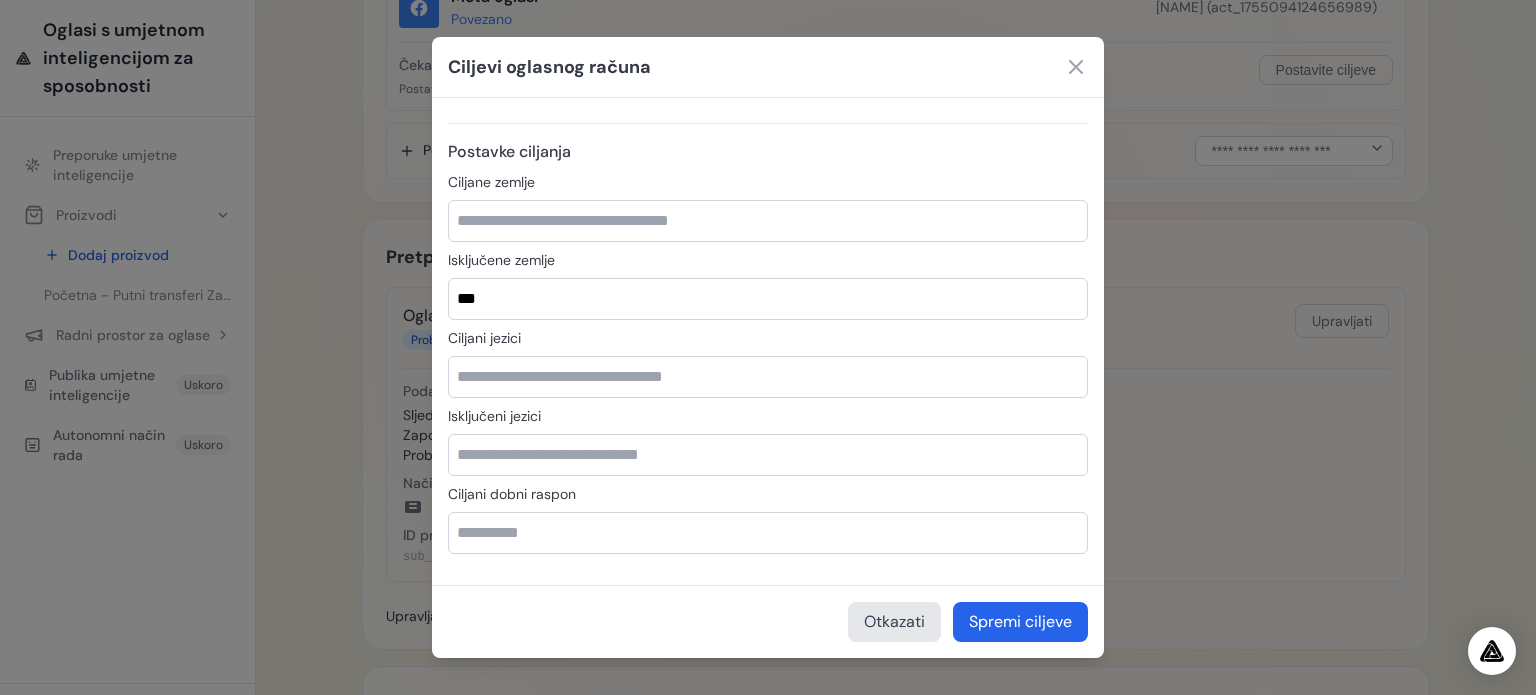 click on "Ciljani jezici" at bounding box center (768, 338) 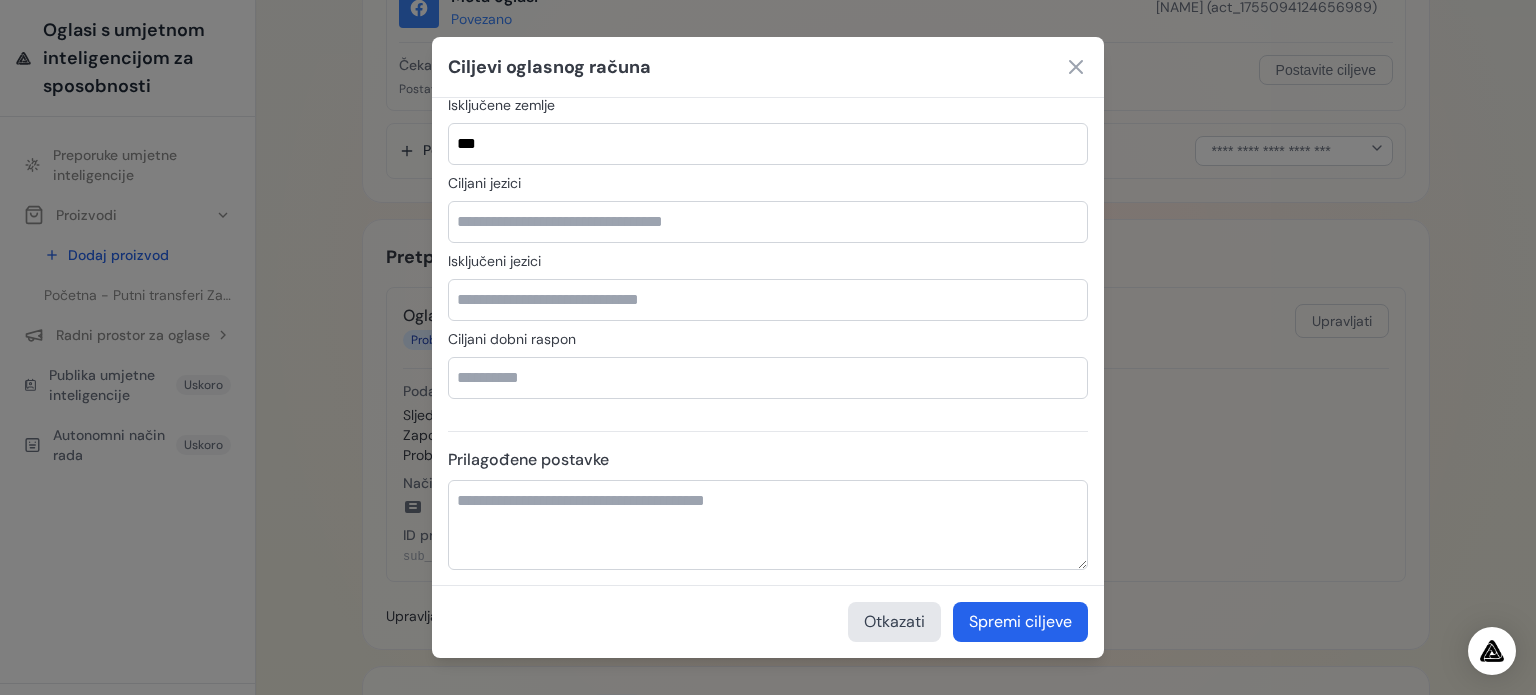 scroll, scrollTop: 1056, scrollLeft: 0, axis: vertical 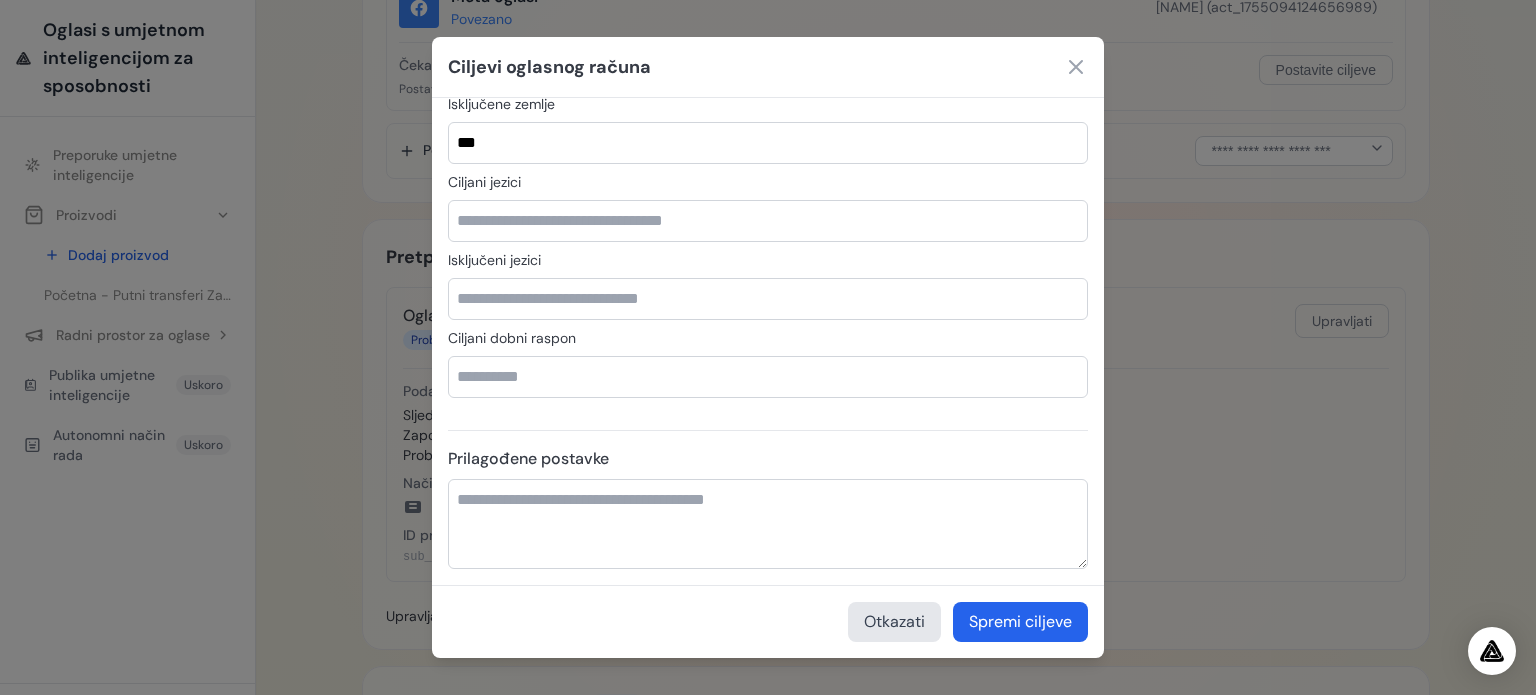 click on "***" at bounding box center (768, 143) 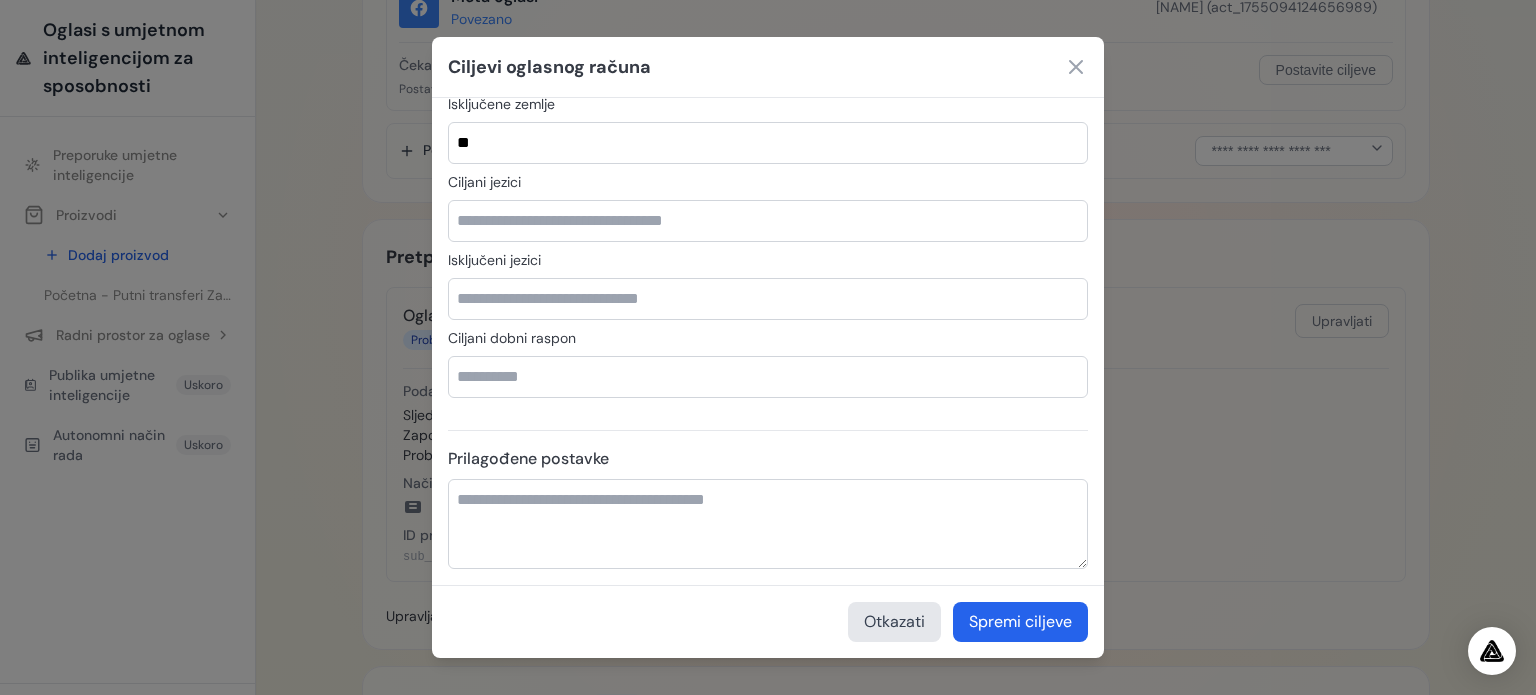 type on "*" 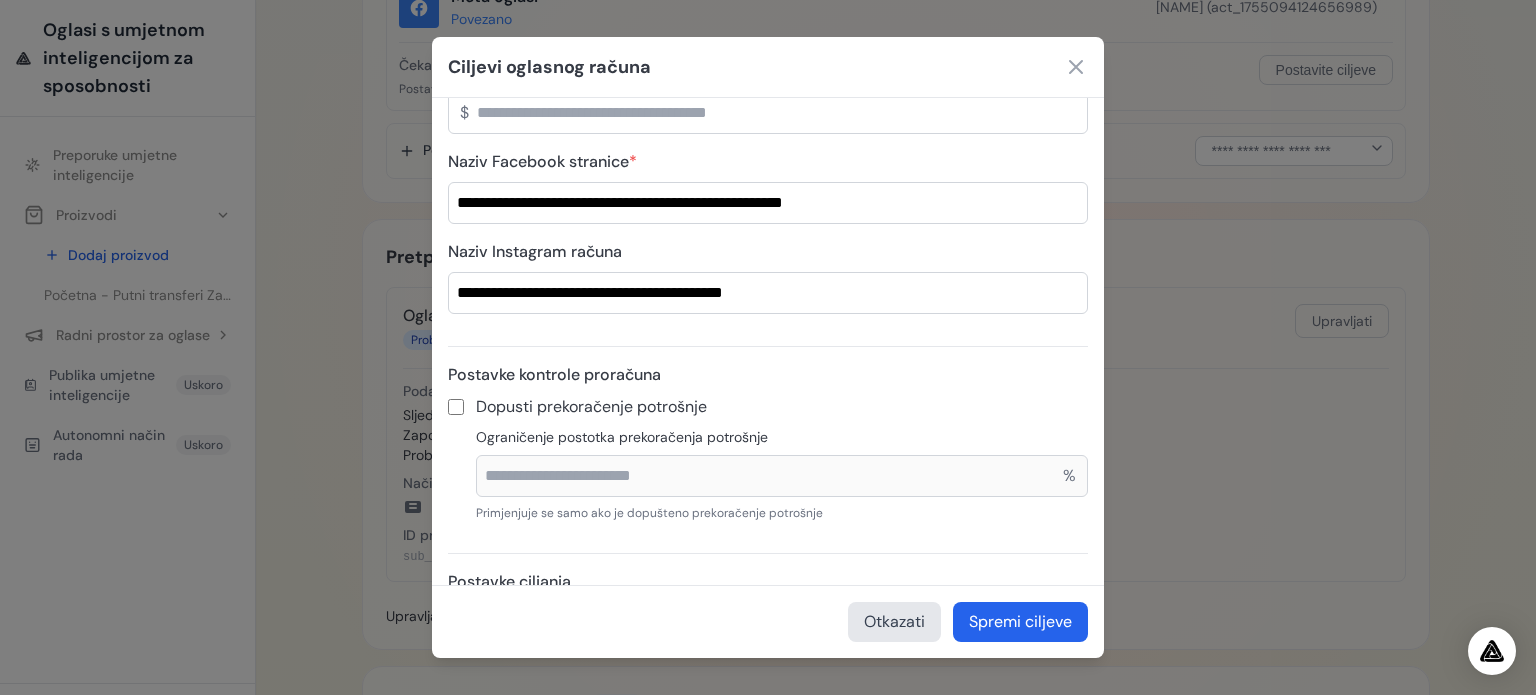 scroll, scrollTop: 456, scrollLeft: 0, axis: vertical 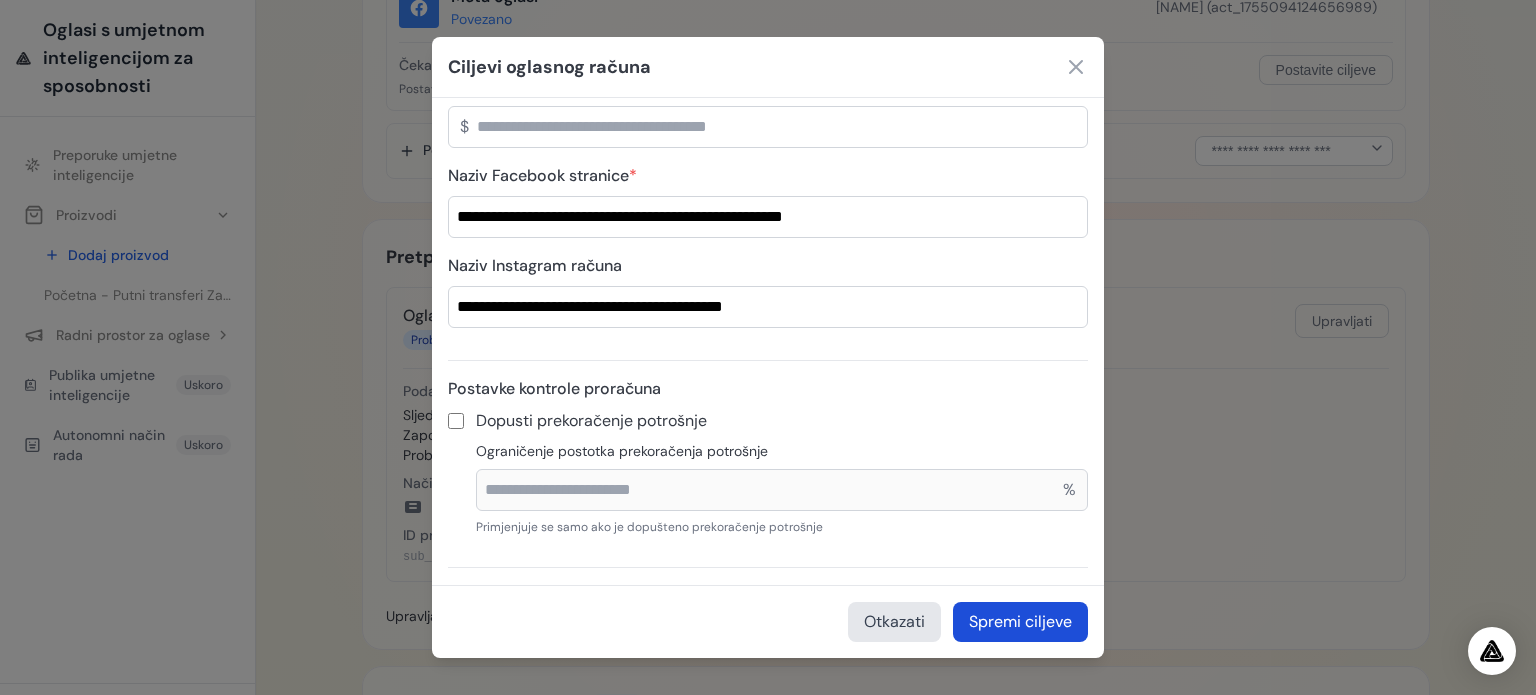 type 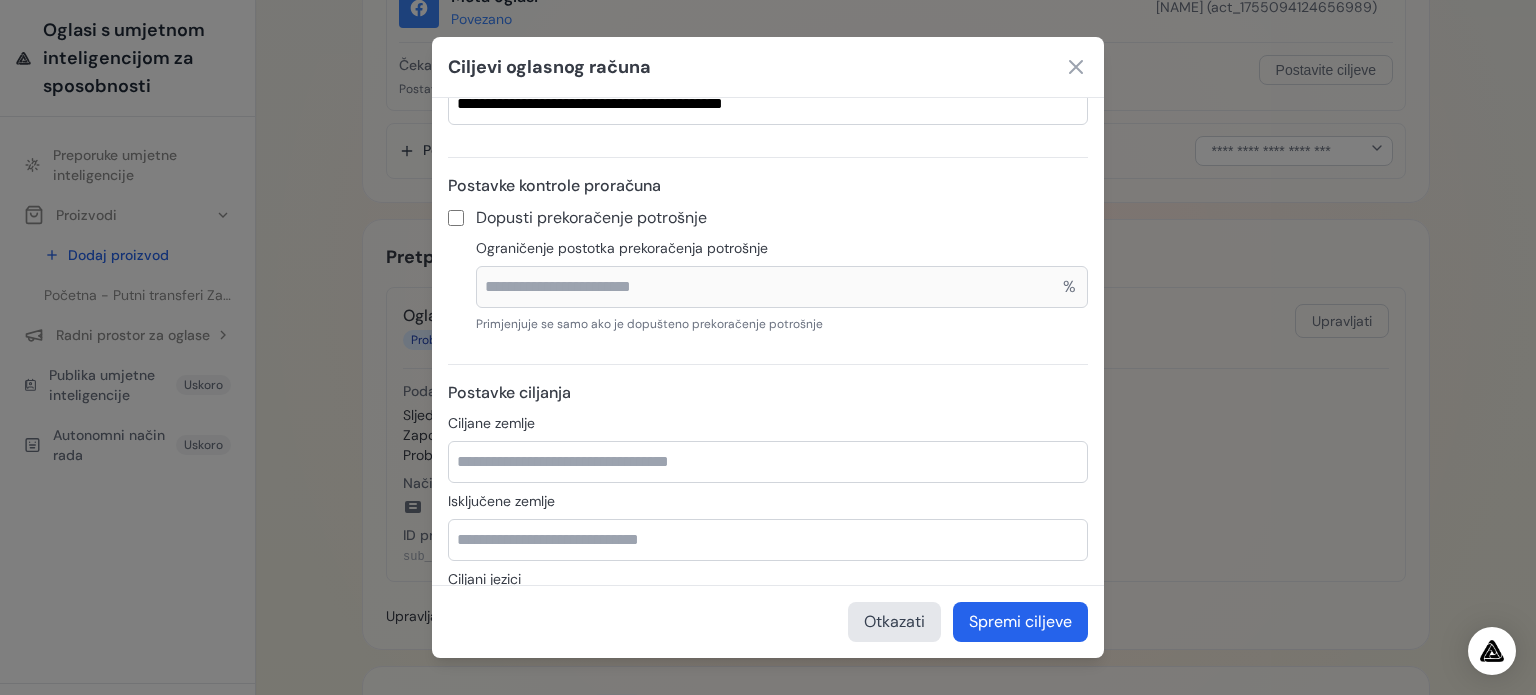 scroll, scrollTop: 656, scrollLeft: 0, axis: vertical 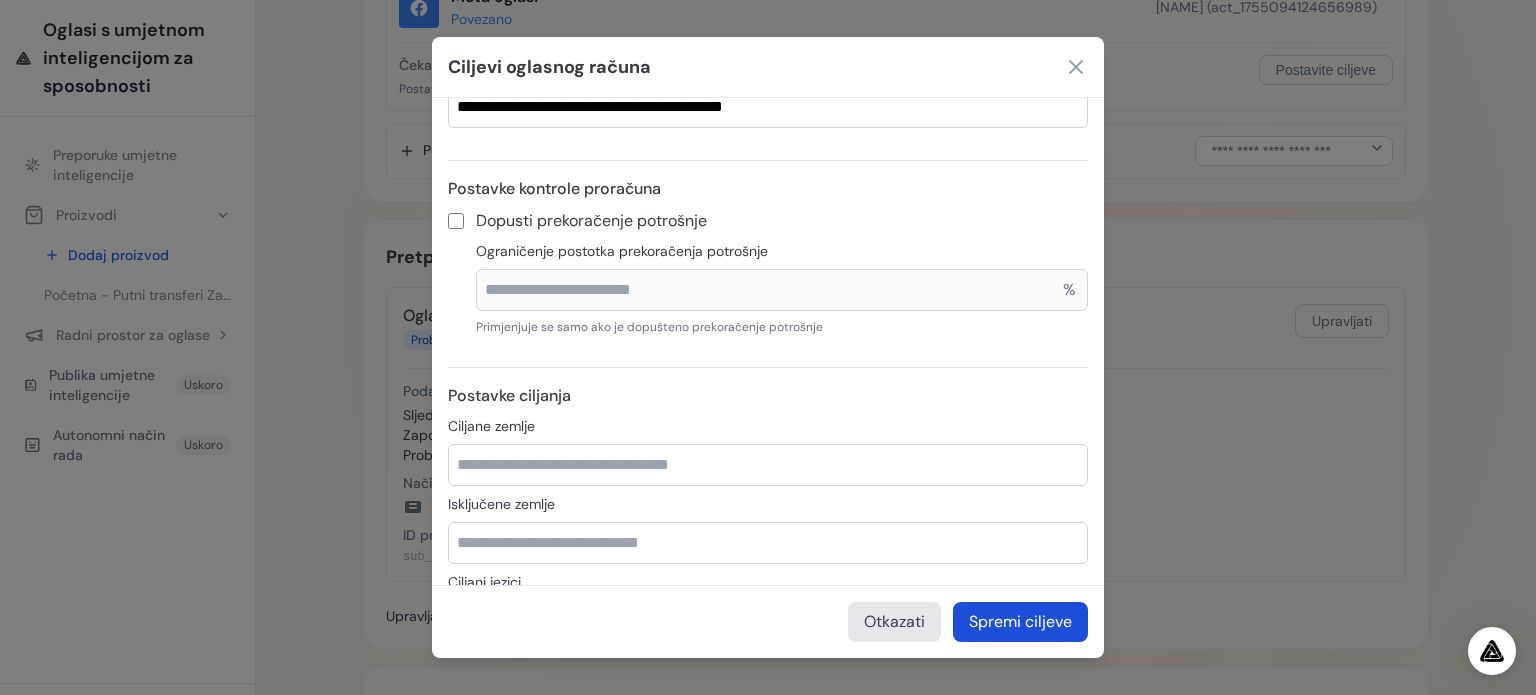click on "Spremi ciljeve" at bounding box center [1020, 621] 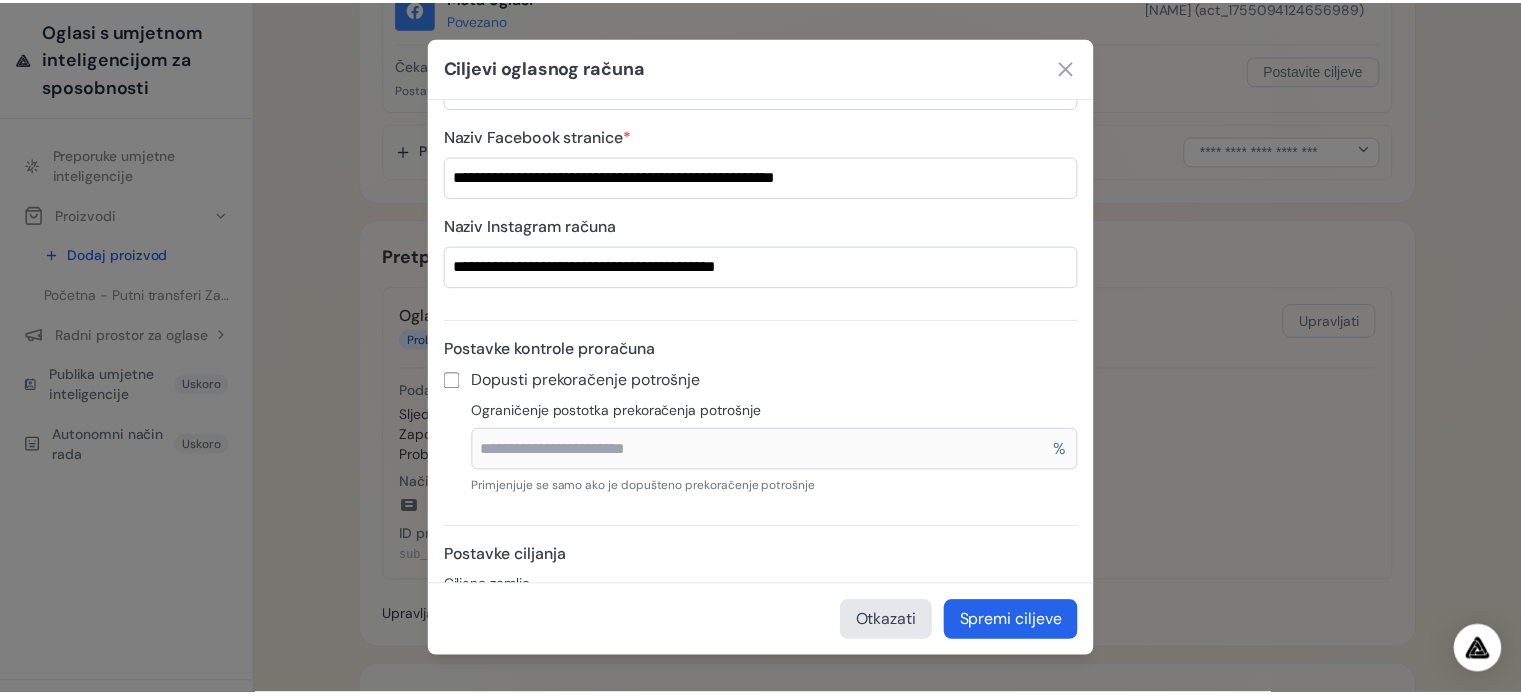 scroll, scrollTop: 156, scrollLeft: 0, axis: vertical 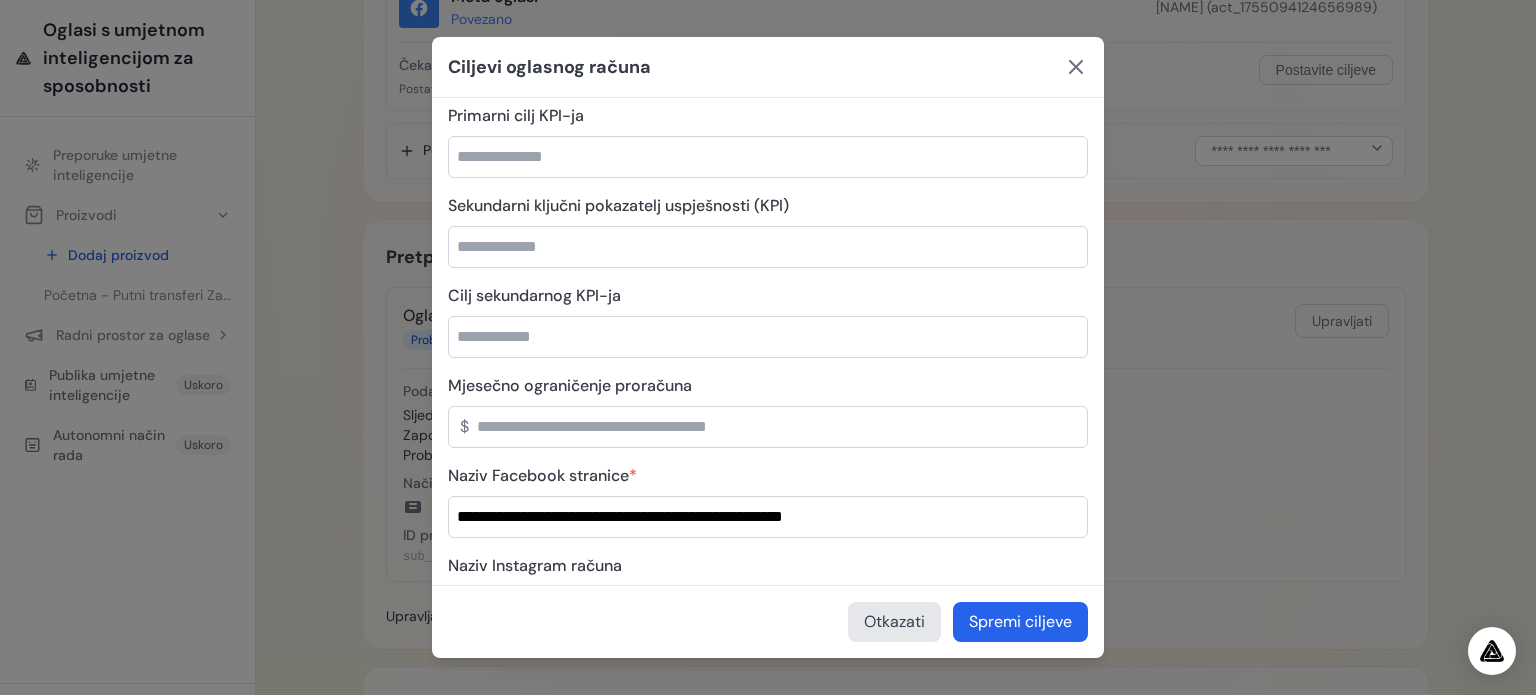 click 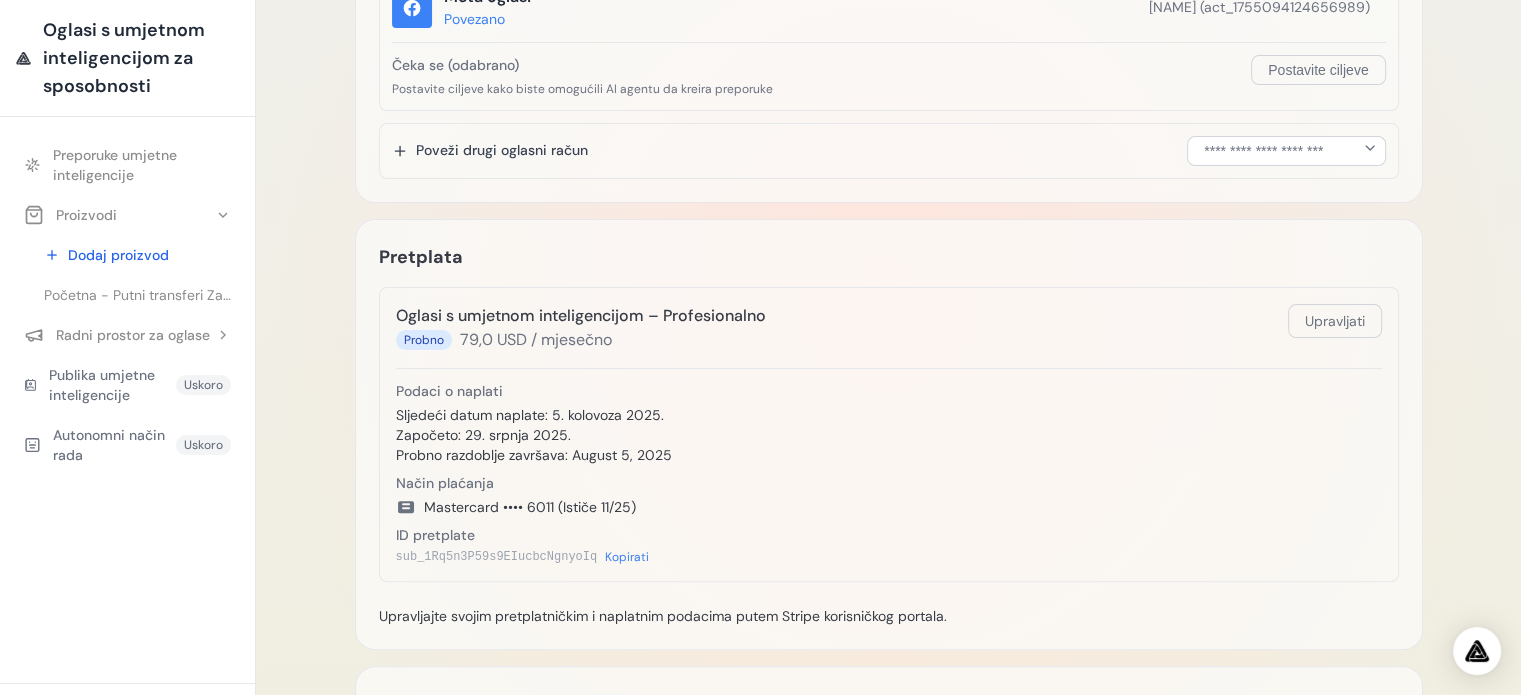 click on "Postavke
Podaci o korisniku
E-pošta
traveltransferszadar@gmail.com
Aktivna sesija
Odjava
Izravna prijava korisnika
Prijavi se kao
Unesite korisnički ID ili adresu e-pošte za prijavu kao taj korisnik
Odabrani oglasni računi
Ponovno se povežite s Facebookom
* ***" at bounding box center (888, 290) 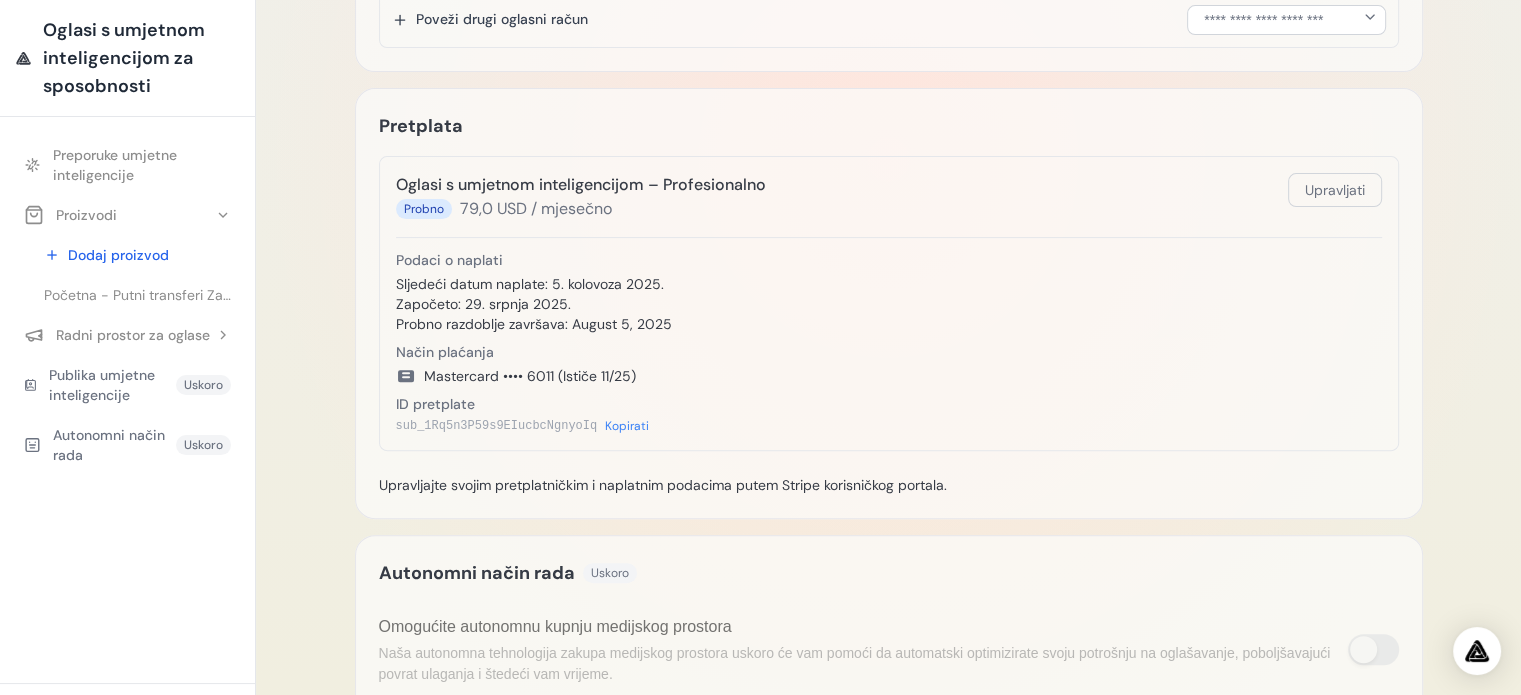 scroll, scrollTop: 883, scrollLeft: 0, axis: vertical 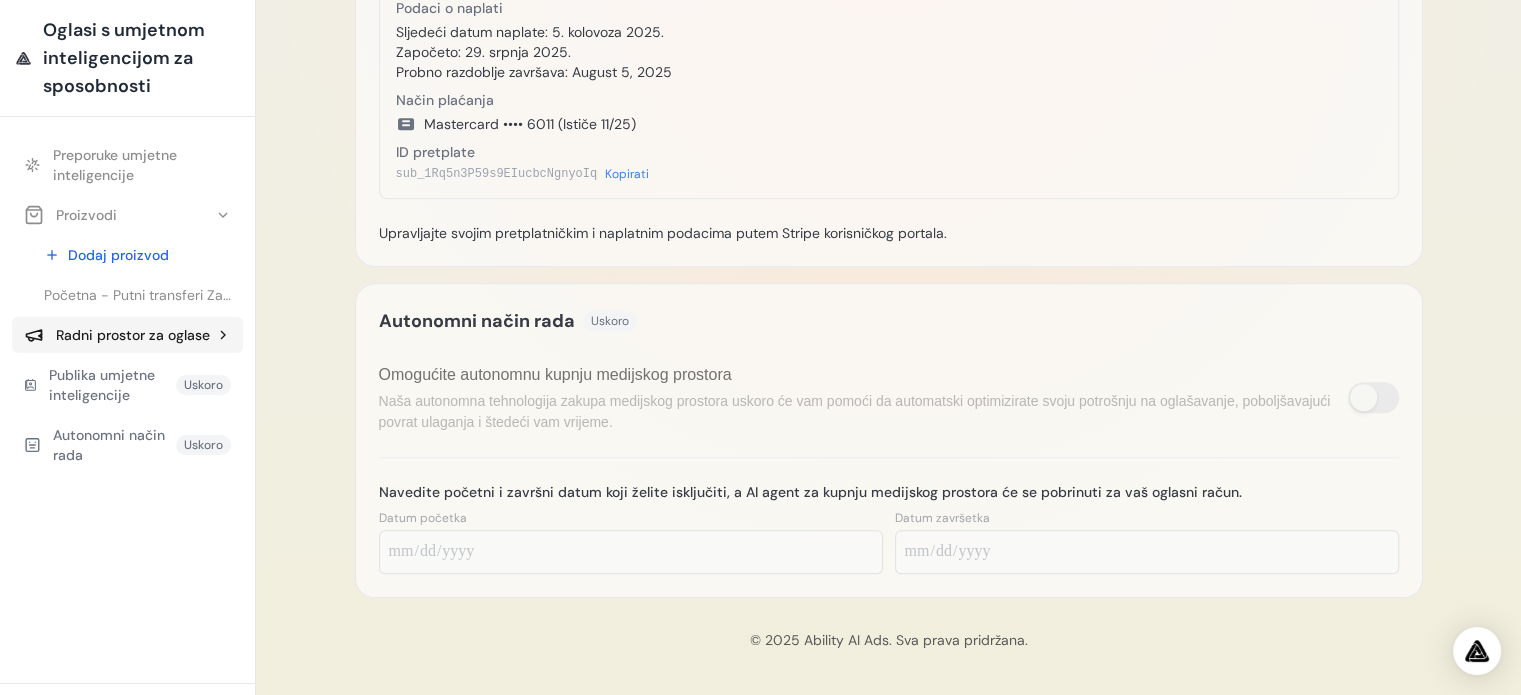 click on "Radni prostor za oglase" at bounding box center (133, 335) 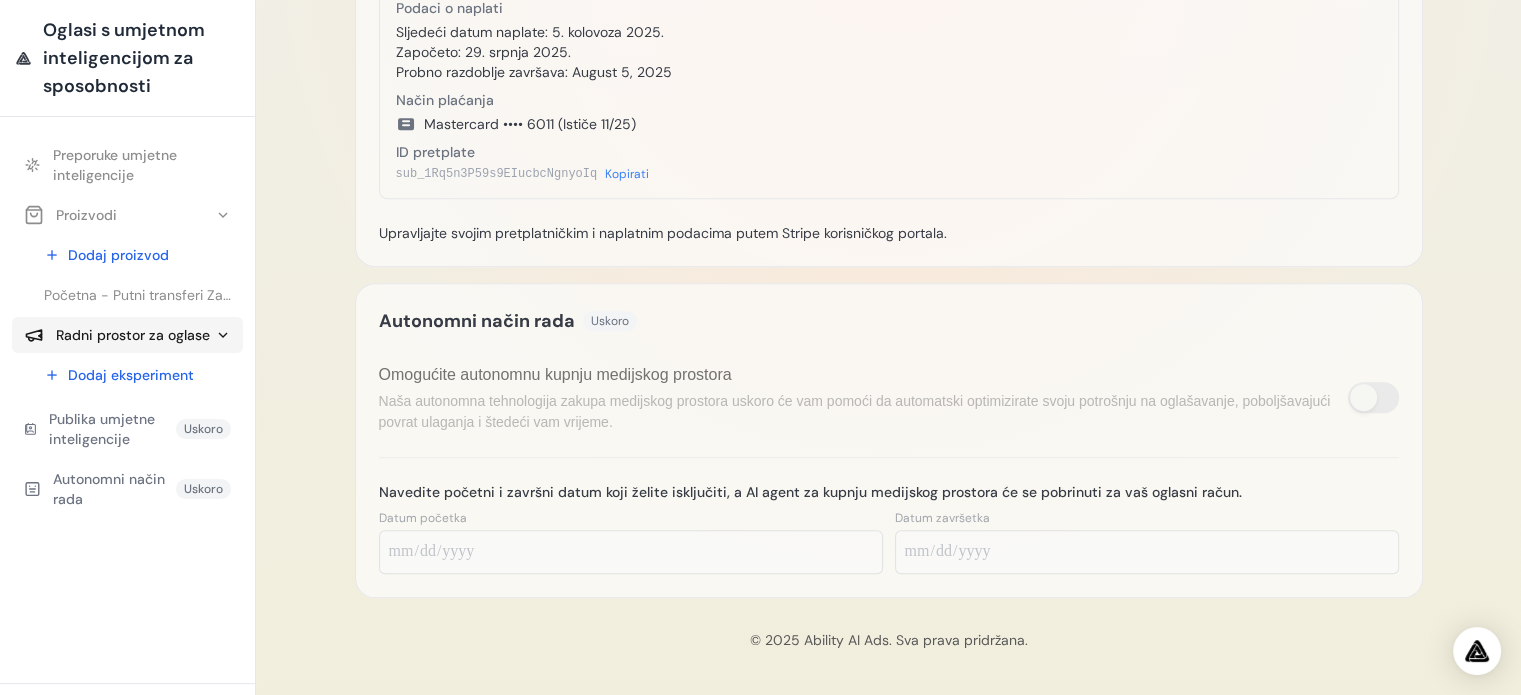 click on "Radni prostor za oglase" at bounding box center (133, 335) 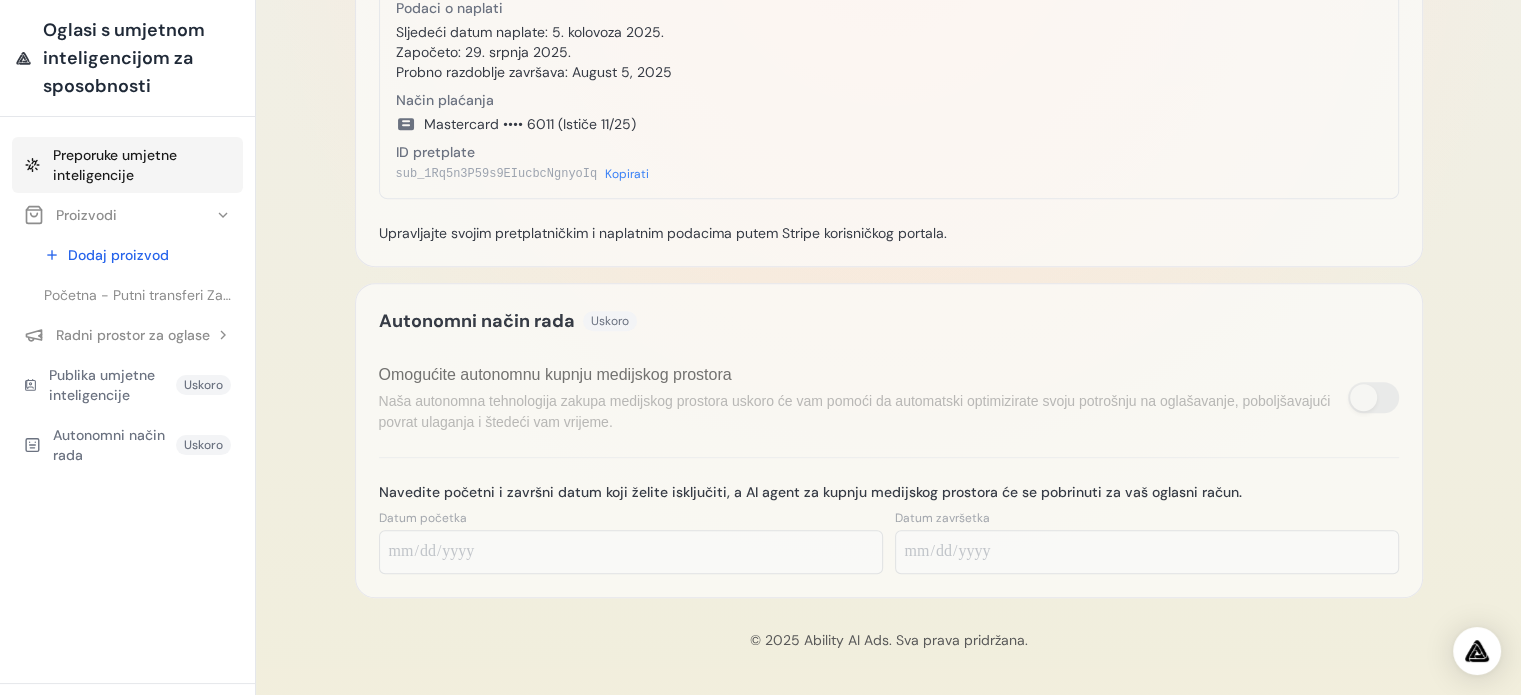 click on "Preporuke umjetne inteligencije" at bounding box center [115, 165] 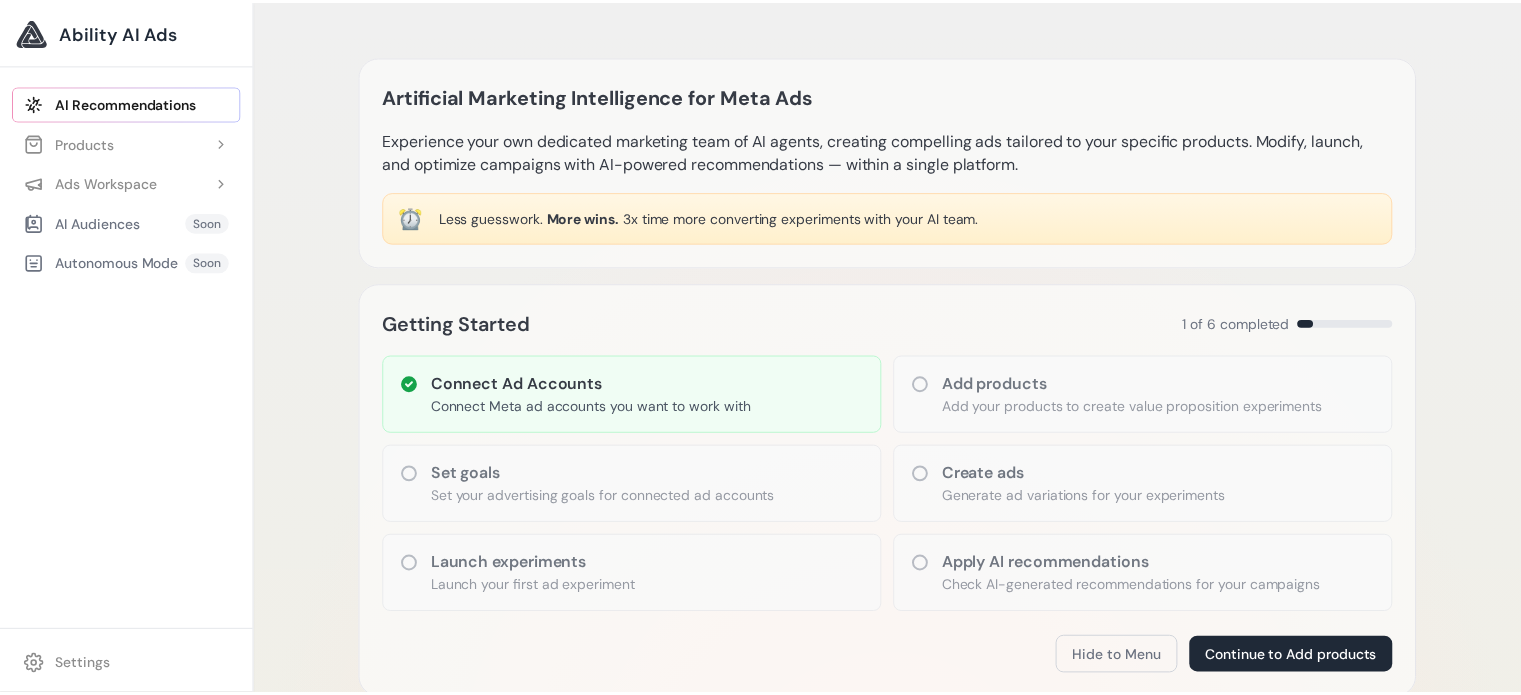 scroll, scrollTop: 0, scrollLeft: 0, axis: both 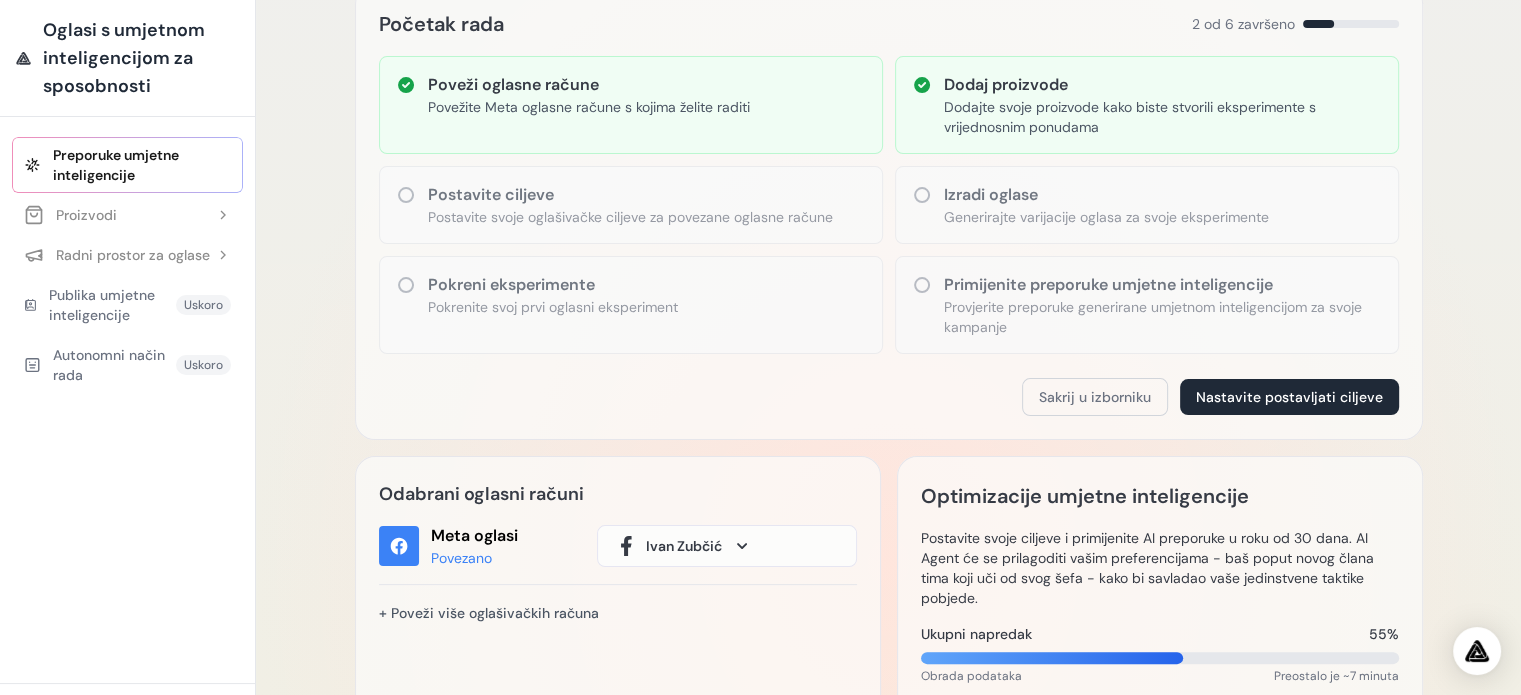 click on "Izradi oglase" at bounding box center (991, 194) 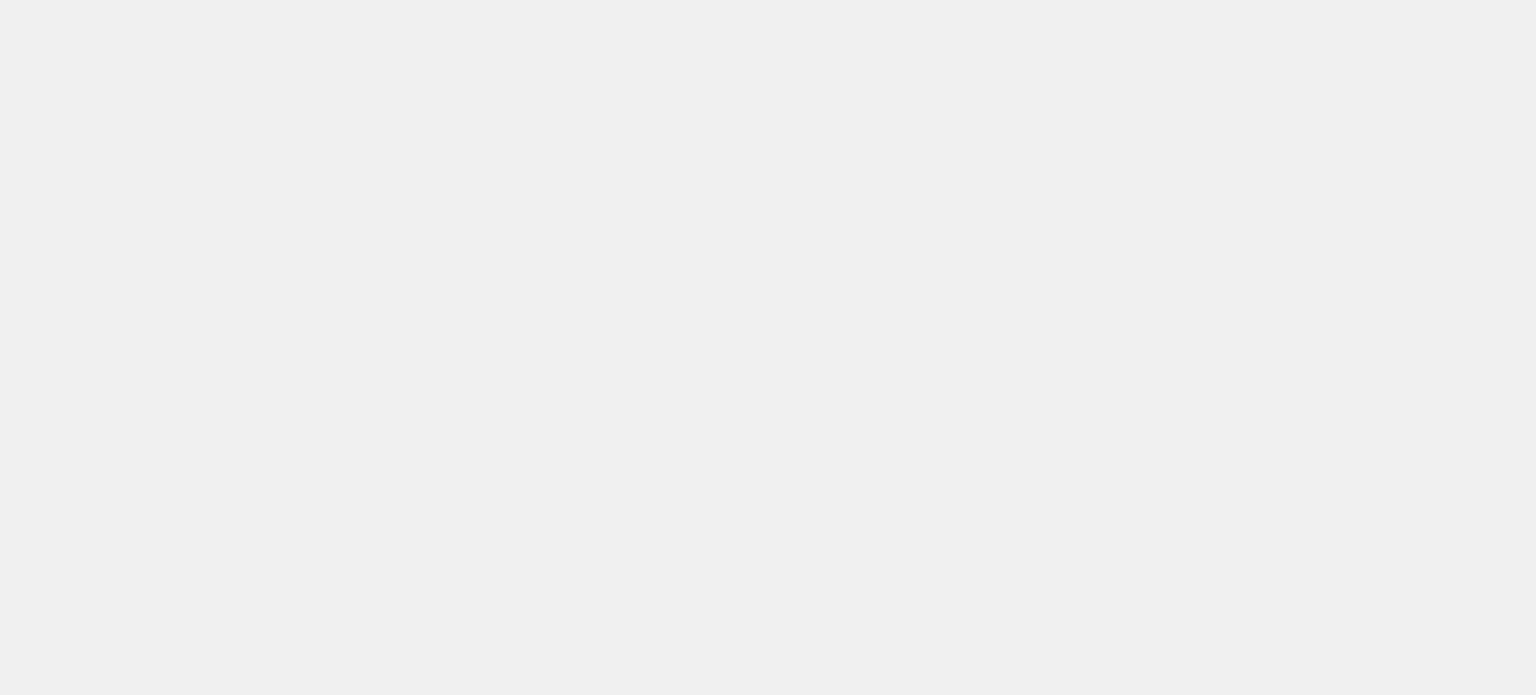scroll, scrollTop: 0, scrollLeft: 0, axis: both 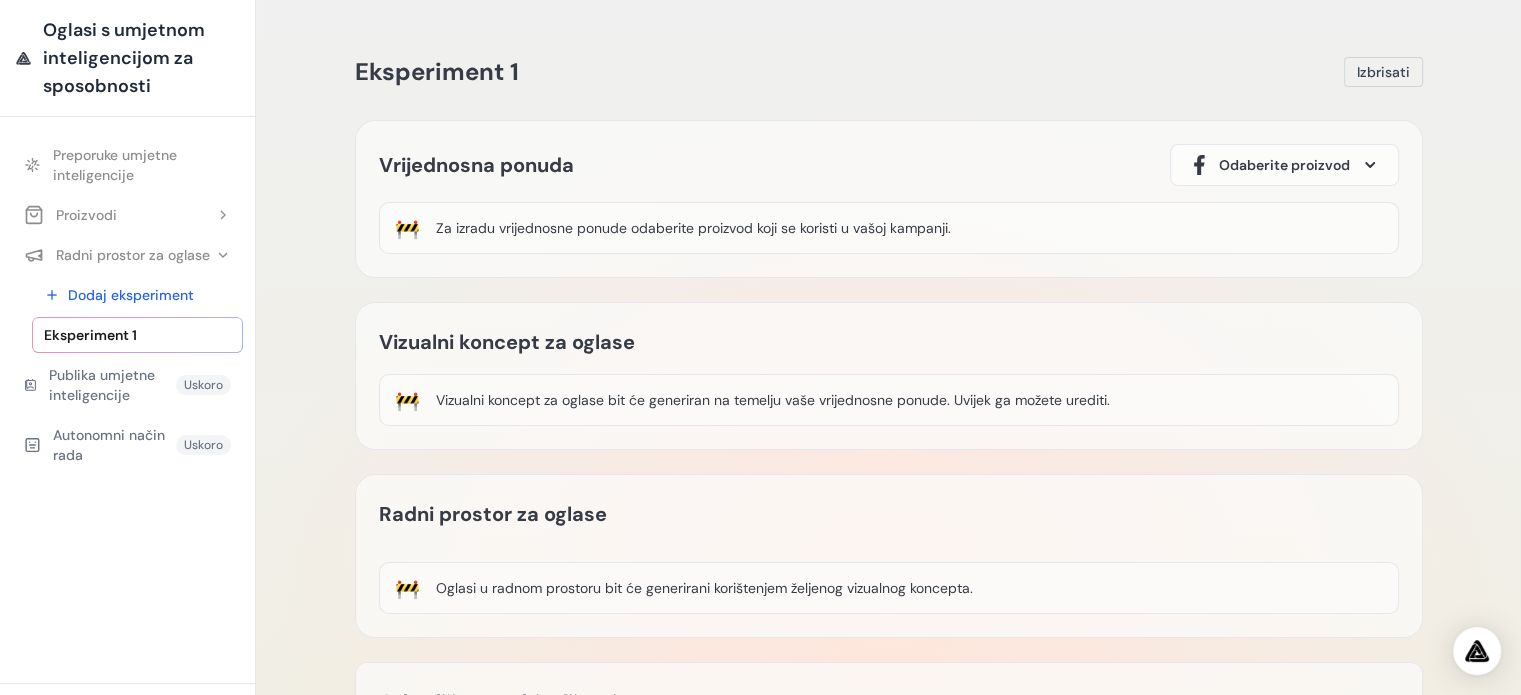 click at bounding box center [1370, 165] 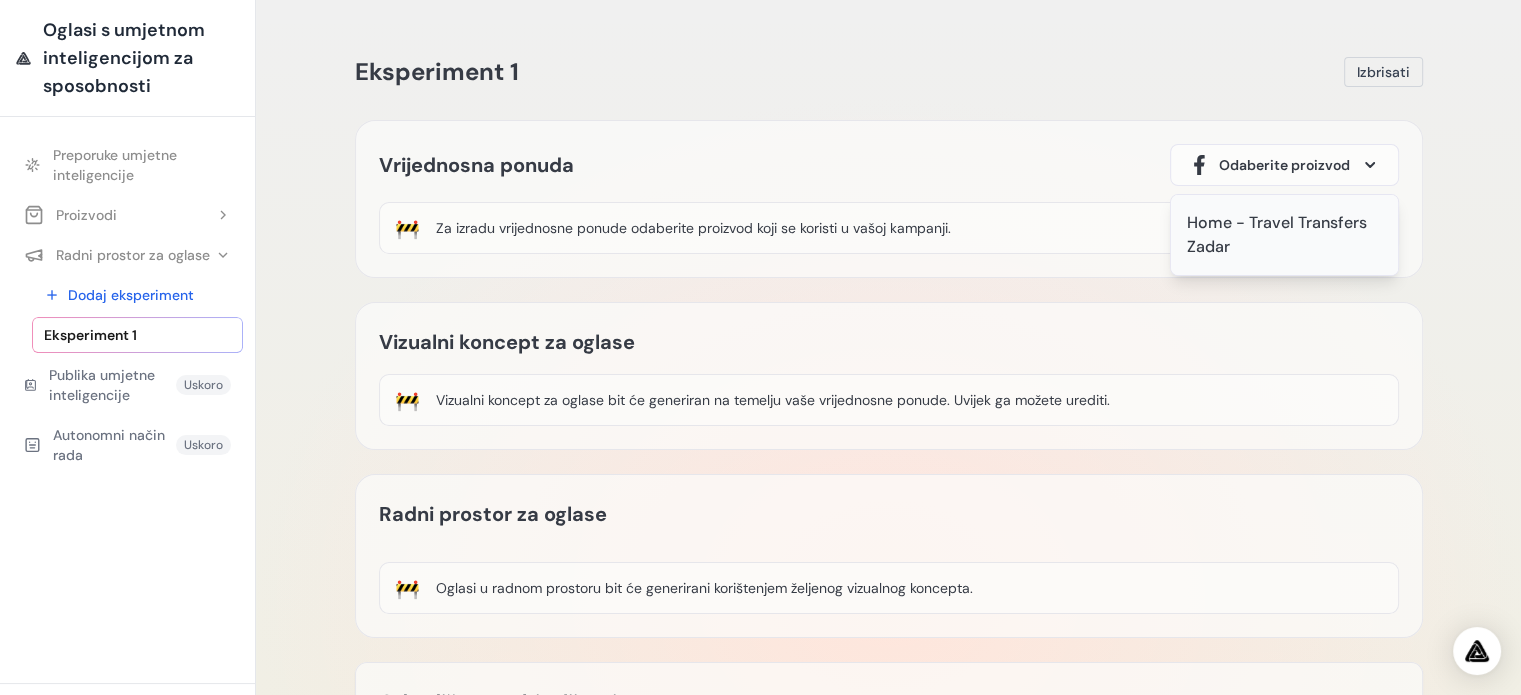 click on "Home - Travel Transfers Zadar" at bounding box center (1284, 235) 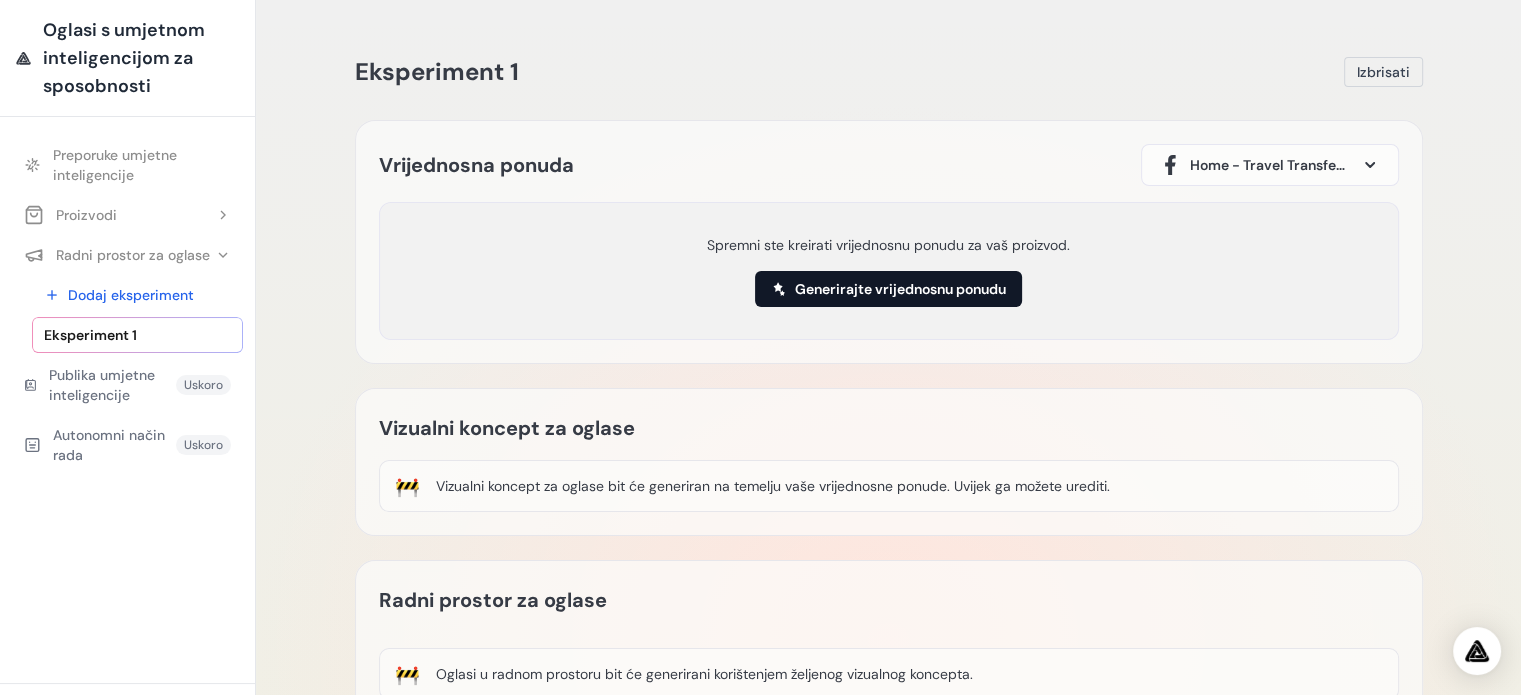 click on "Generirajte vrijednosnu ponudu" at bounding box center [900, 289] 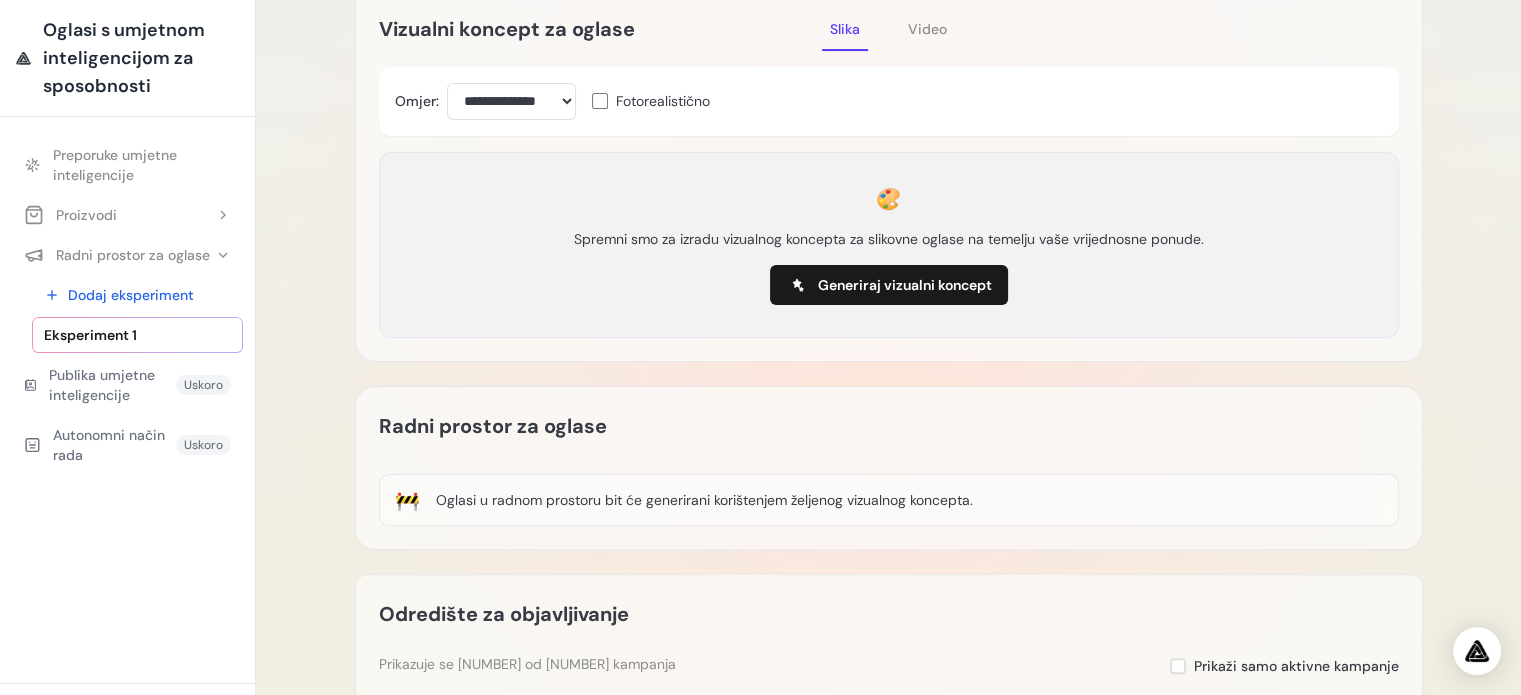 scroll, scrollTop: 500, scrollLeft: 0, axis: vertical 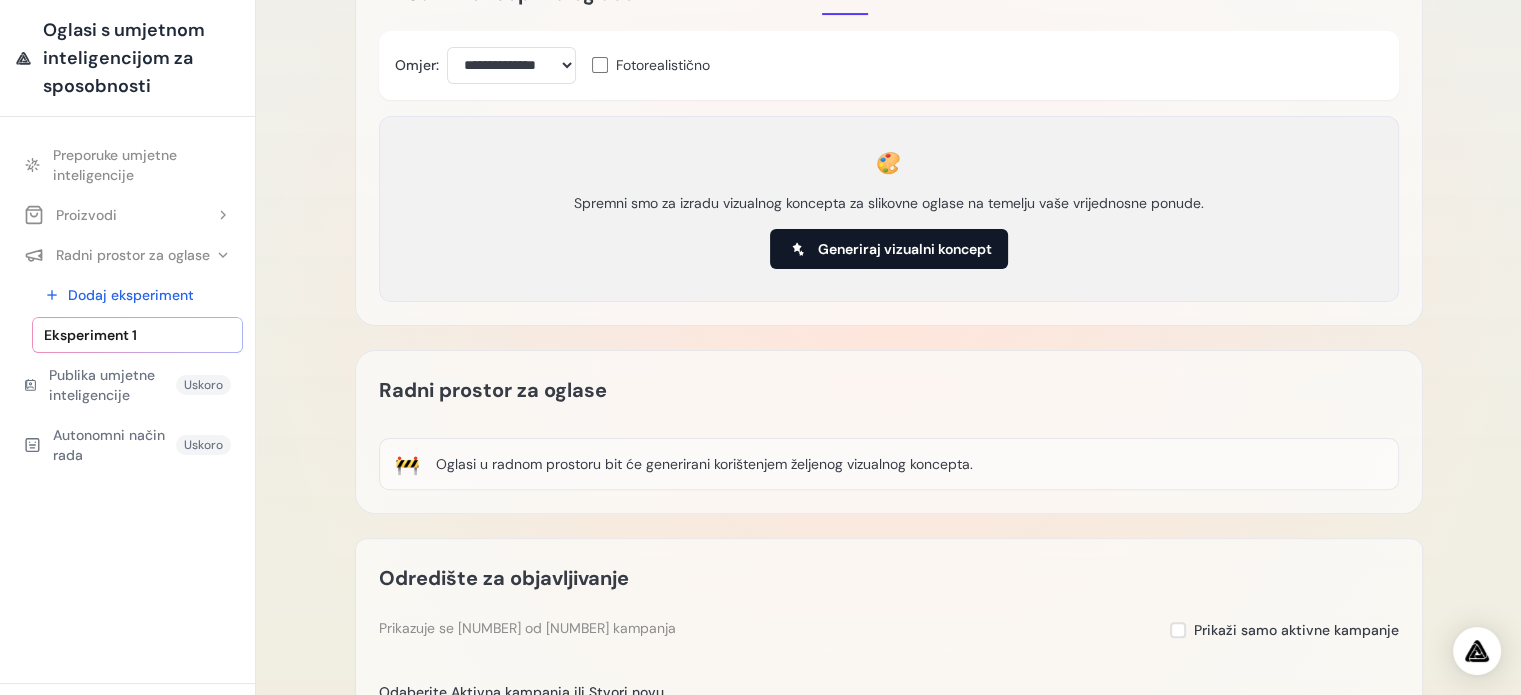 click on "Generiraj vizualni koncept" at bounding box center (905, 249) 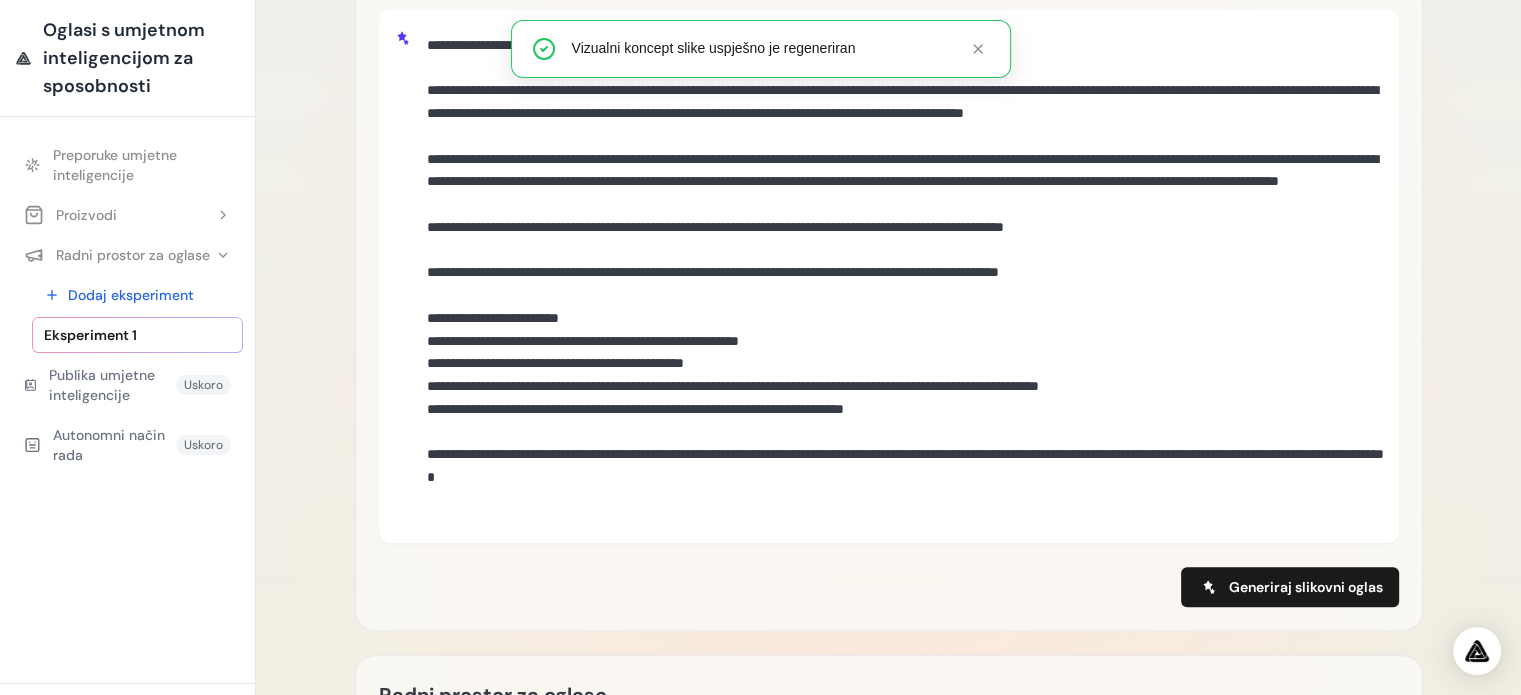 scroll, scrollTop: 800, scrollLeft: 0, axis: vertical 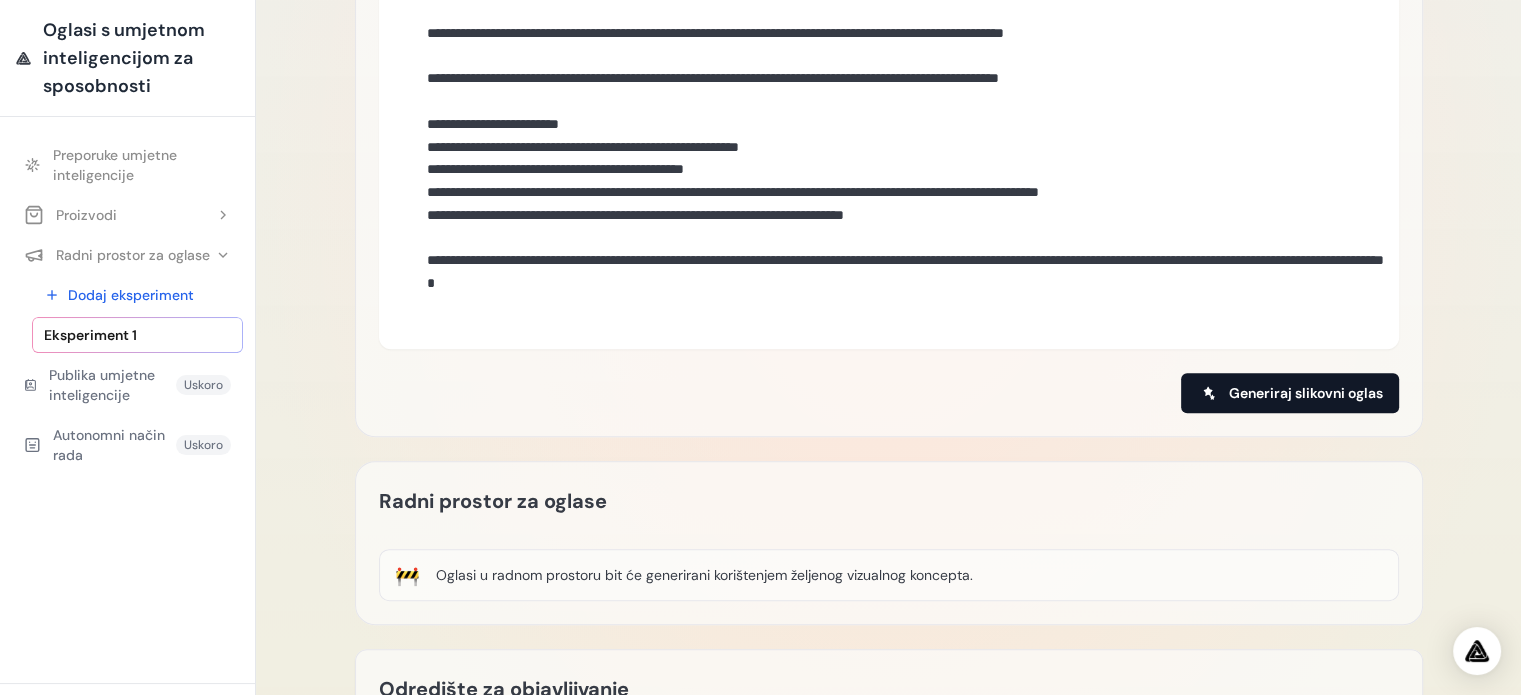 click on "Generiraj slikovni oglas" at bounding box center [1306, 393] 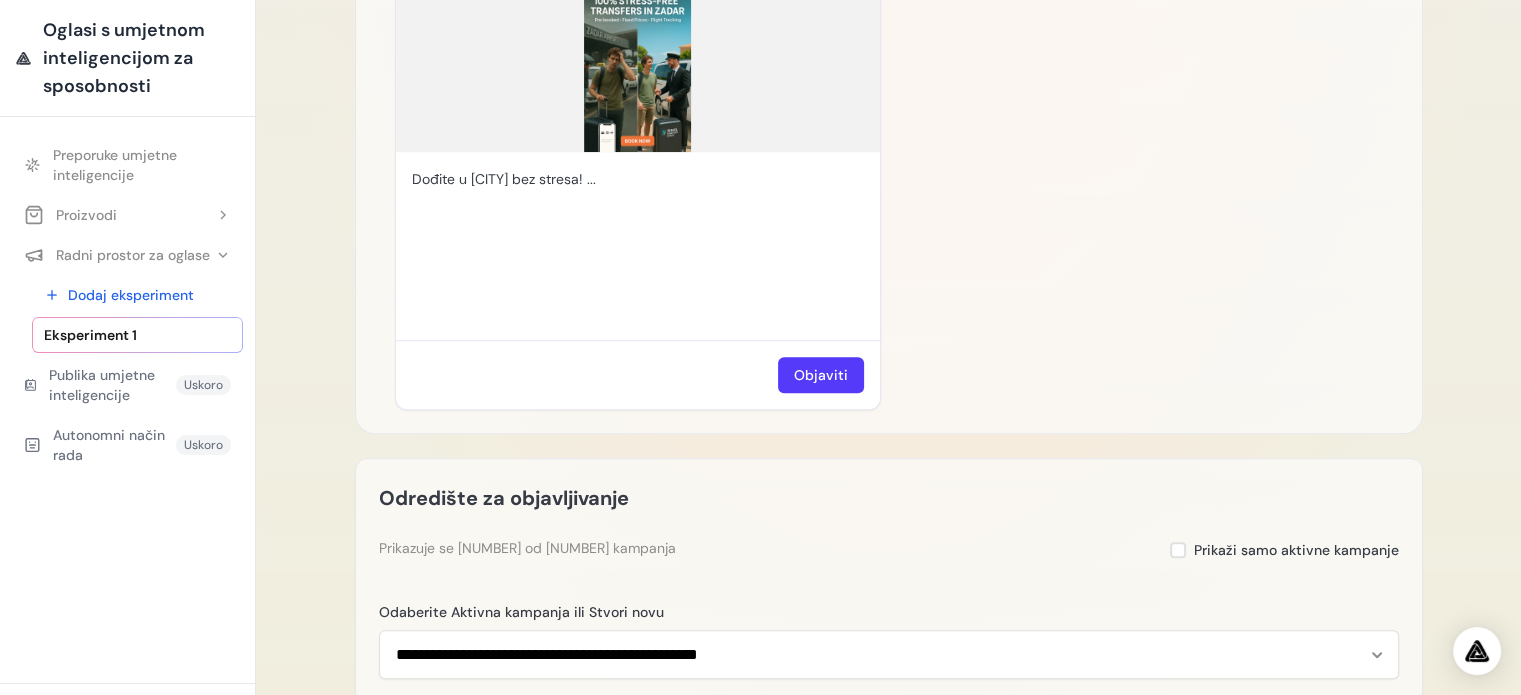 scroll, scrollTop: 1636, scrollLeft: 0, axis: vertical 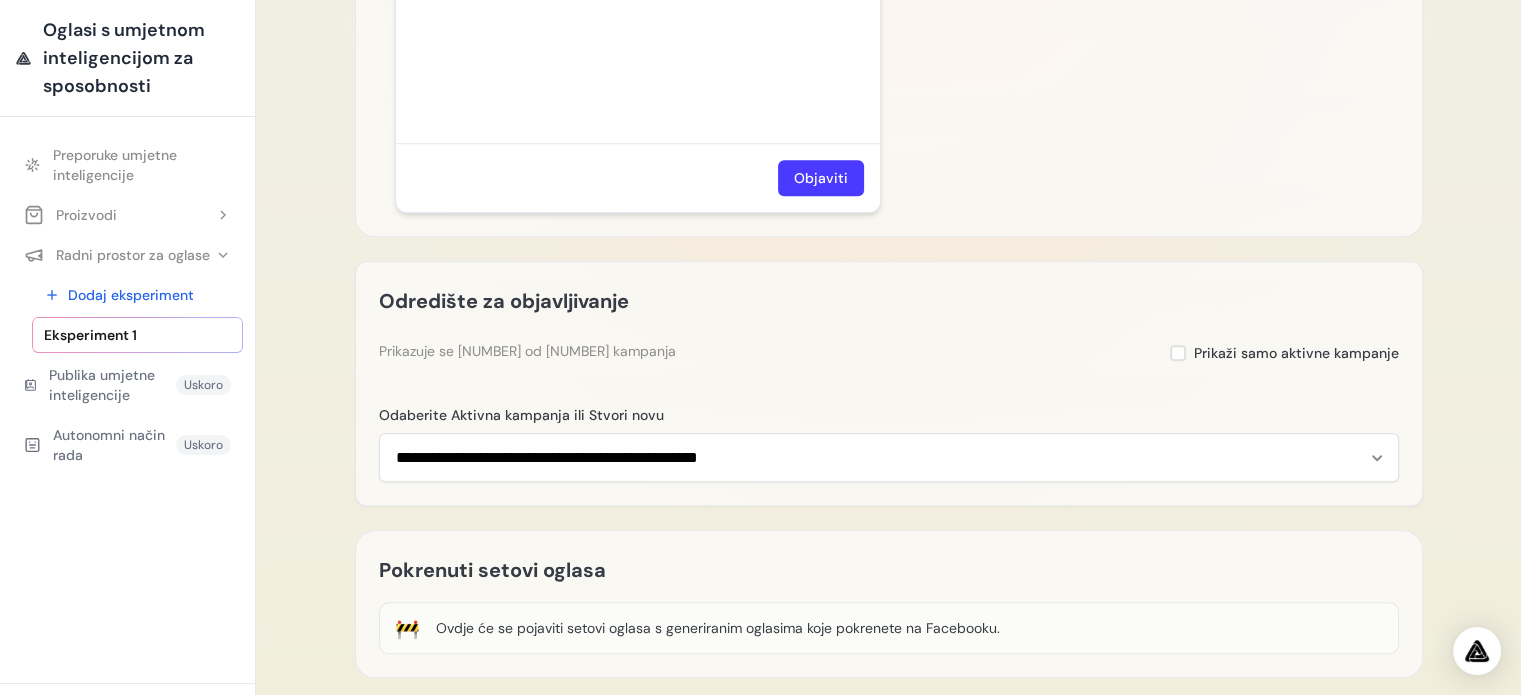 click on "Objaviti" at bounding box center [821, 178] 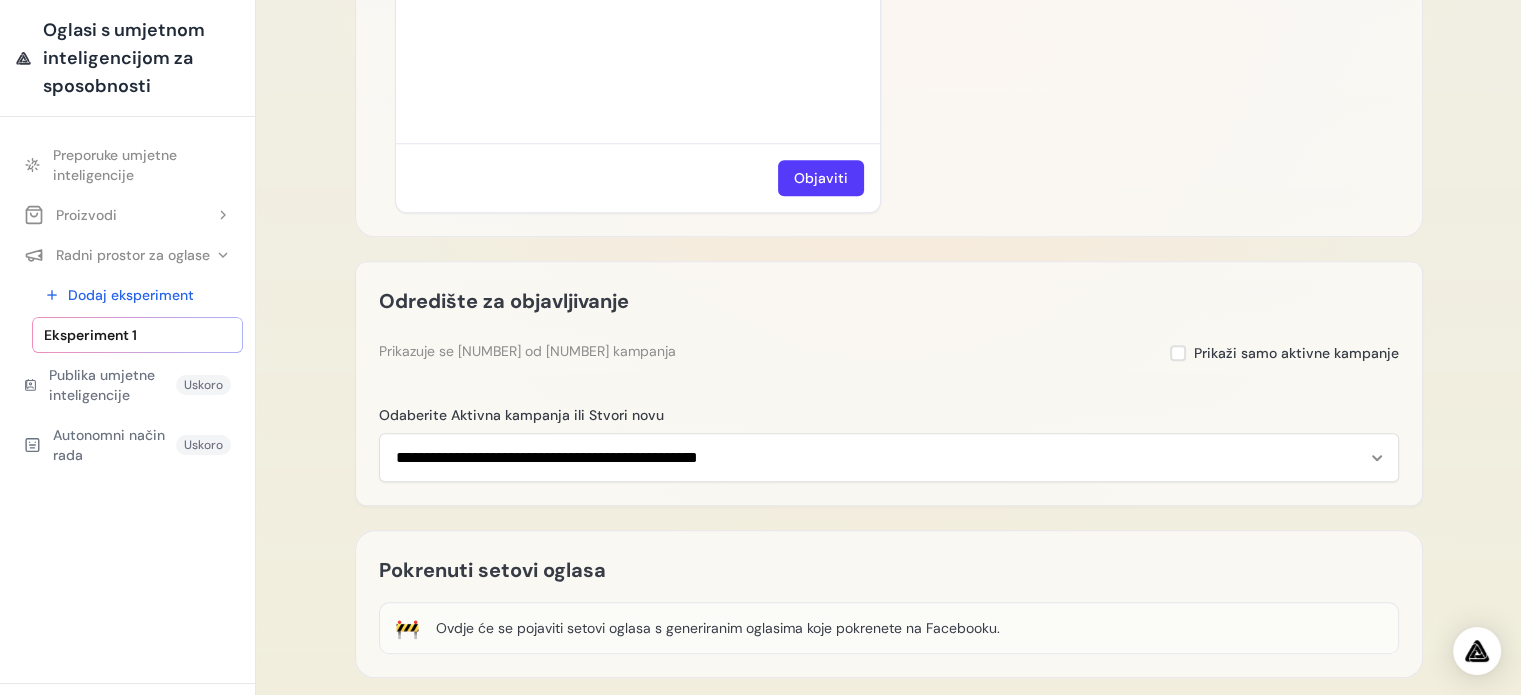 scroll, scrollTop: 1672, scrollLeft: 0, axis: vertical 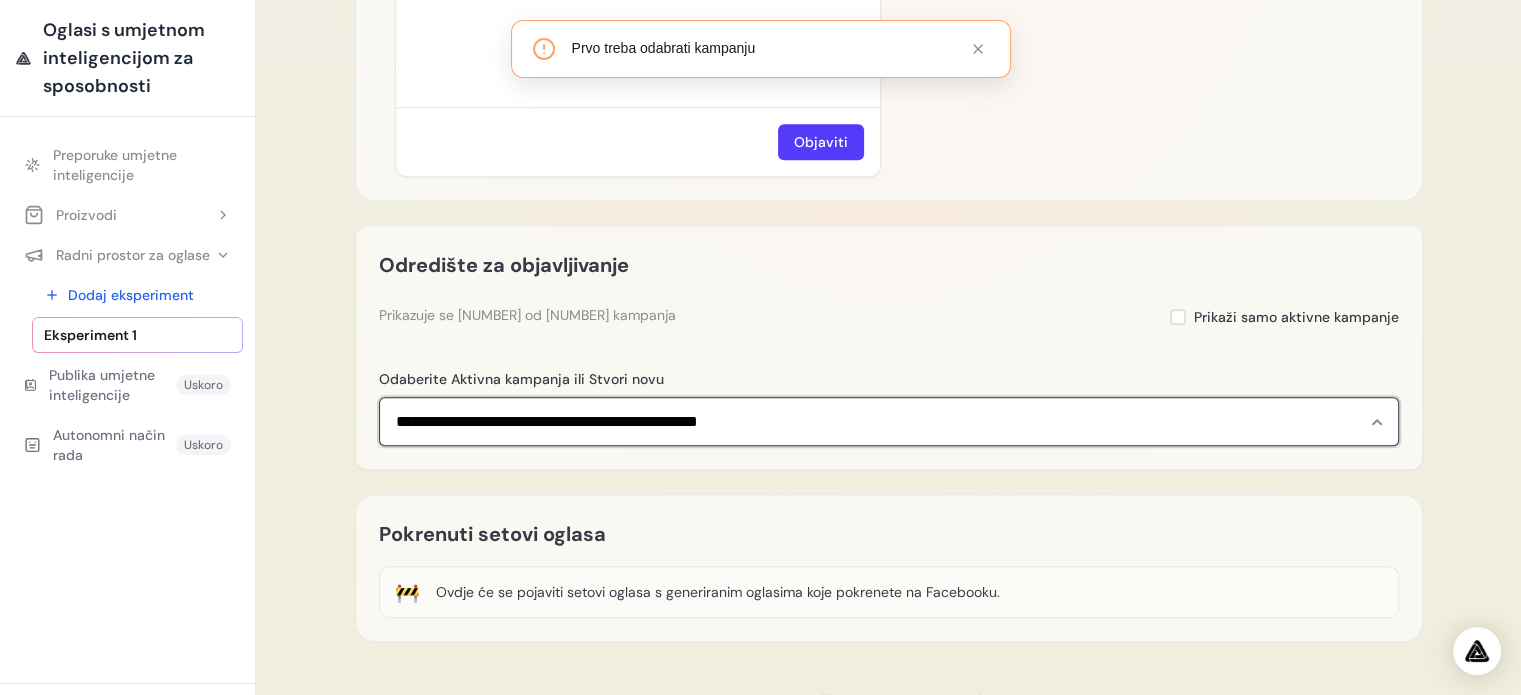 click on "**********" at bounding box center (889, 422) 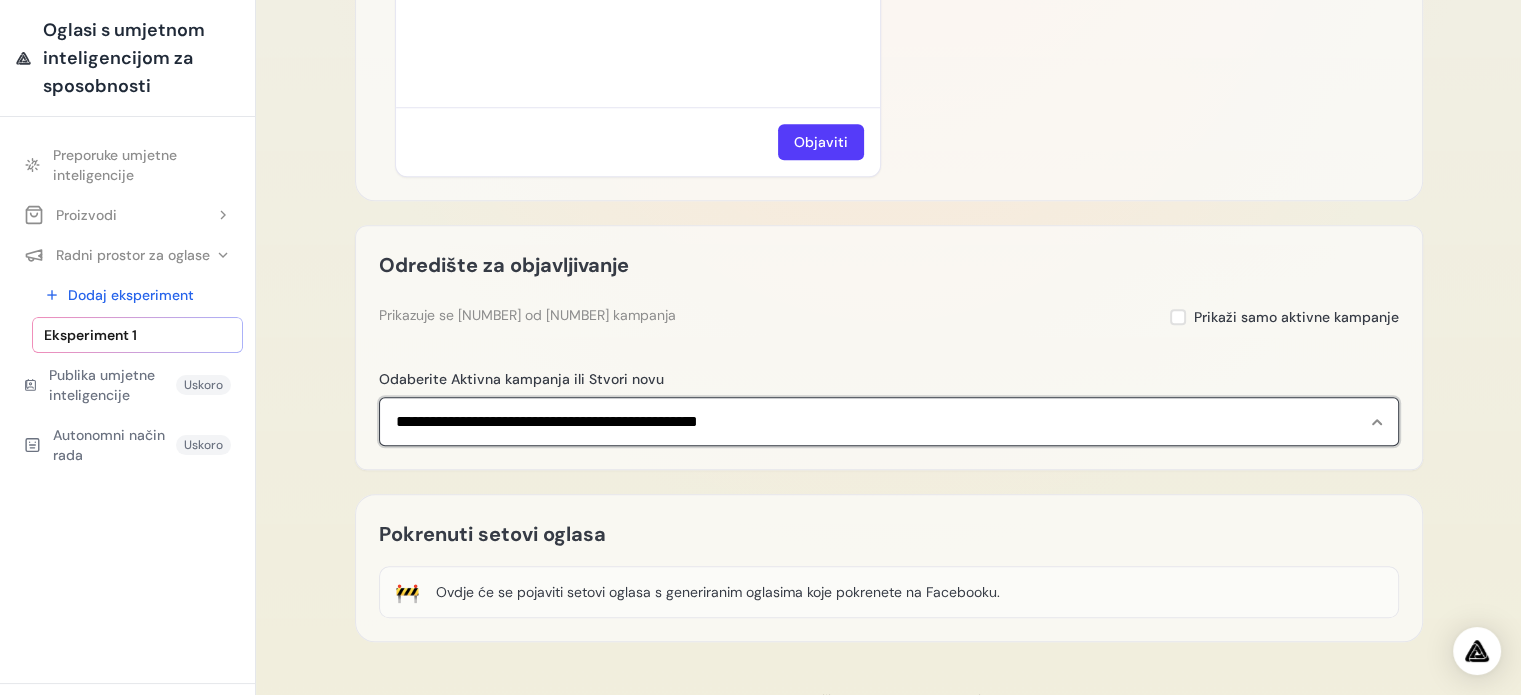 select on "**********" 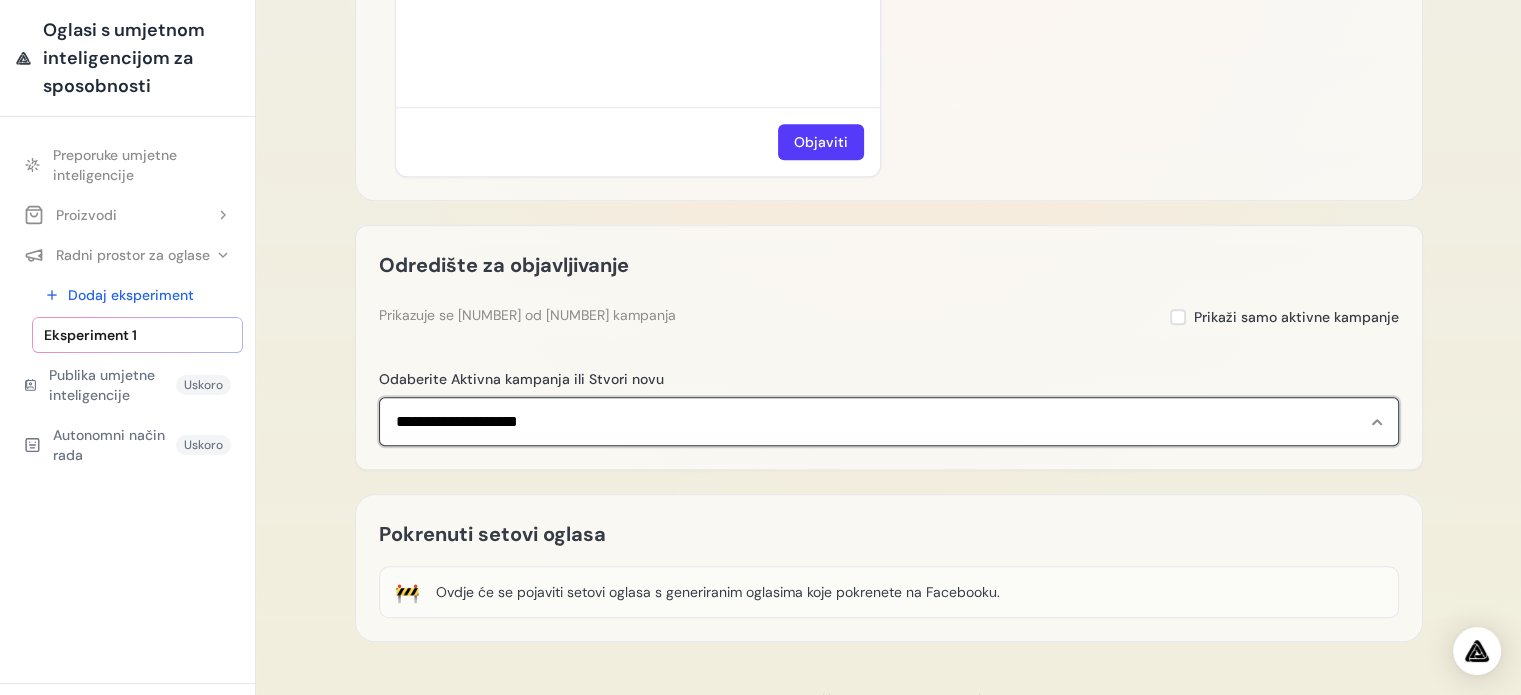 click on "**********" at bounding box center [889, 422] 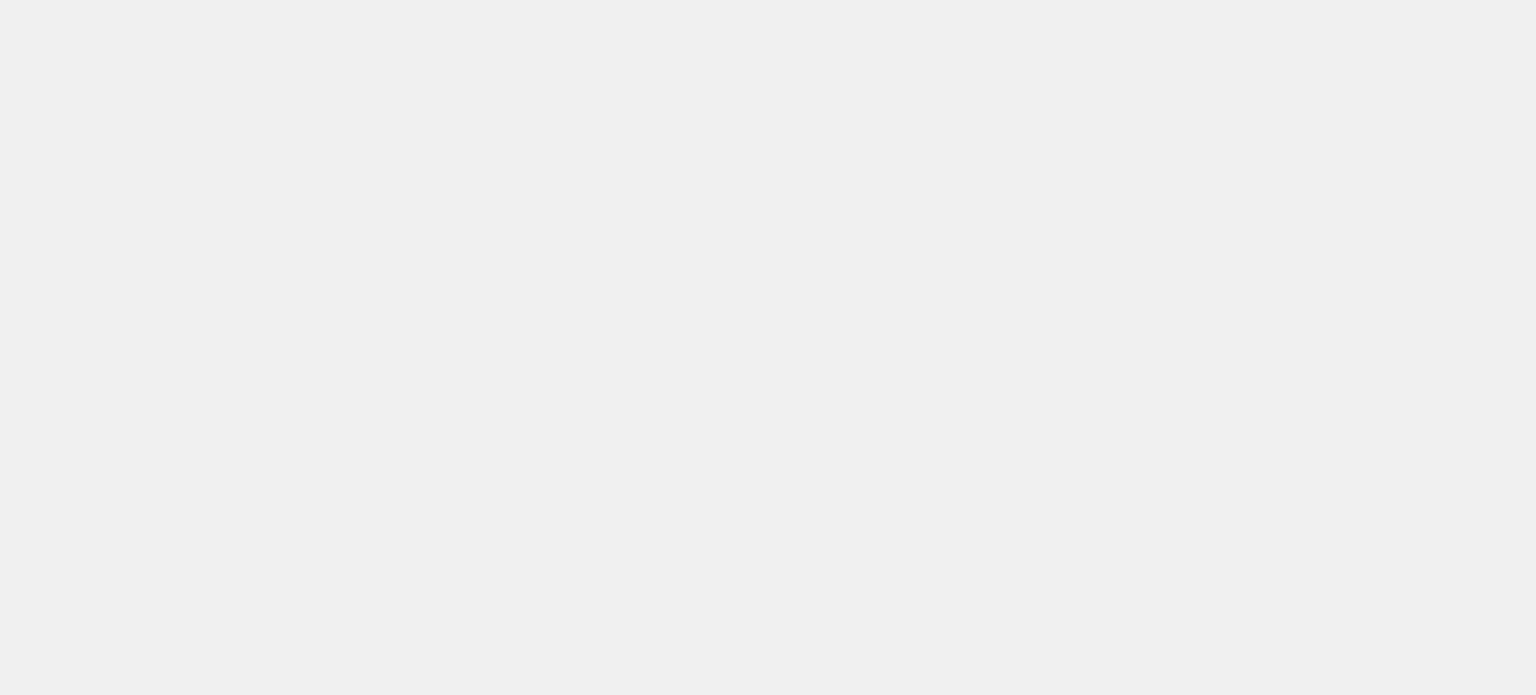 scroll, scrollTop: 0, scrollLeft: 0, axis: both 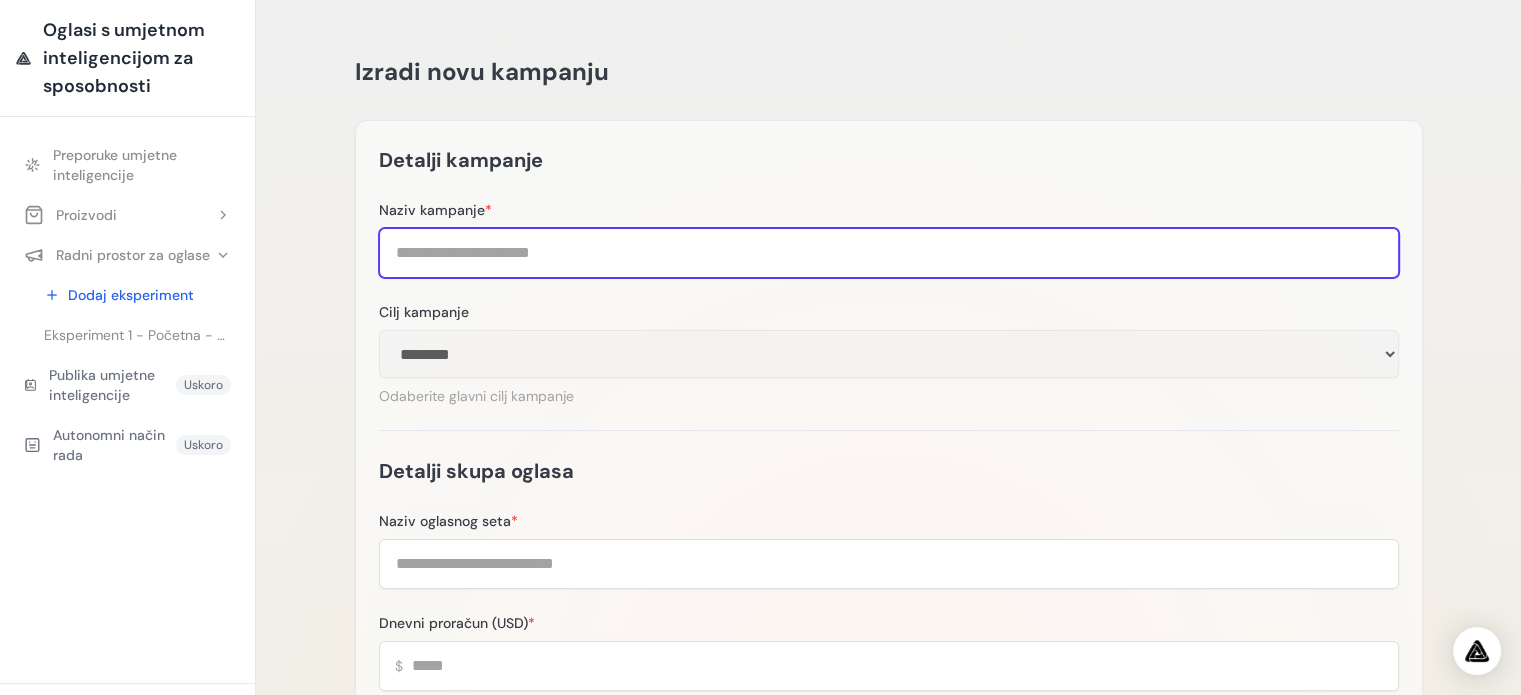 click on "Naziv kampanje  *" at bounding box center (889, 253) 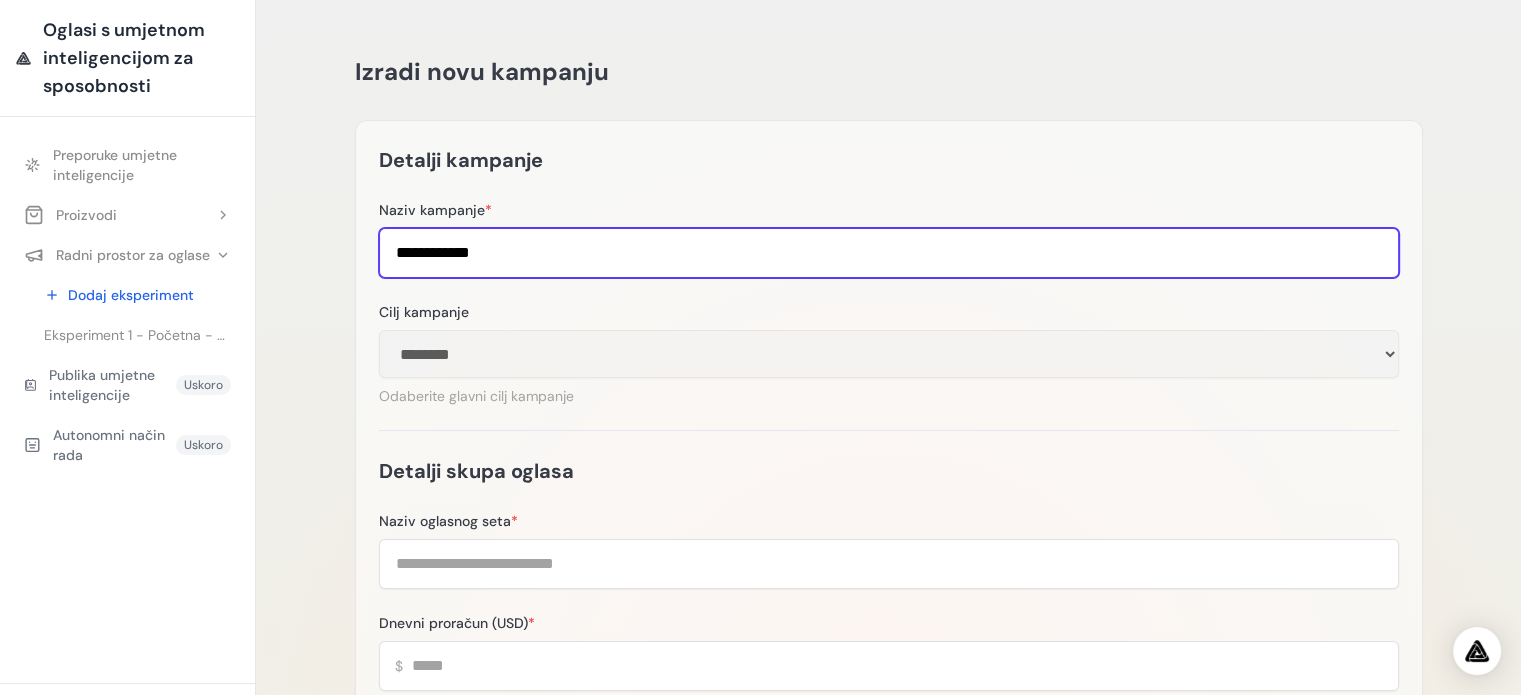 type on "**********" 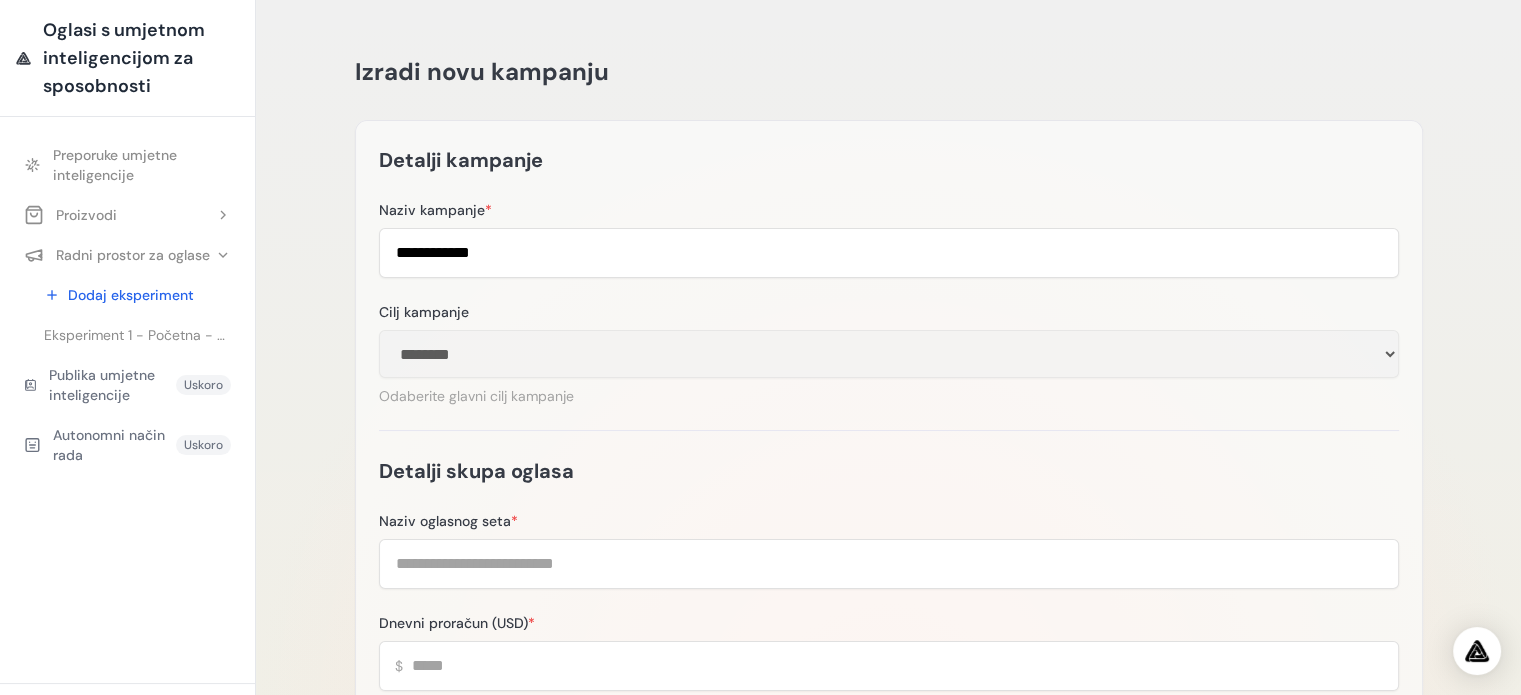 click on "**********" at bounding box center [889, 700] 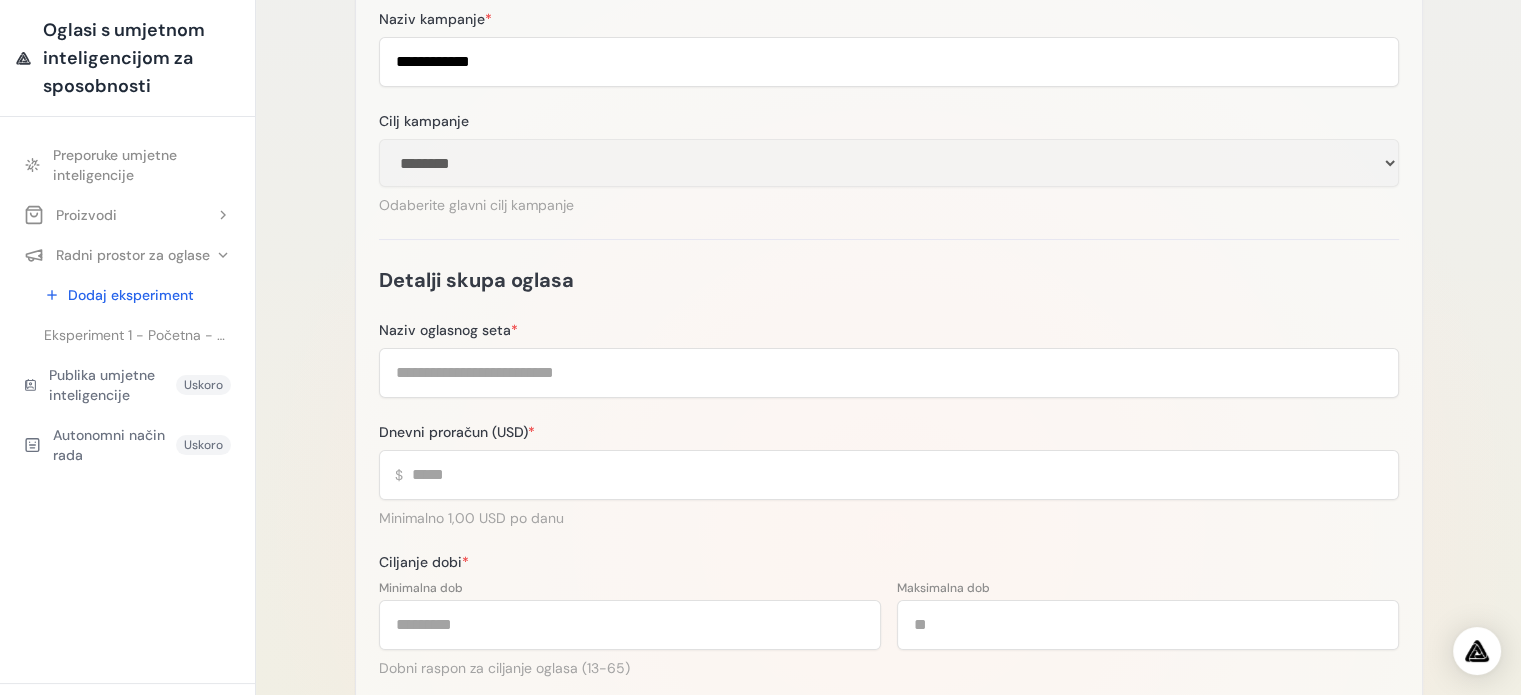scroll, scrollTop: 200, scrollLeft: 0, axis: vertical 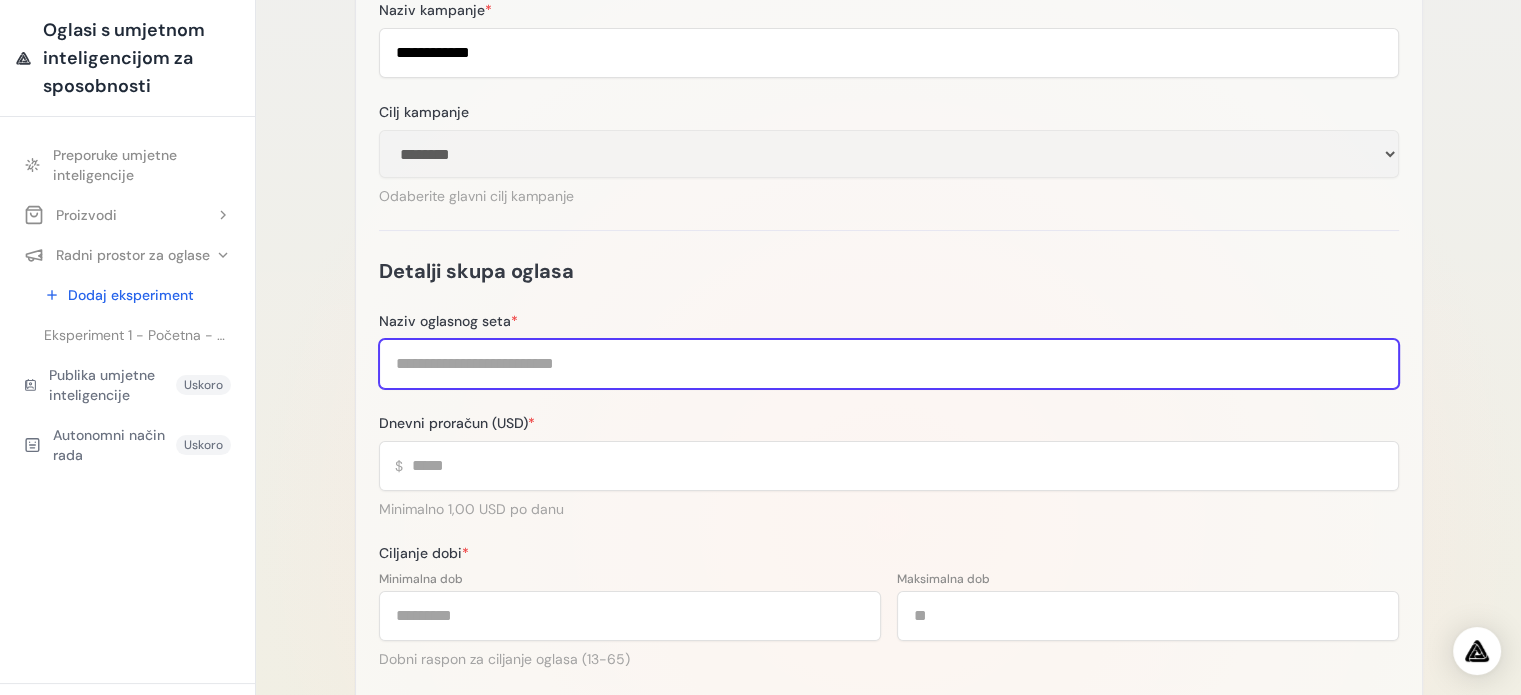 click on "Naziv oglasnog seta  *" at bounding box center (889, 364) 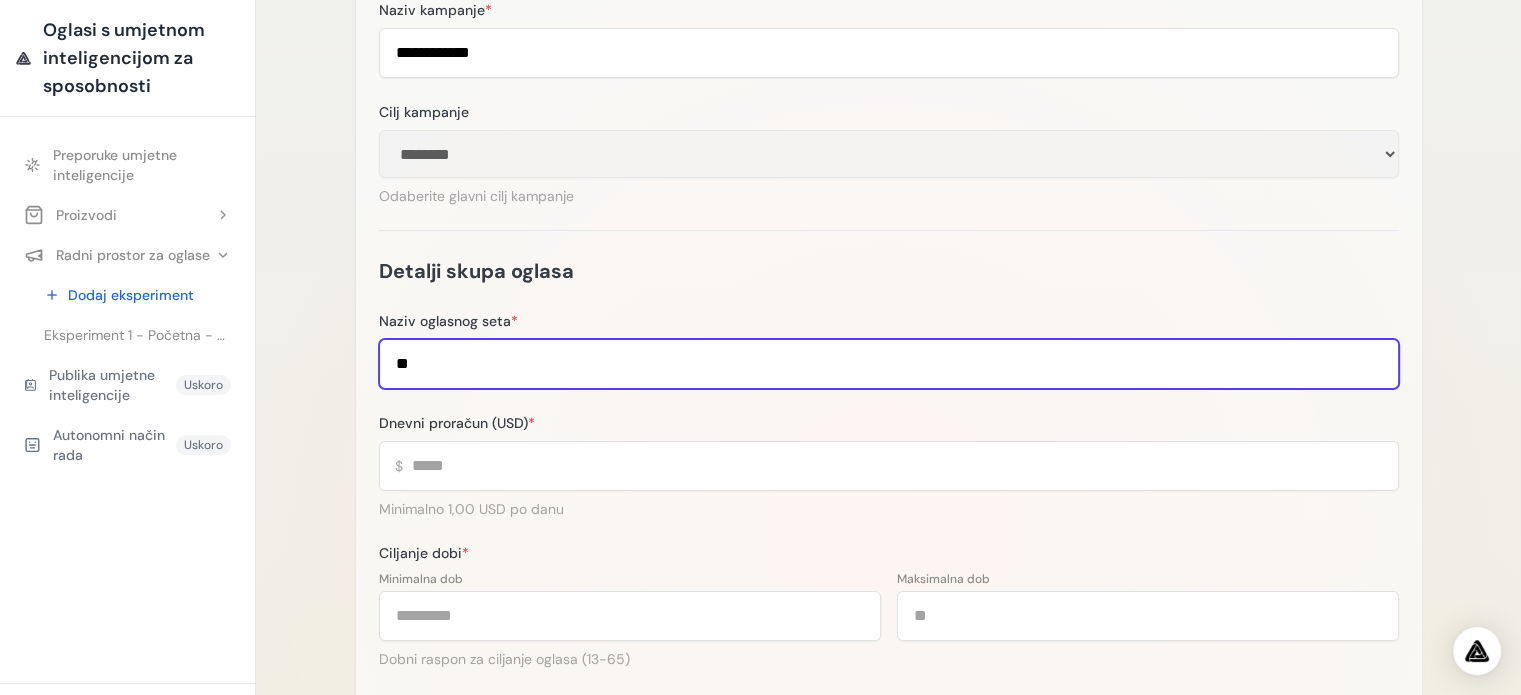 type on "*" 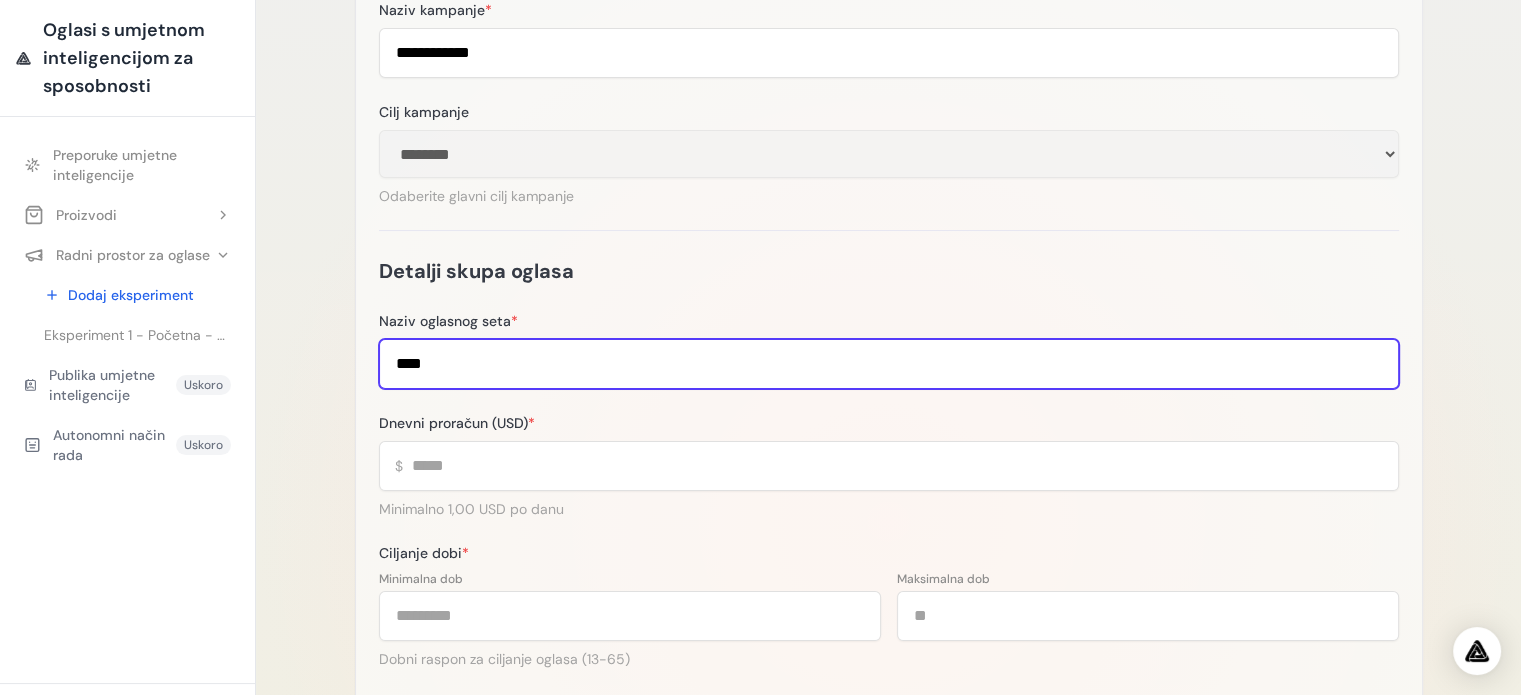 type on "***" 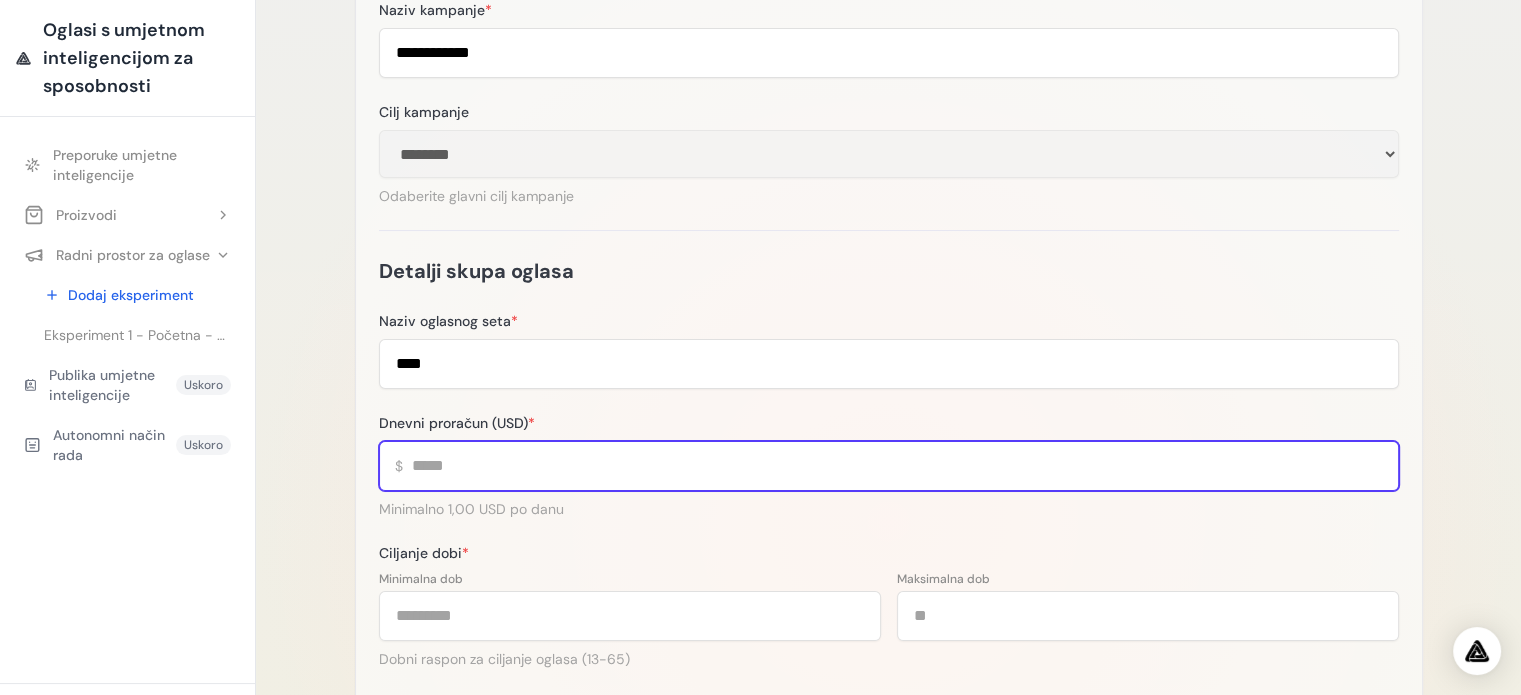 click on "Dnevni proračun (USD)  *" at bounding box center (889, 466) 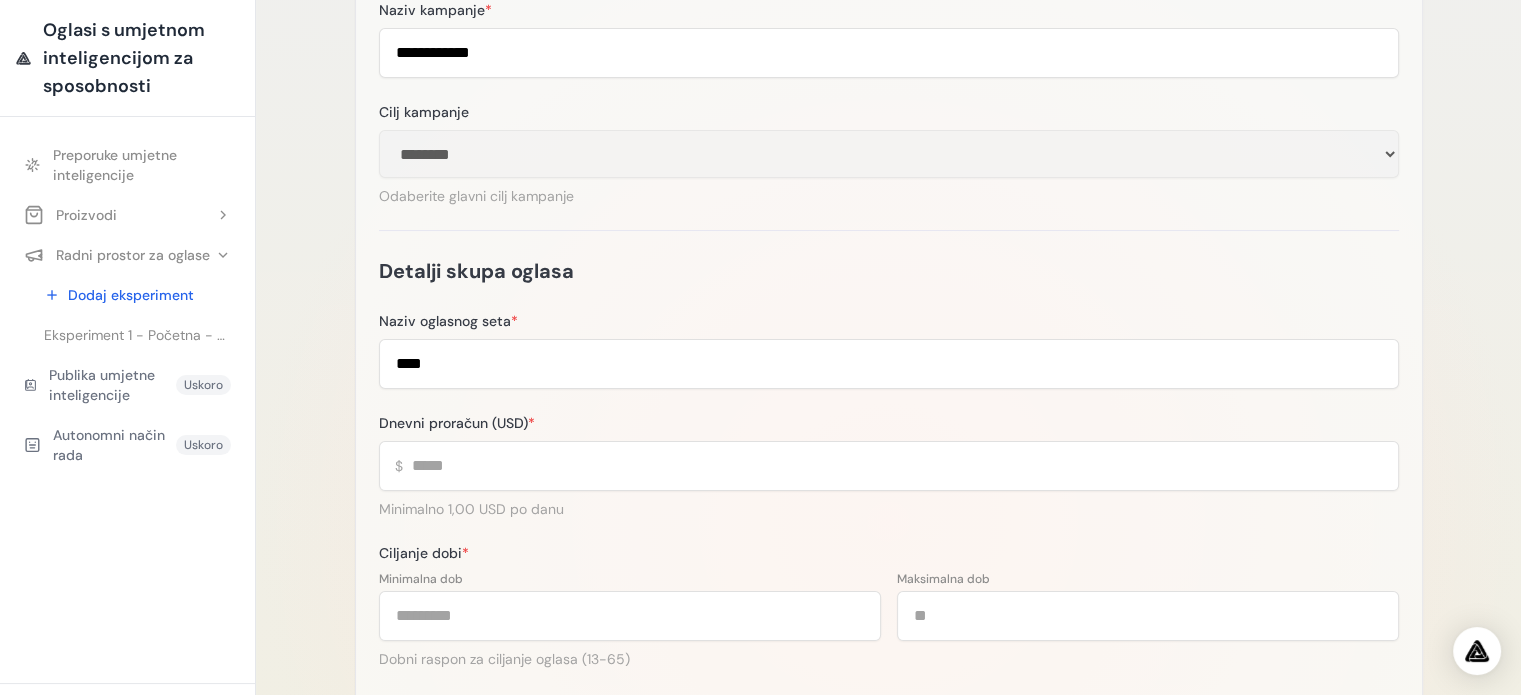 click on "Minimalno 1,00 USD po danu" at bounding box center [889, 509] 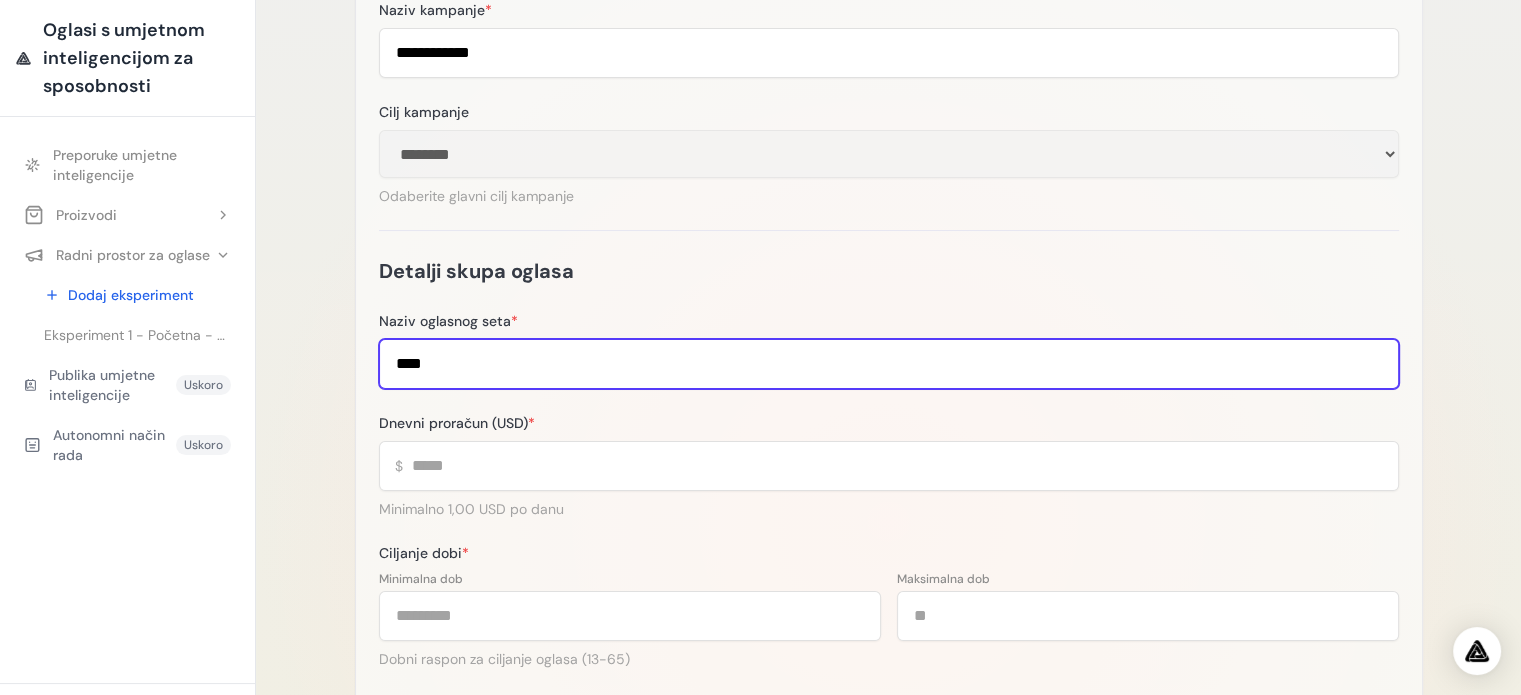 click on "***" at bounding box center (889, 364) 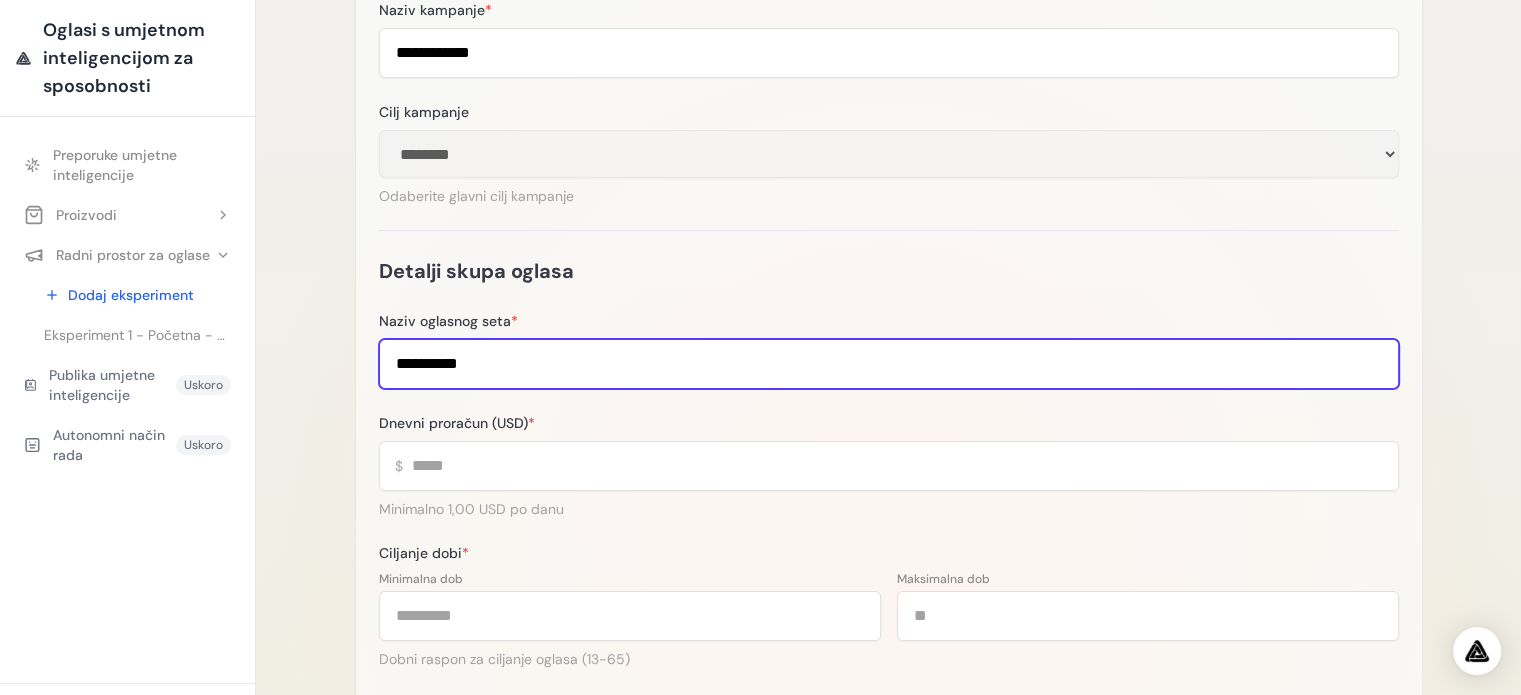 type on "**********" 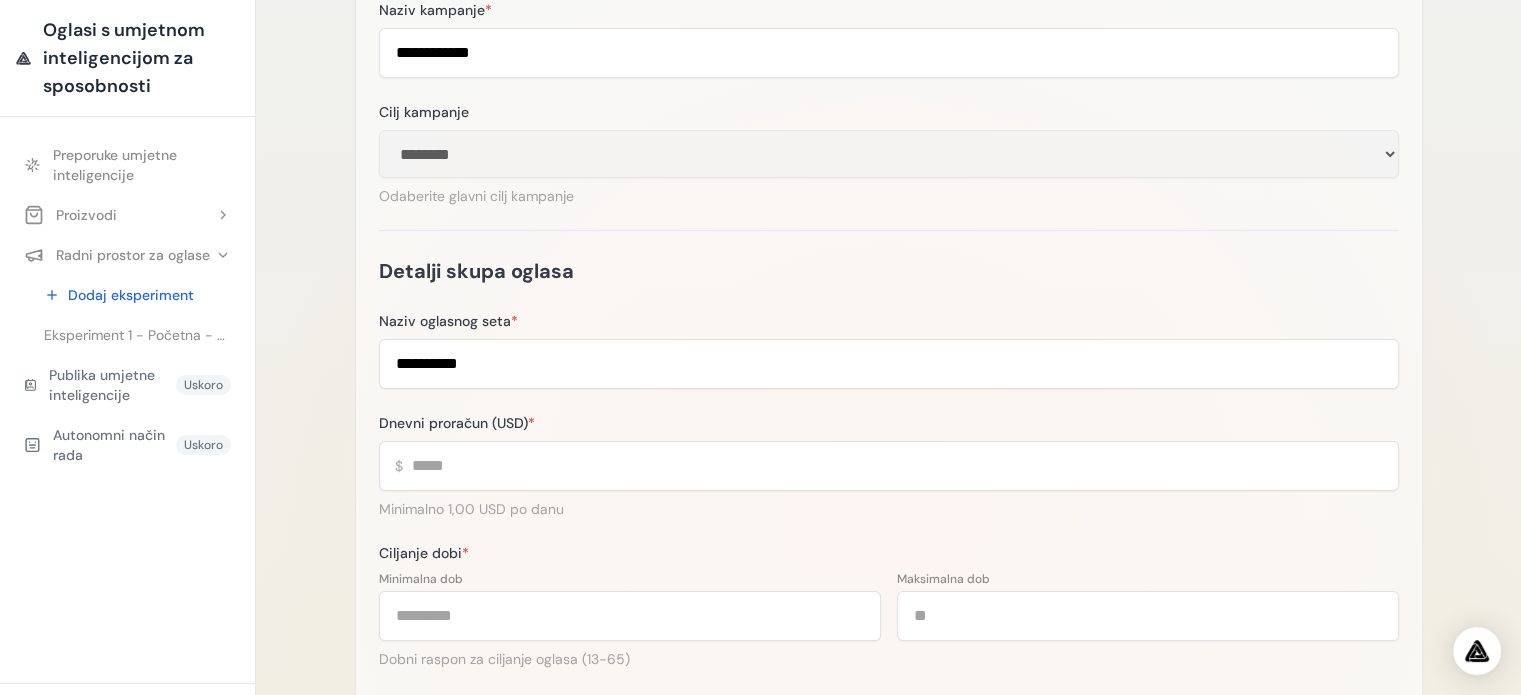 click on "**********" at bounding box center [889, 519] 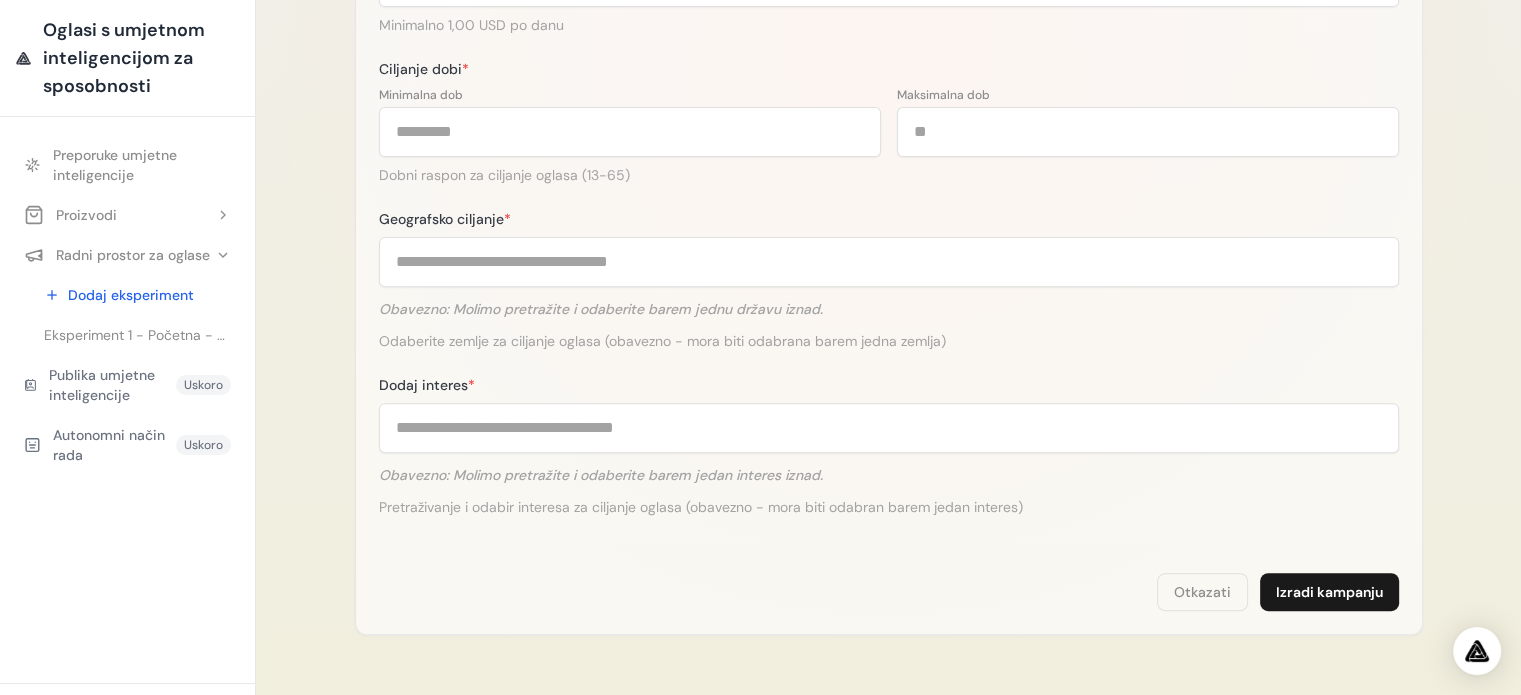 scroll, scrollTop: 700, scrollLeft: 0, axis: vertical 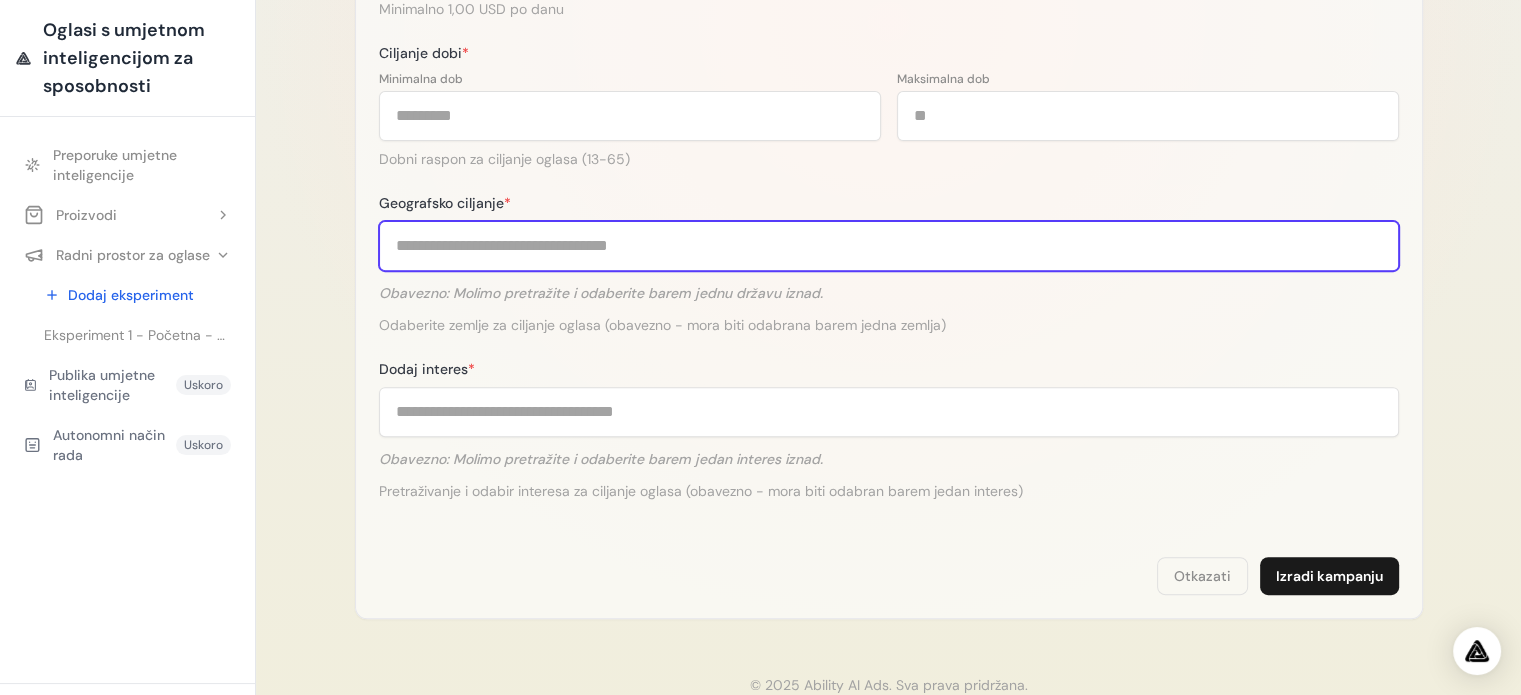 click on "Geografsko ciljanje  *" at bounding box center (889, 246) 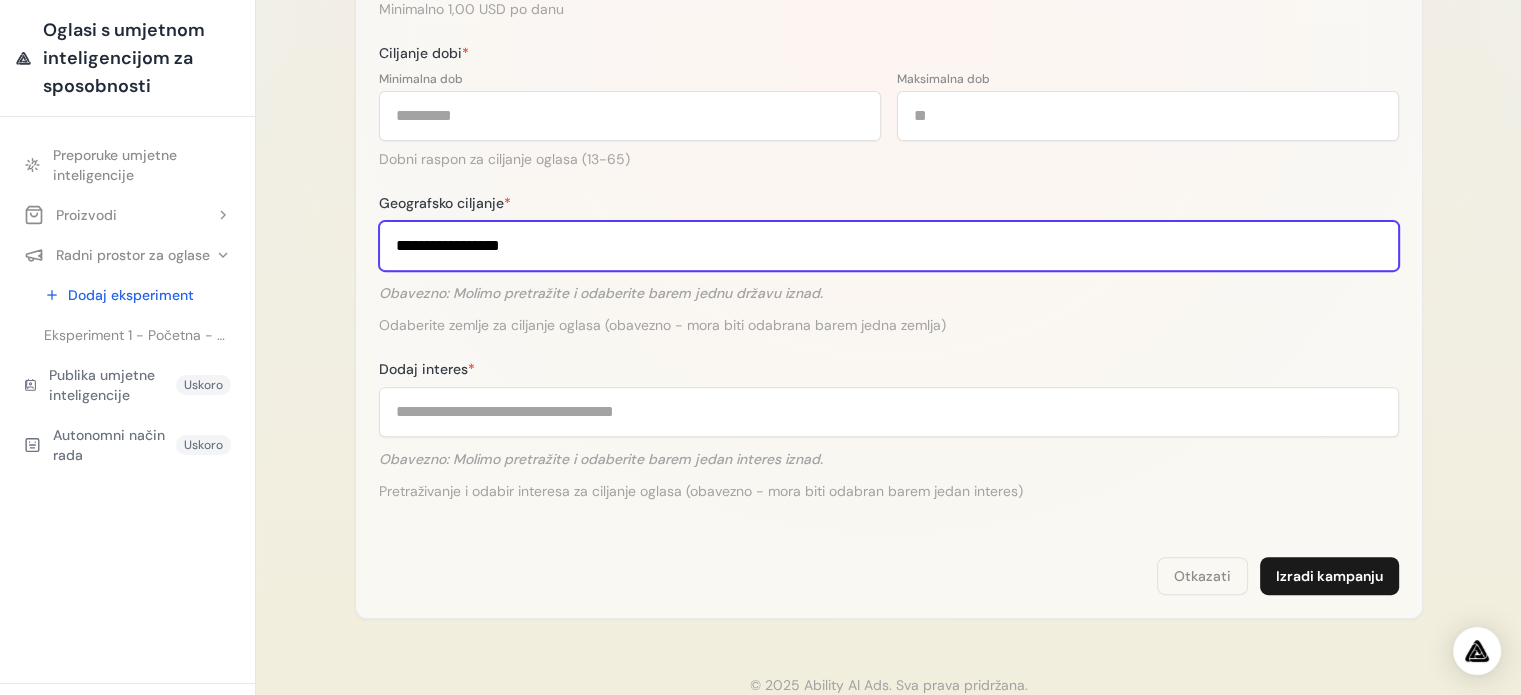 type on "**********" 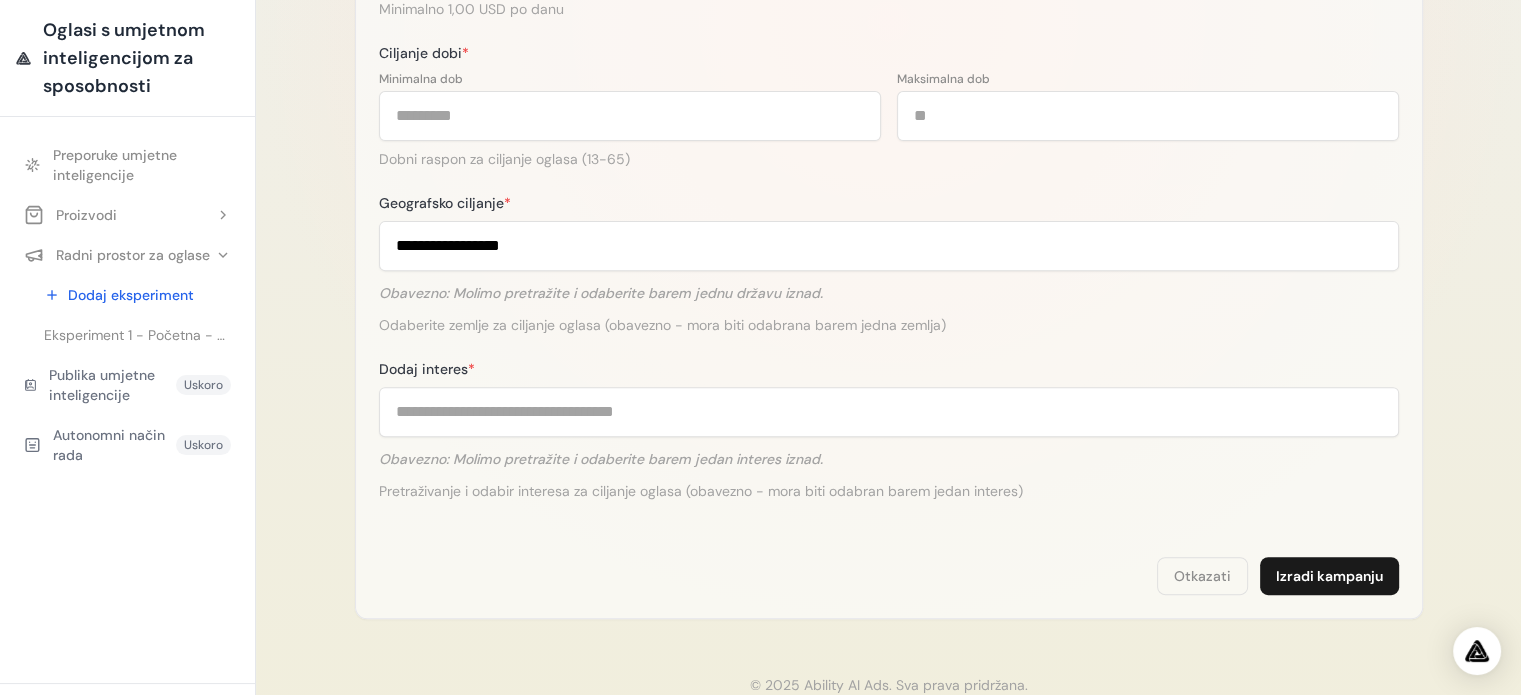 click on "Odaberite zemlje za ciljanje oglasa (obavezno - mora biti odabrana barem jedna zemlja)" at bounding box center [889, 325] 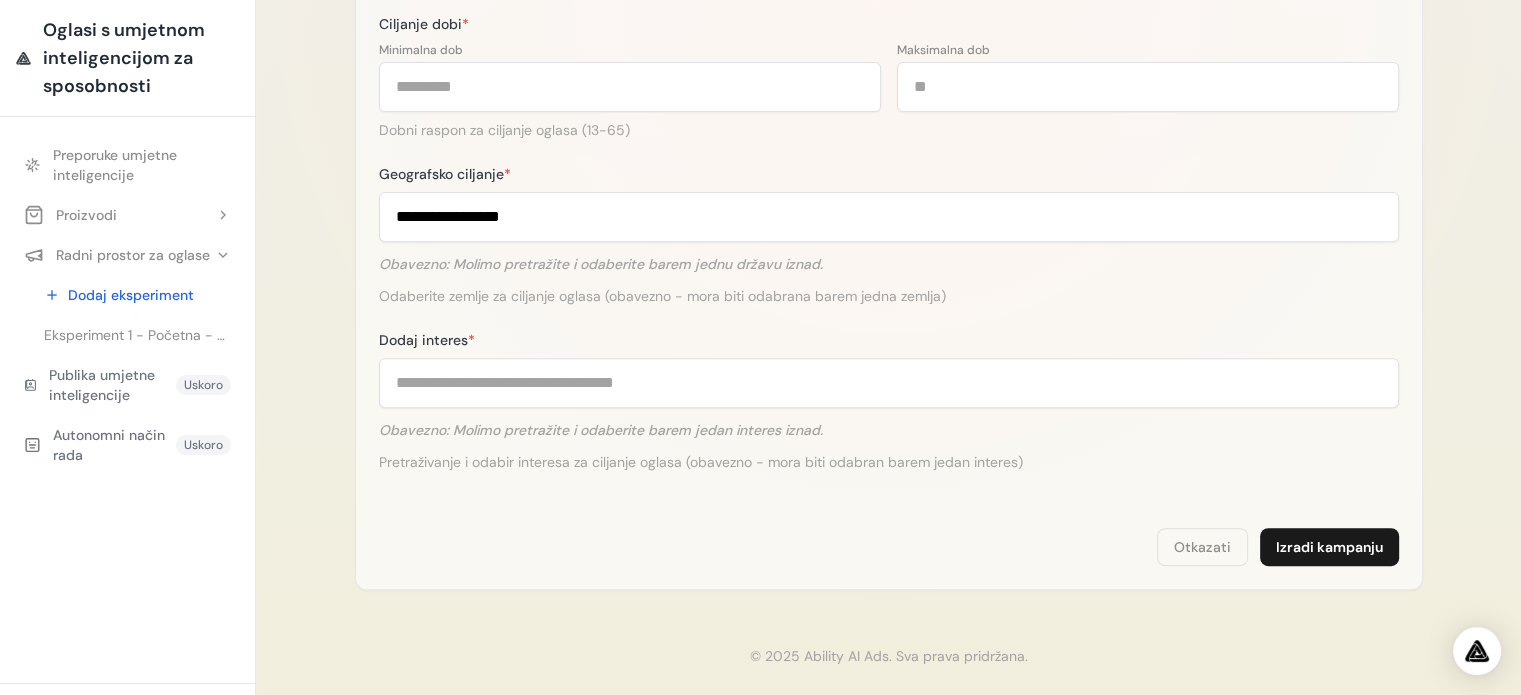 scroll, scrollTop: 744, scrollLeft: 0, axis: vertical 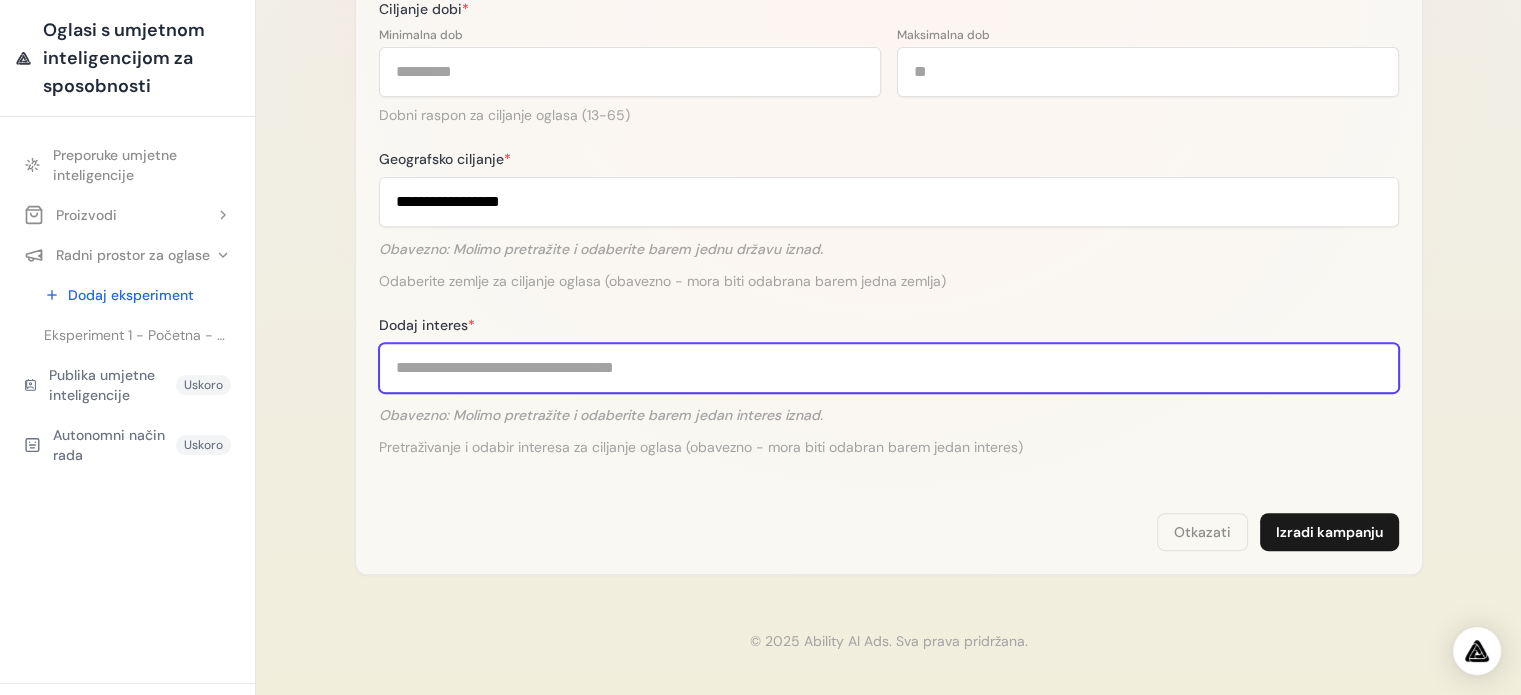 click on "Dodaj interes  *" at bounding box center (889, 368) 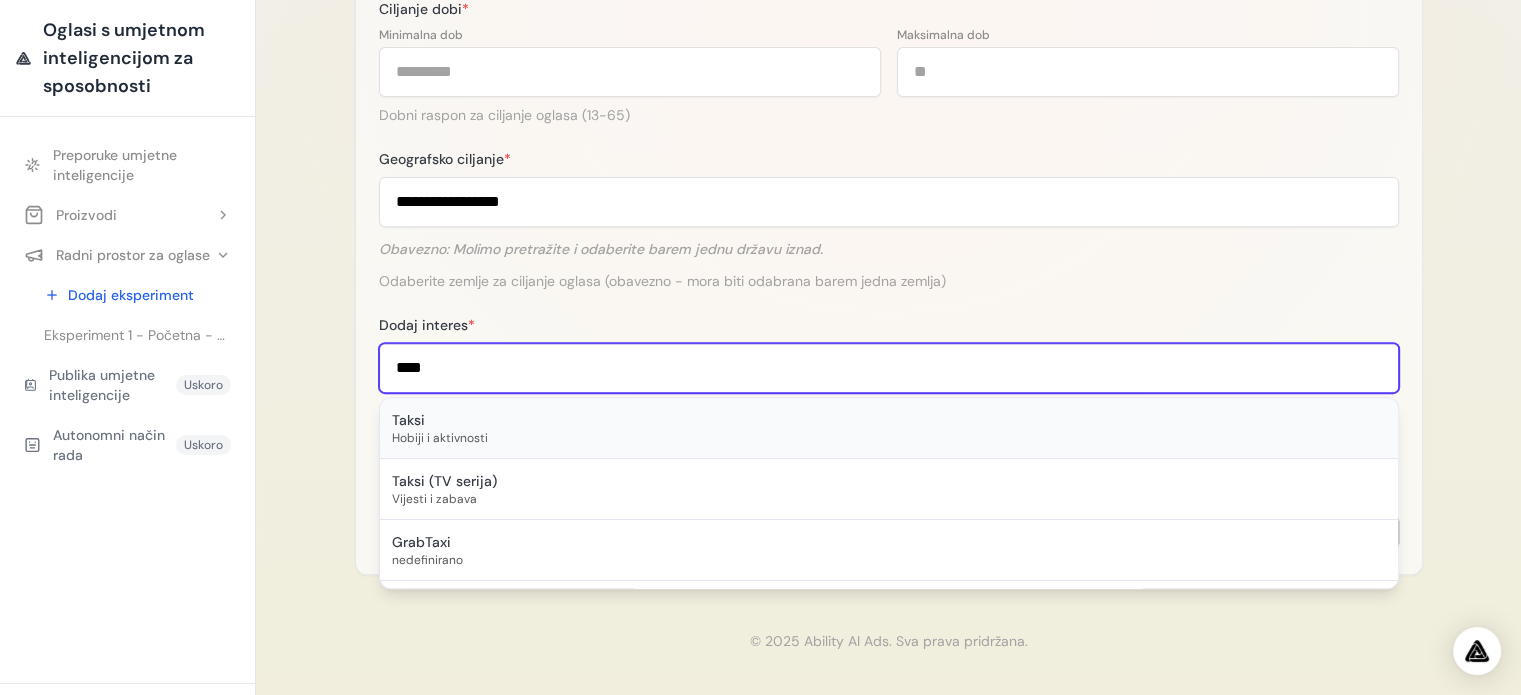 type on "****" 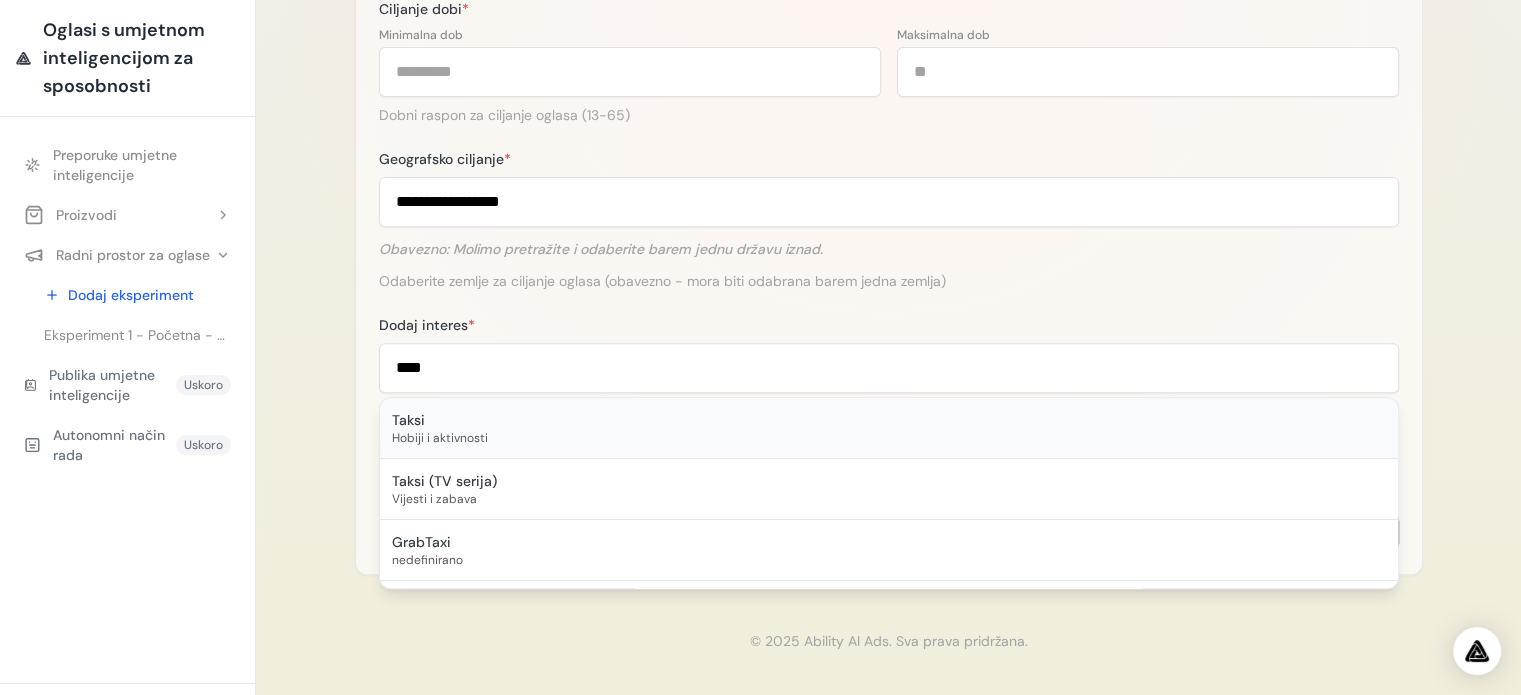 click on "Hobiji i aktivnosti" at bounding box center (440, 438) 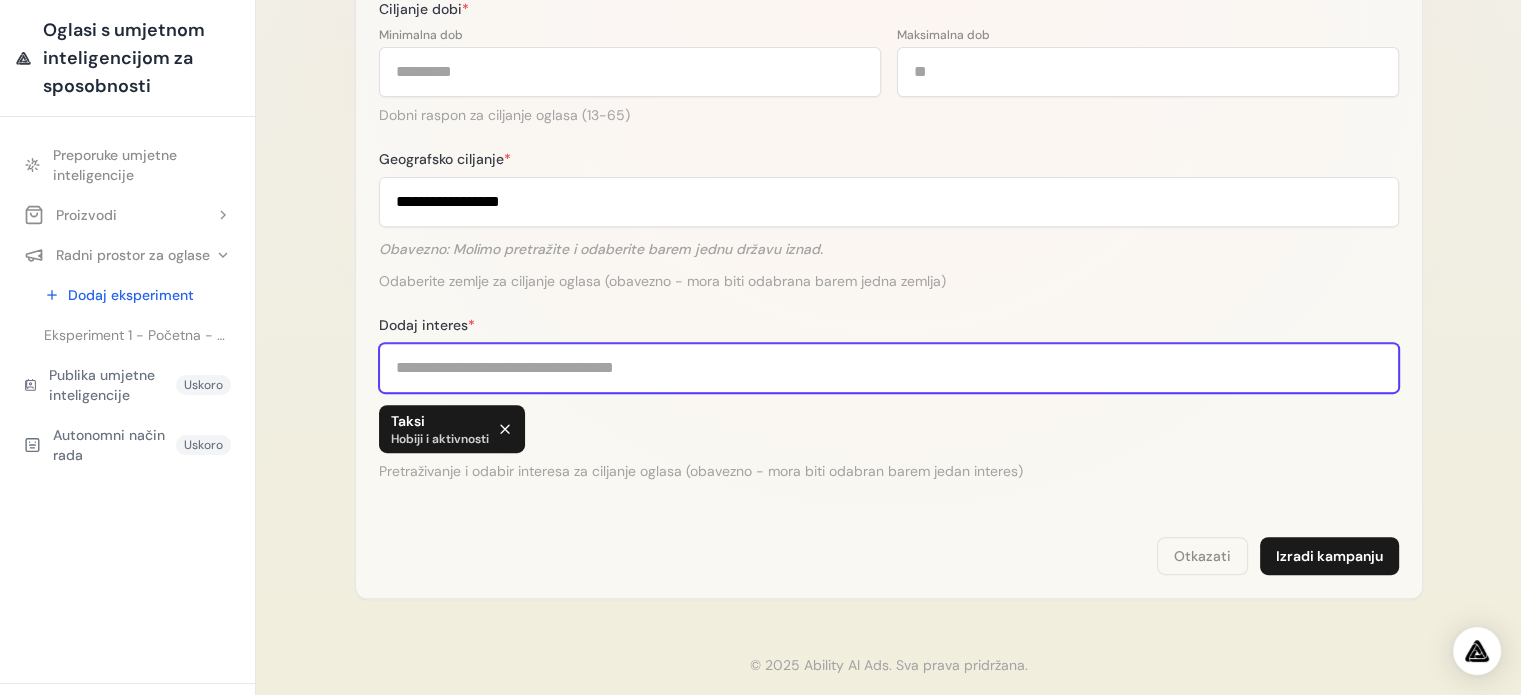 click on "Dodaj interes  *" at bounding box center [889, 368] 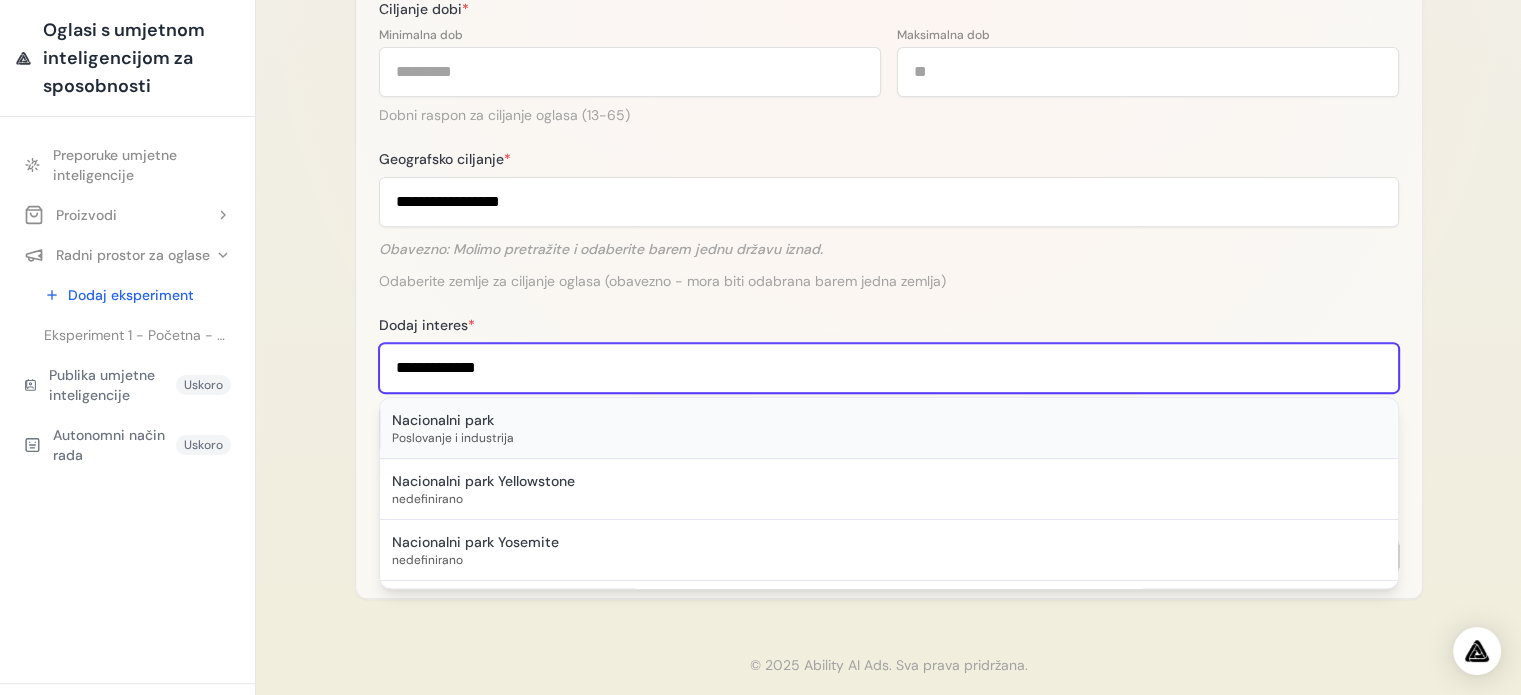 type on "**********" 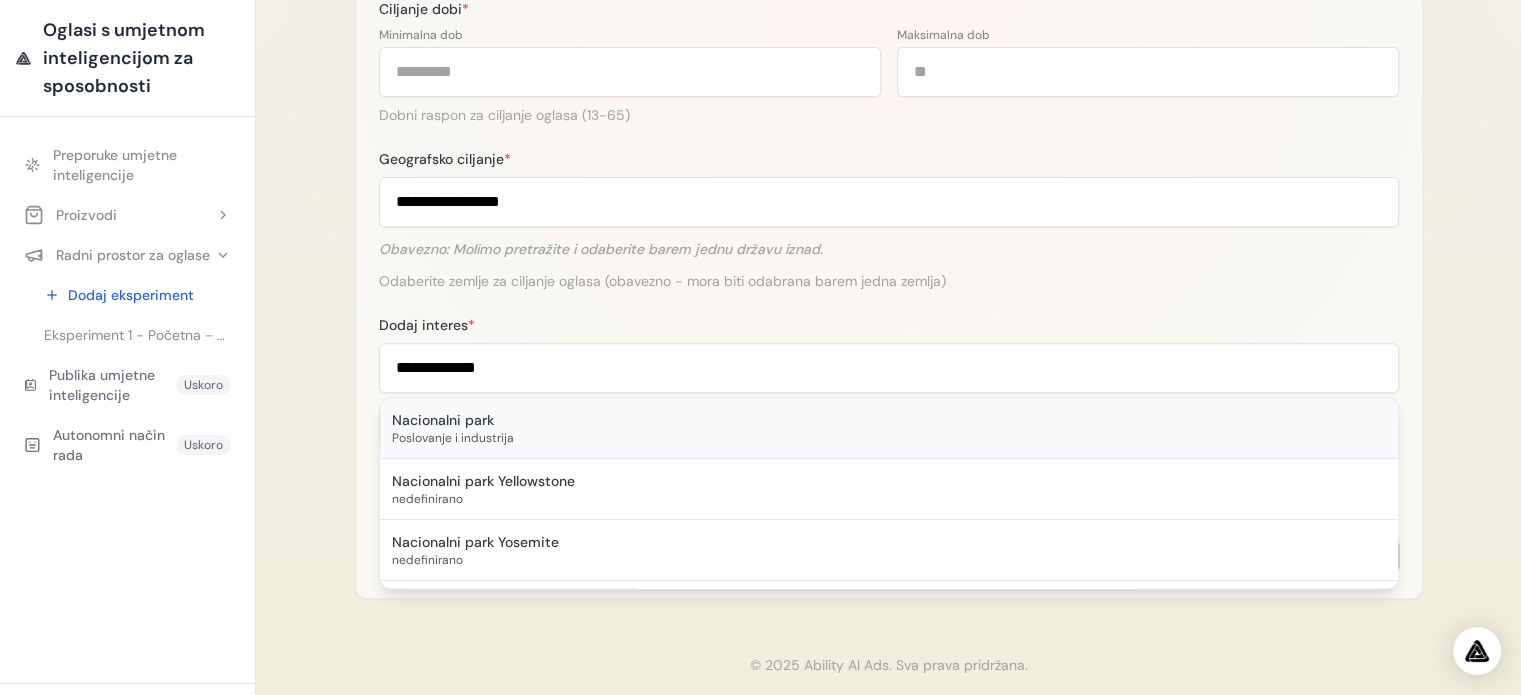 click on "Nacionalni park" at bounding box center (443, 420) 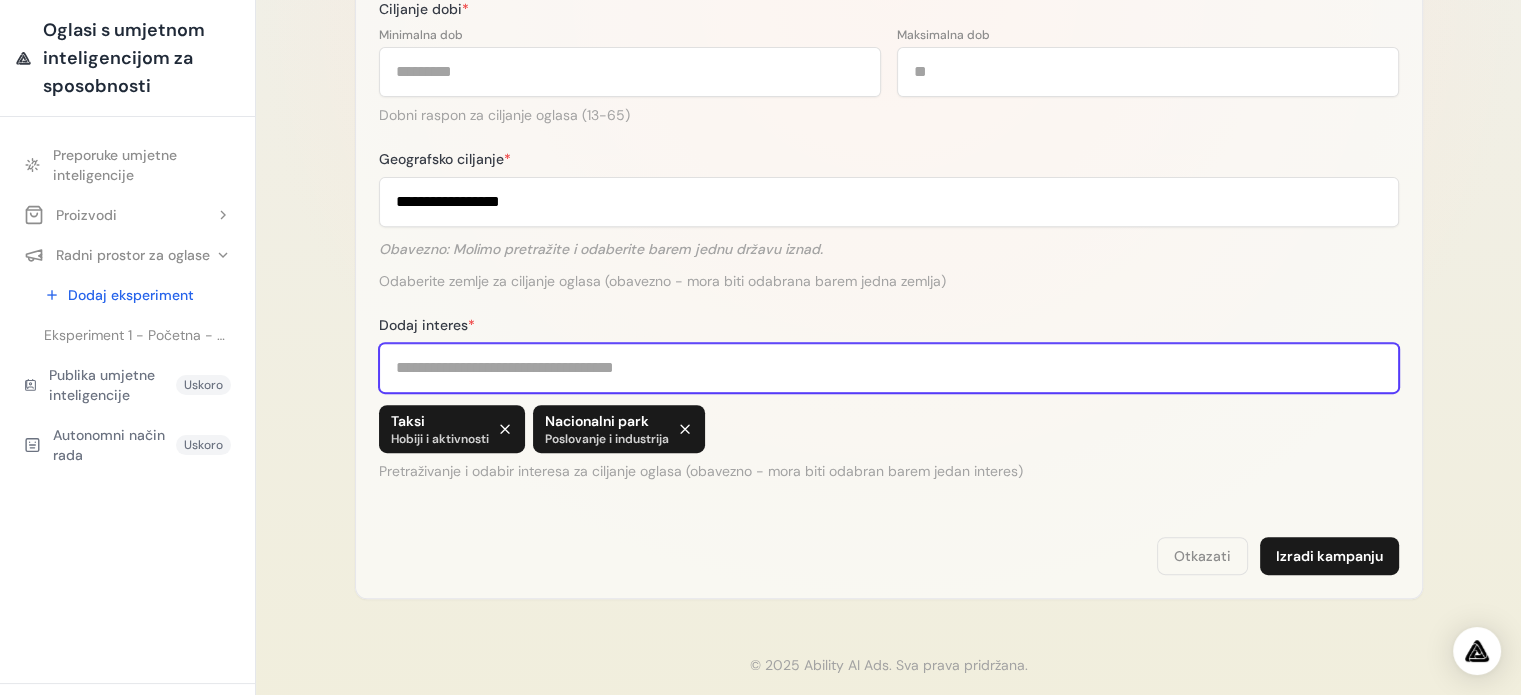 click on "Dodaj interes  *" at bounding box center (889, 368) 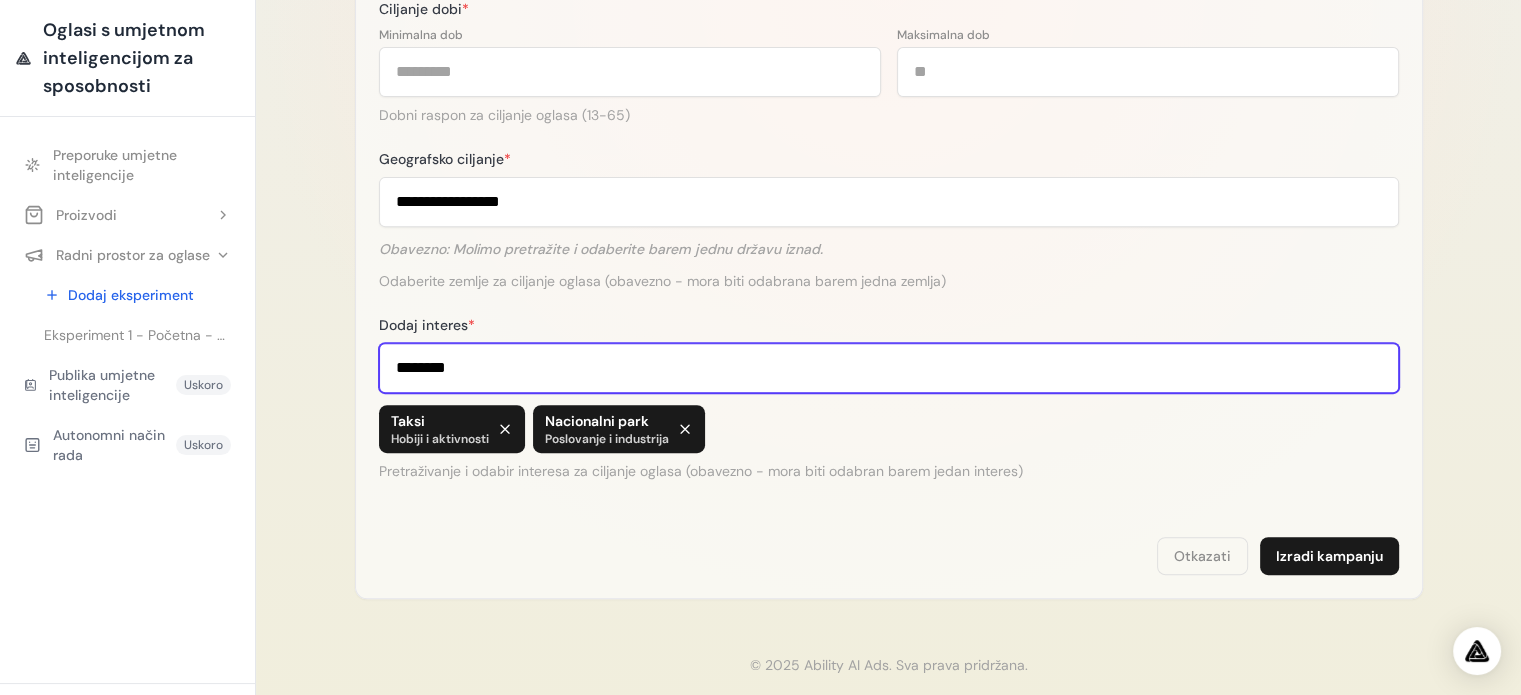 drag, startPoint x: 476, startPoint y: 361, endPoint x: 324, endPoint y: 345, distance: 152.83978 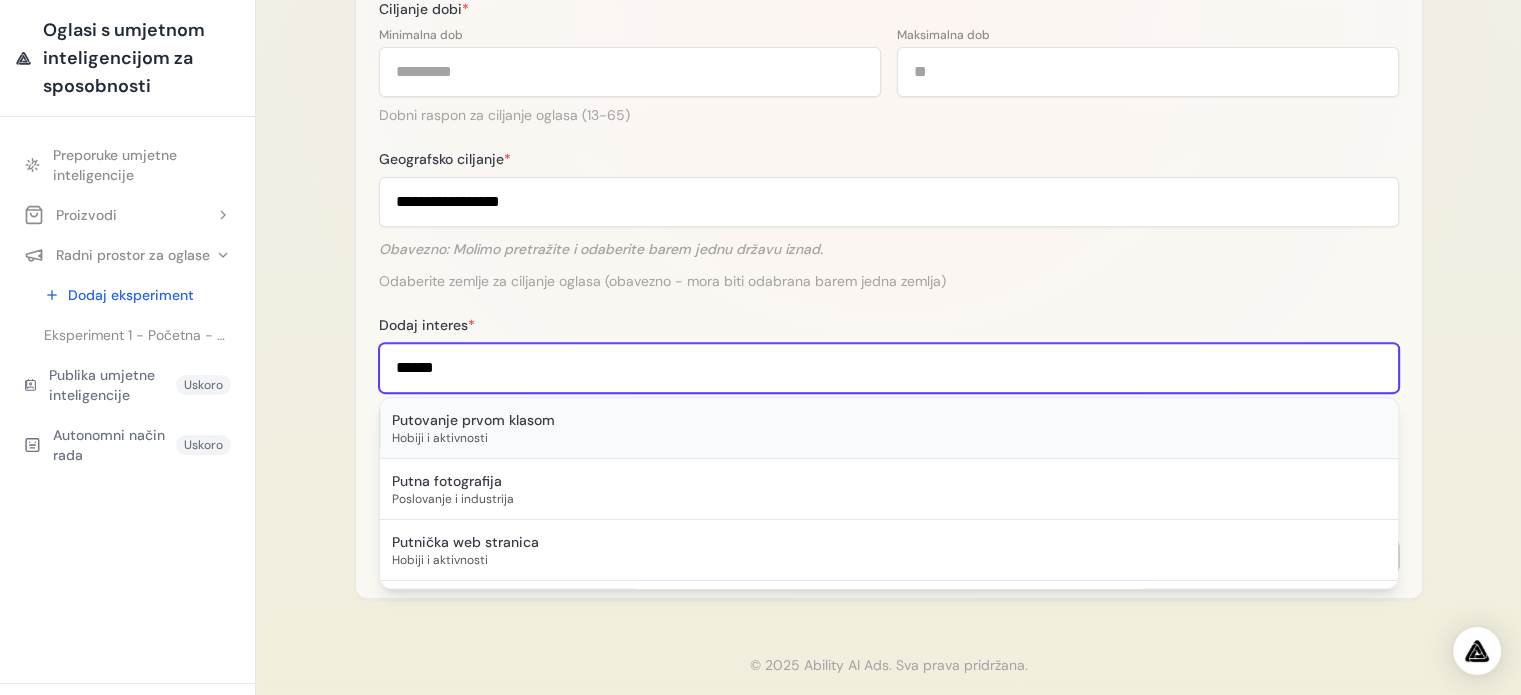 type on "******" 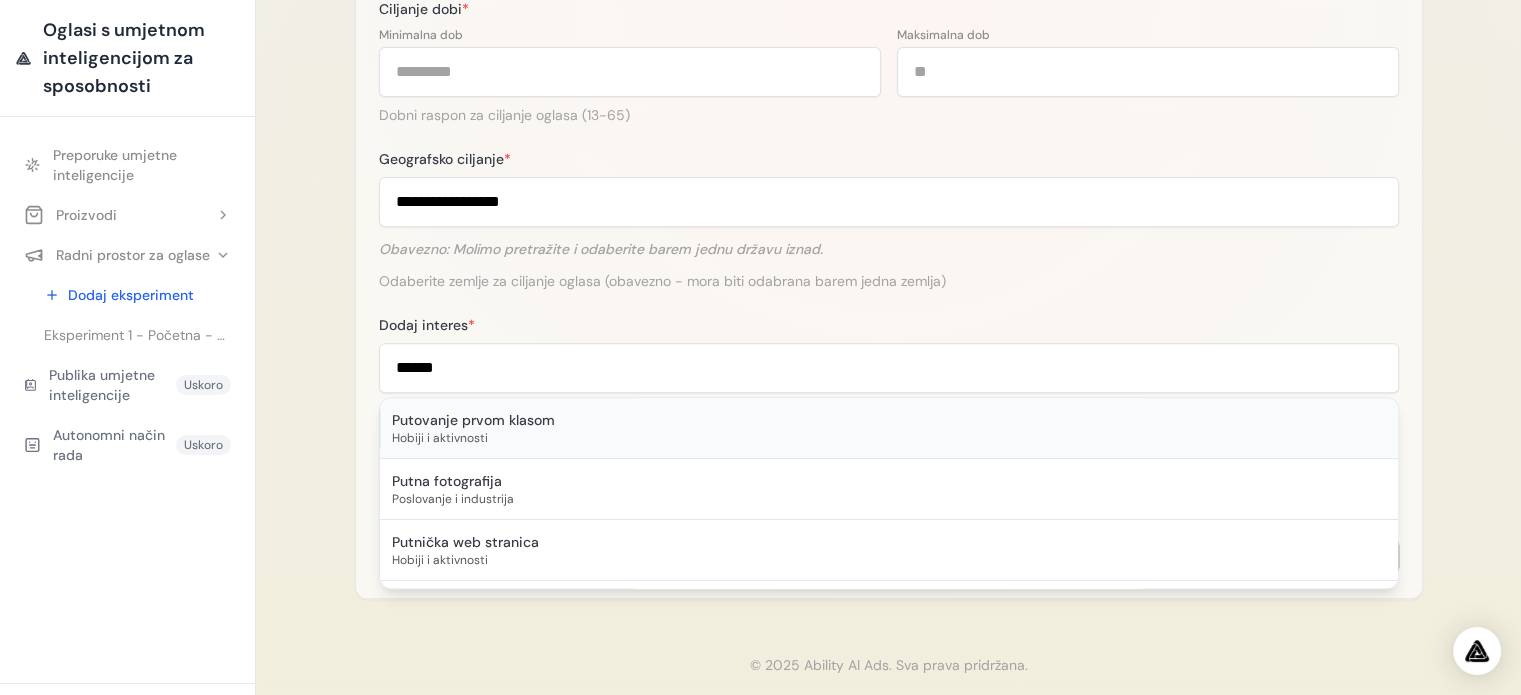 click on "Putovanje prvom klasom" at bounding box center (473, 420) 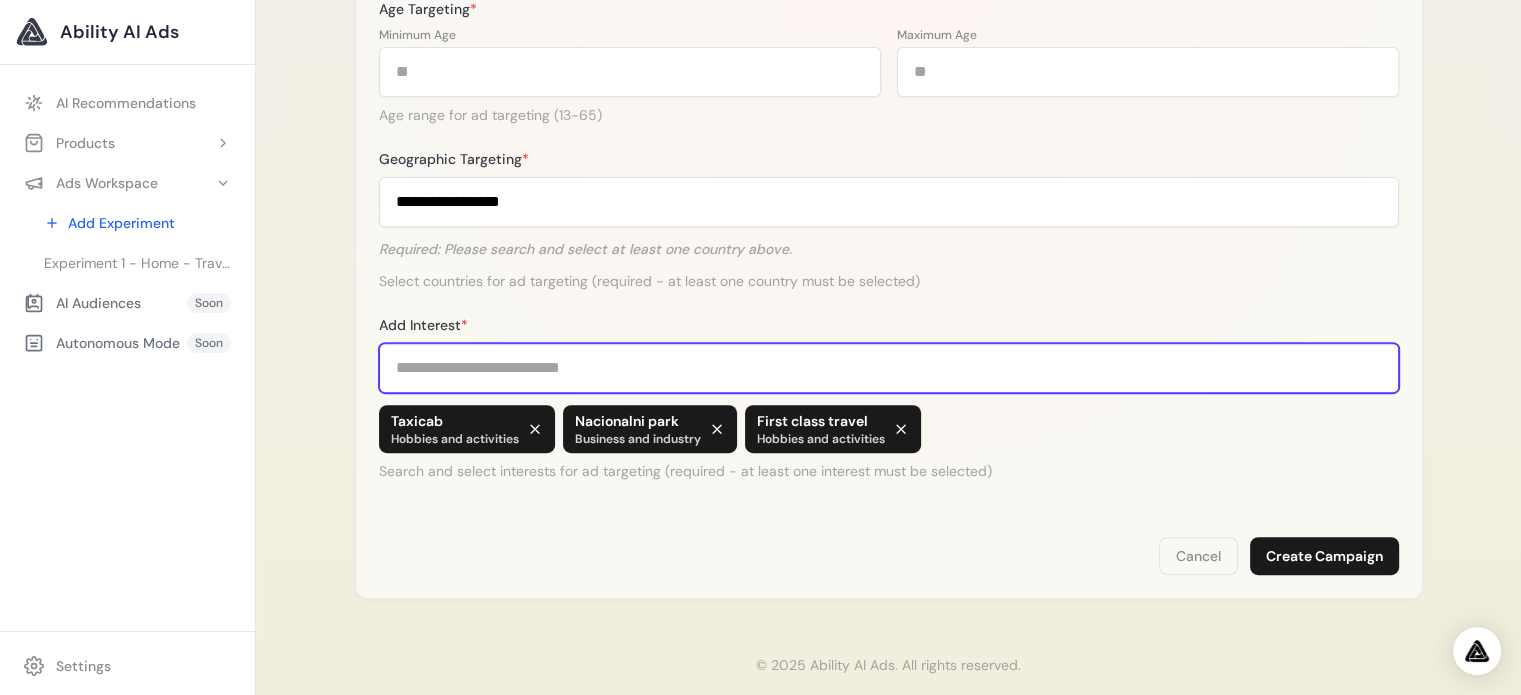 click on "Add Interest  *" at bounding box center (889, 368) 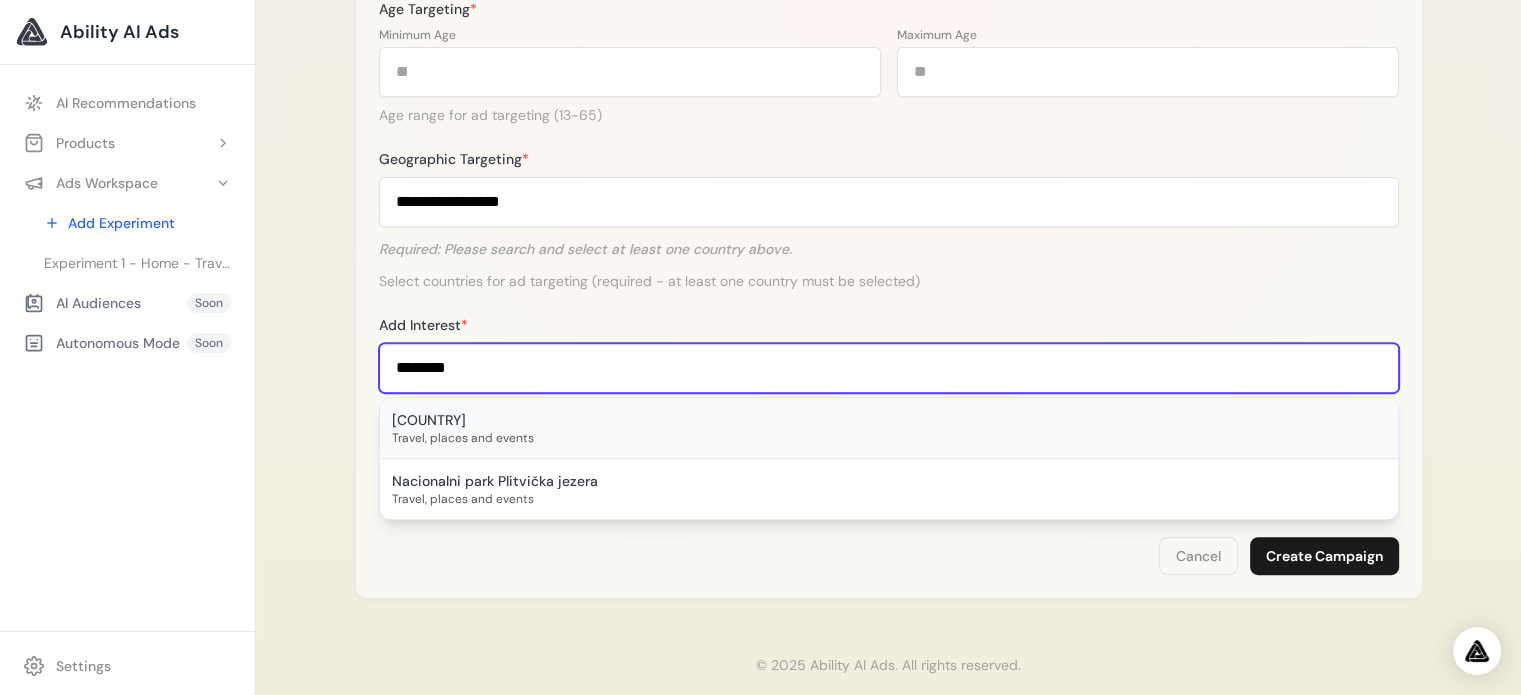 type on "********" 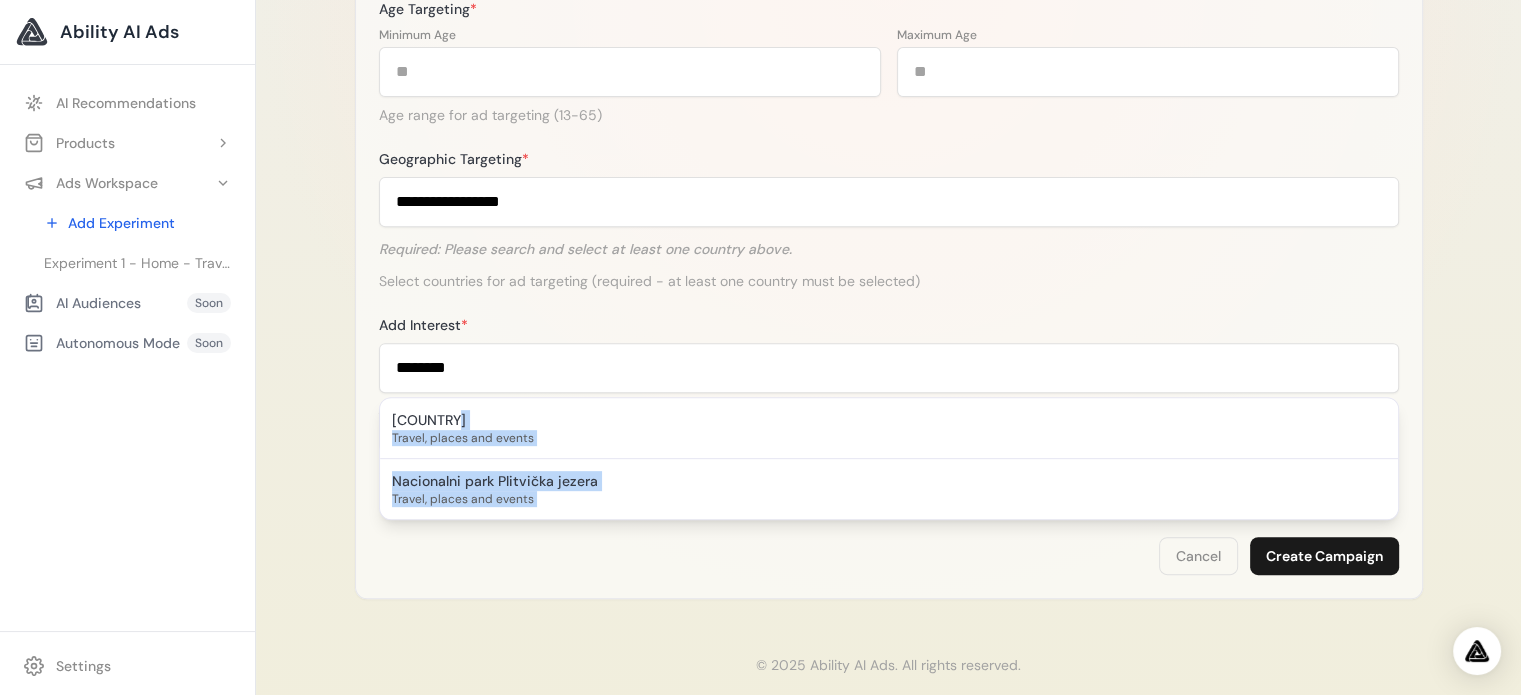 drag, startPoint x: 474, startPoint y: 414, endPoint x: 322, endPoint y: 399, distance: 152.73834 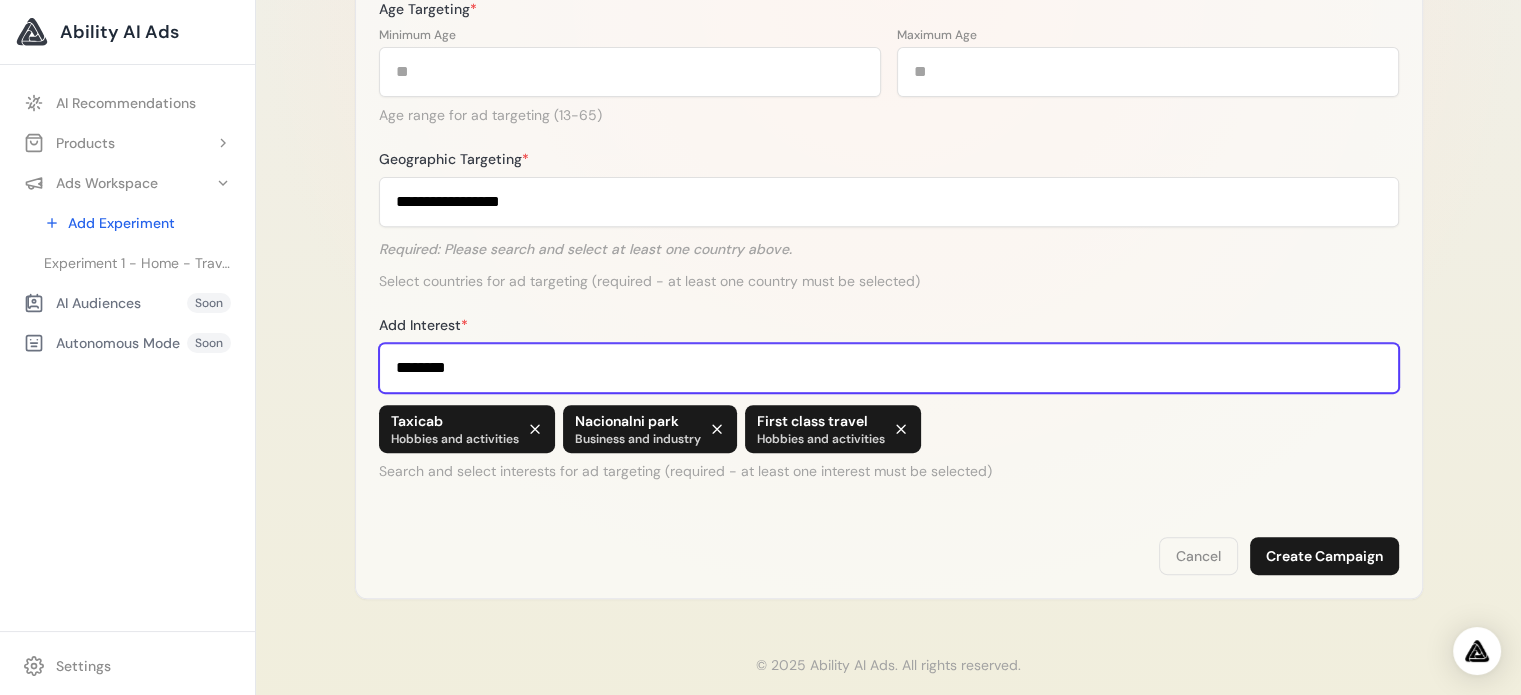 click on "********" at bounding box center [889, 368] 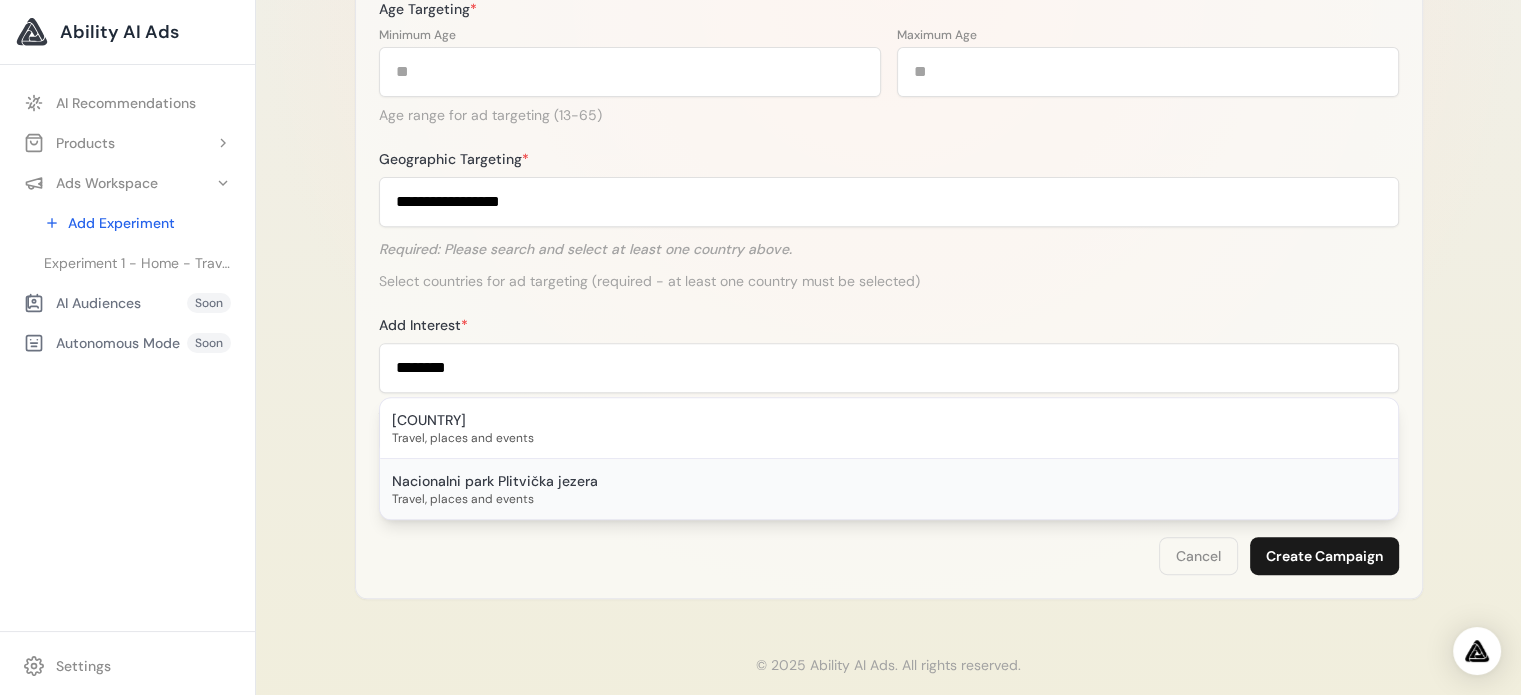 click on "Nacionalni park Plitvička jezera" at bounding box center [889, 481] 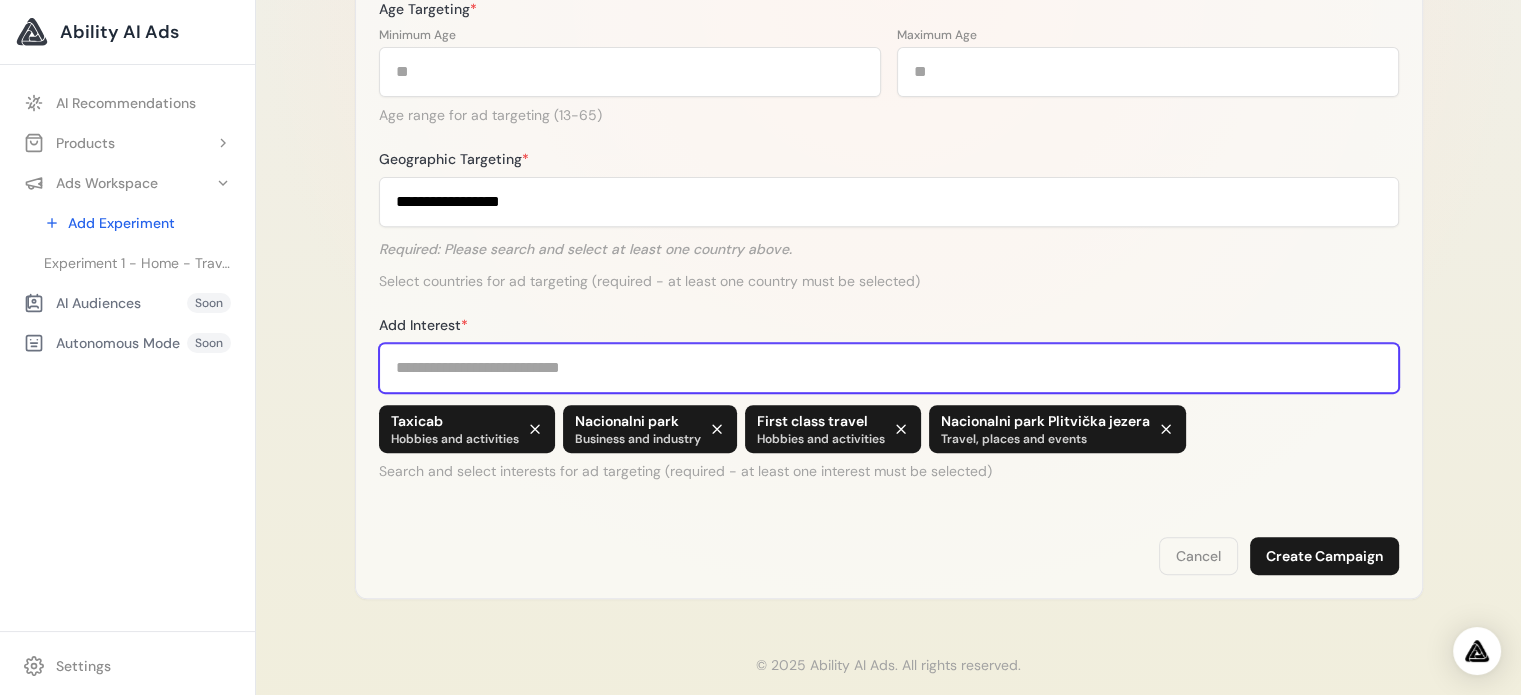 click on "Add Interest  *" at bounding box center (889, 368) 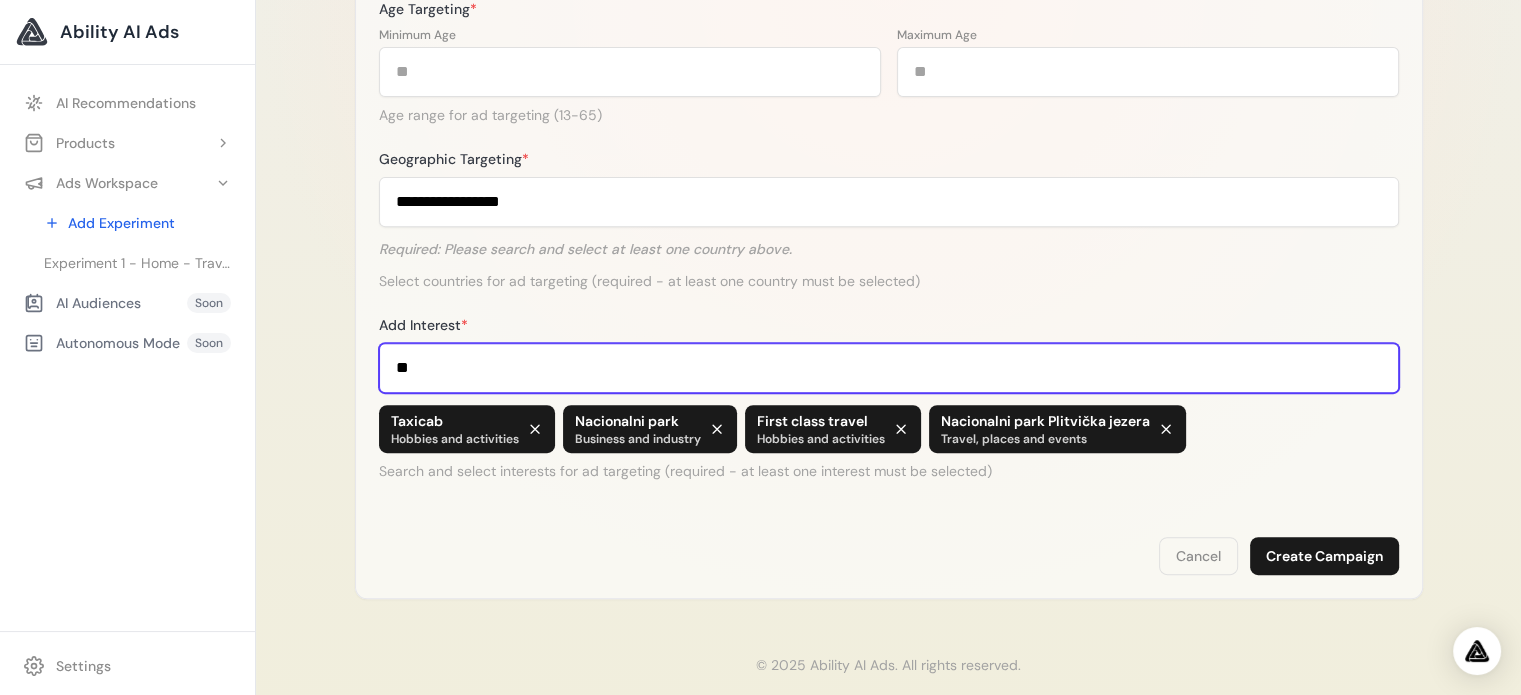 type on "*" 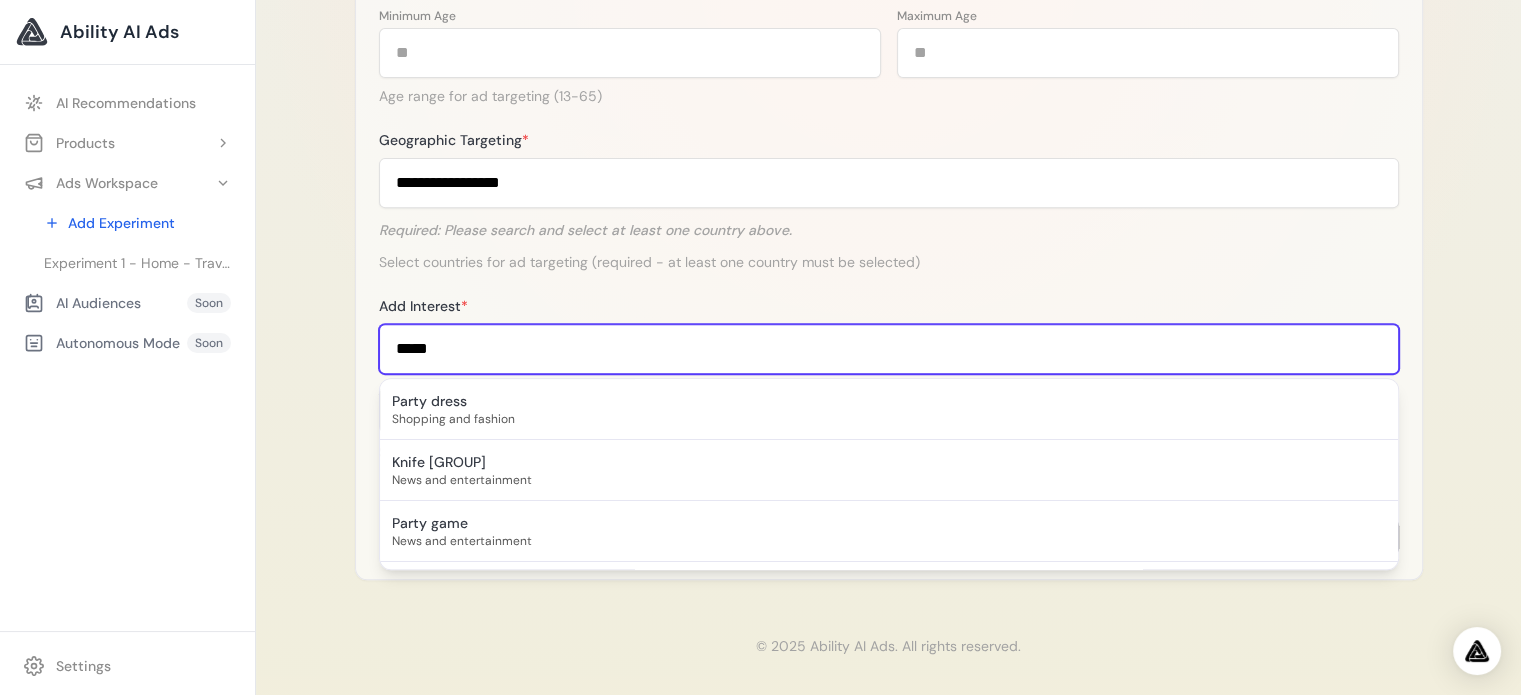 scroll, scrollTop: 768, scrollLeft: 0, axis: vertical 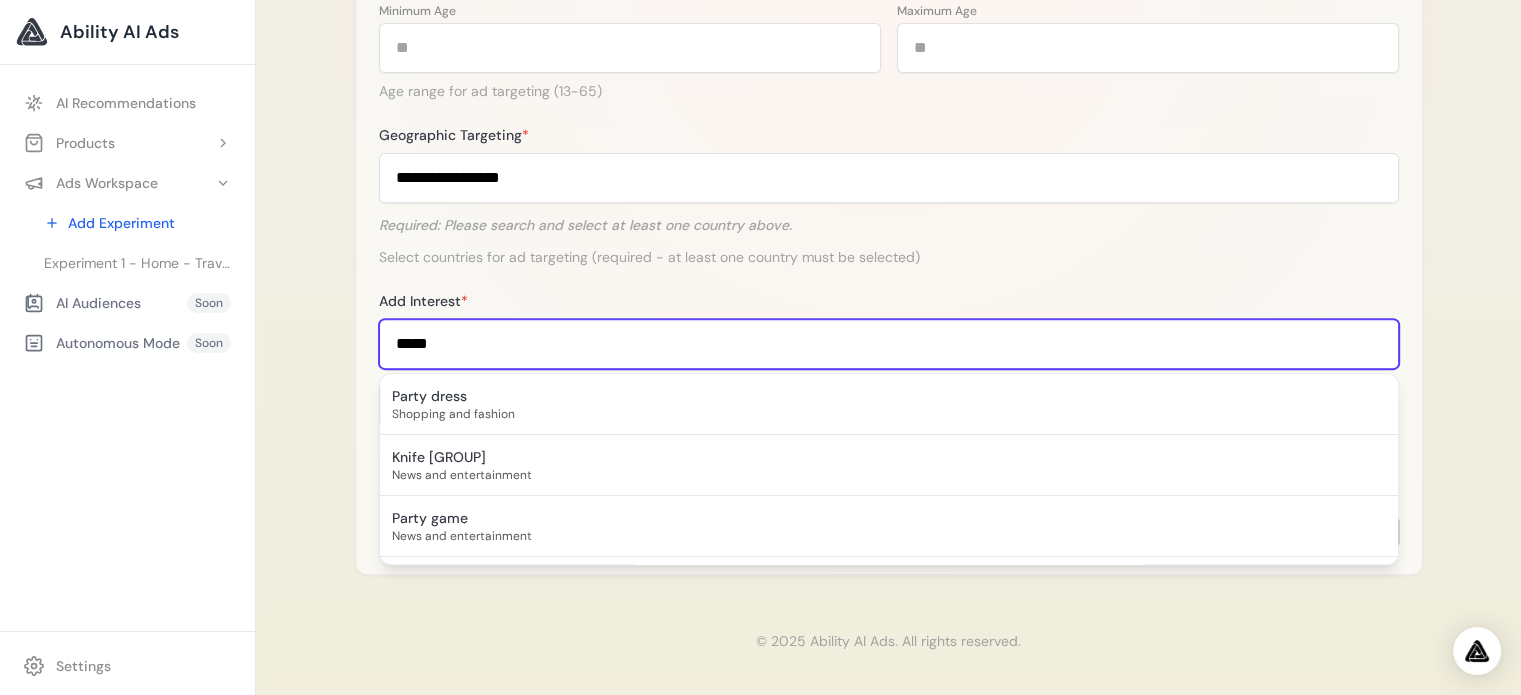 click on "*****" at bounding box center [889, 344] 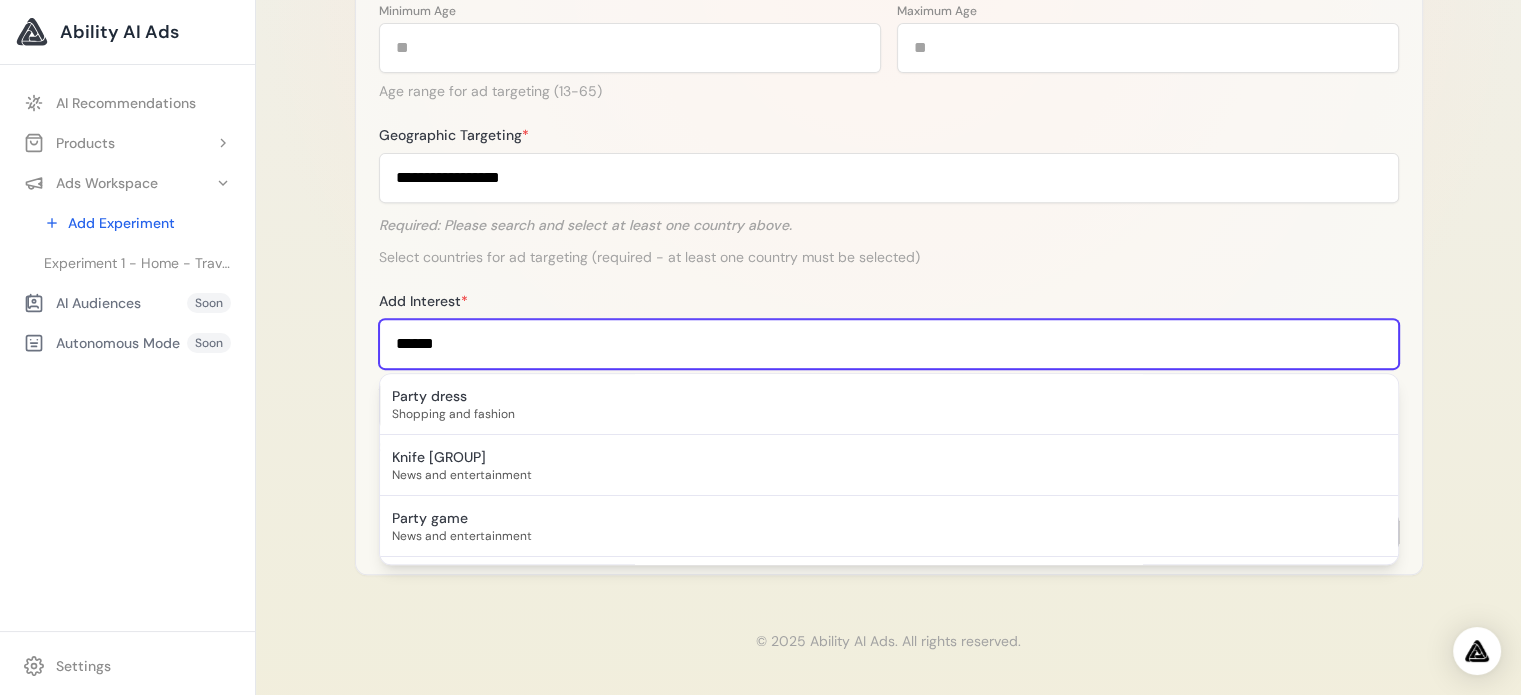 click on "*****" at bounding box center [889, 344] 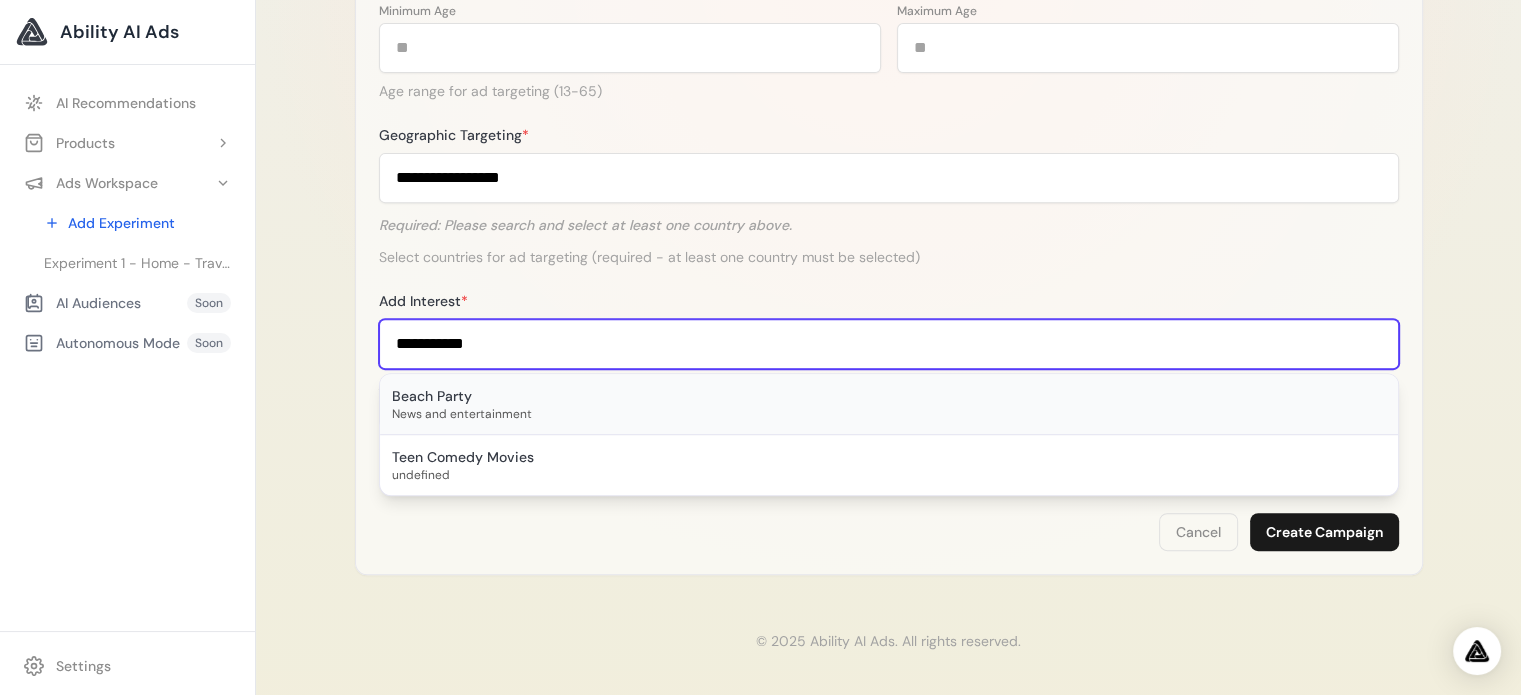 type on "**********" 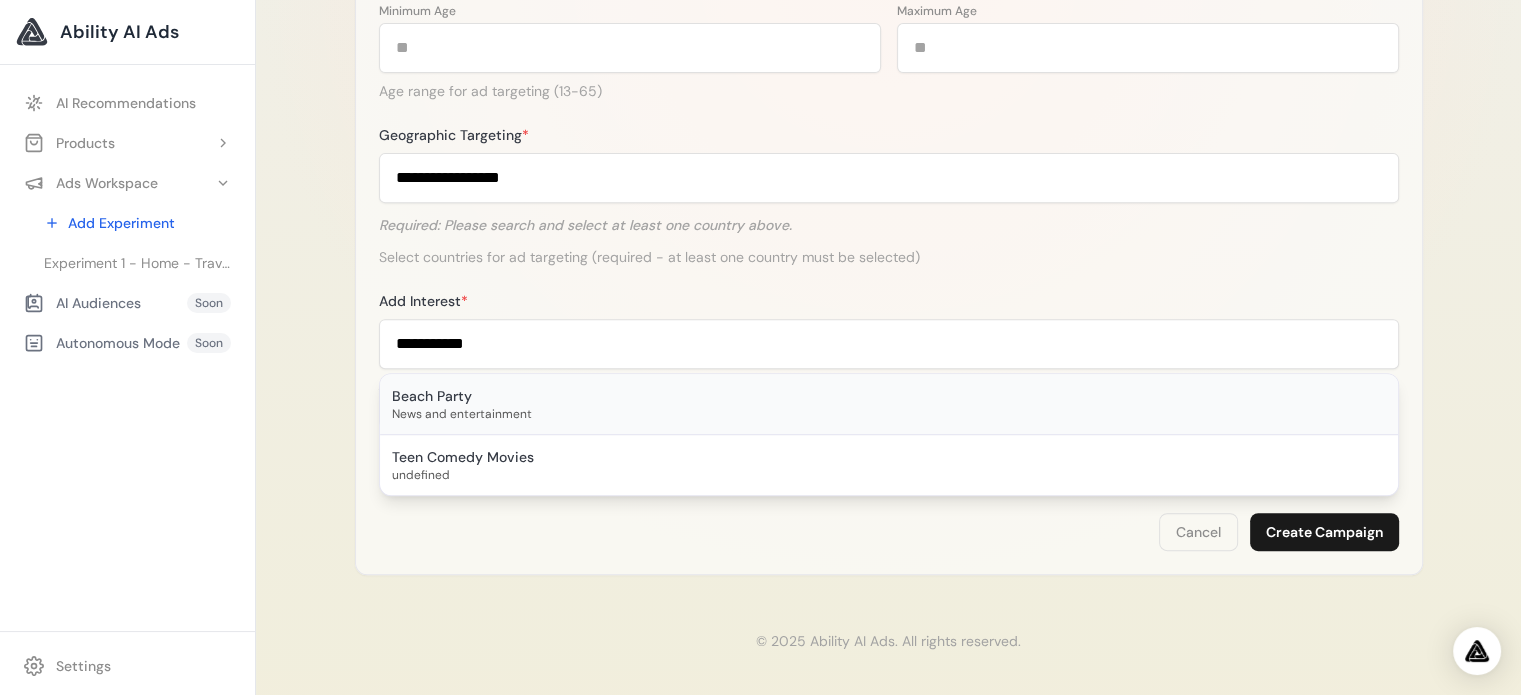 click on "Beach Party" at bounding box center (889, 396) 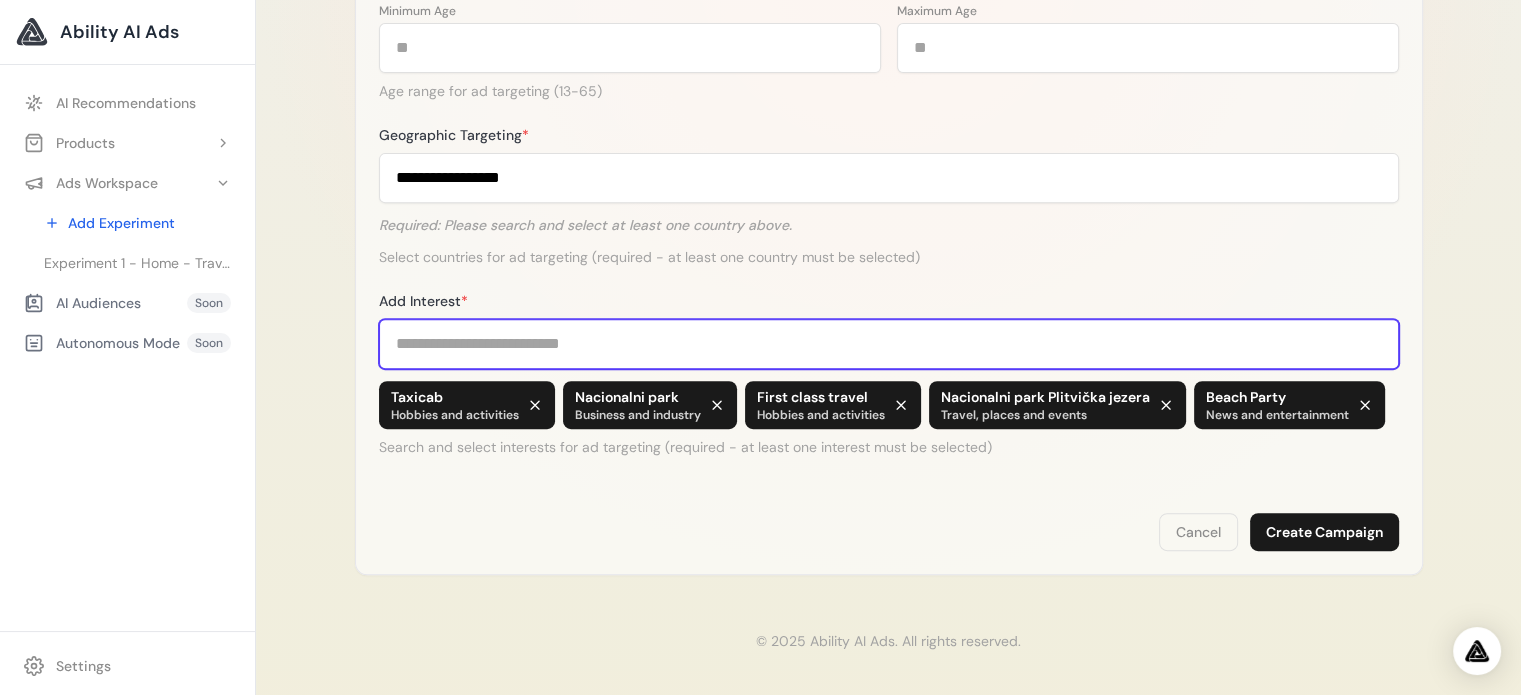 click on "Add Interest  *" at bounding box center [889, 344] 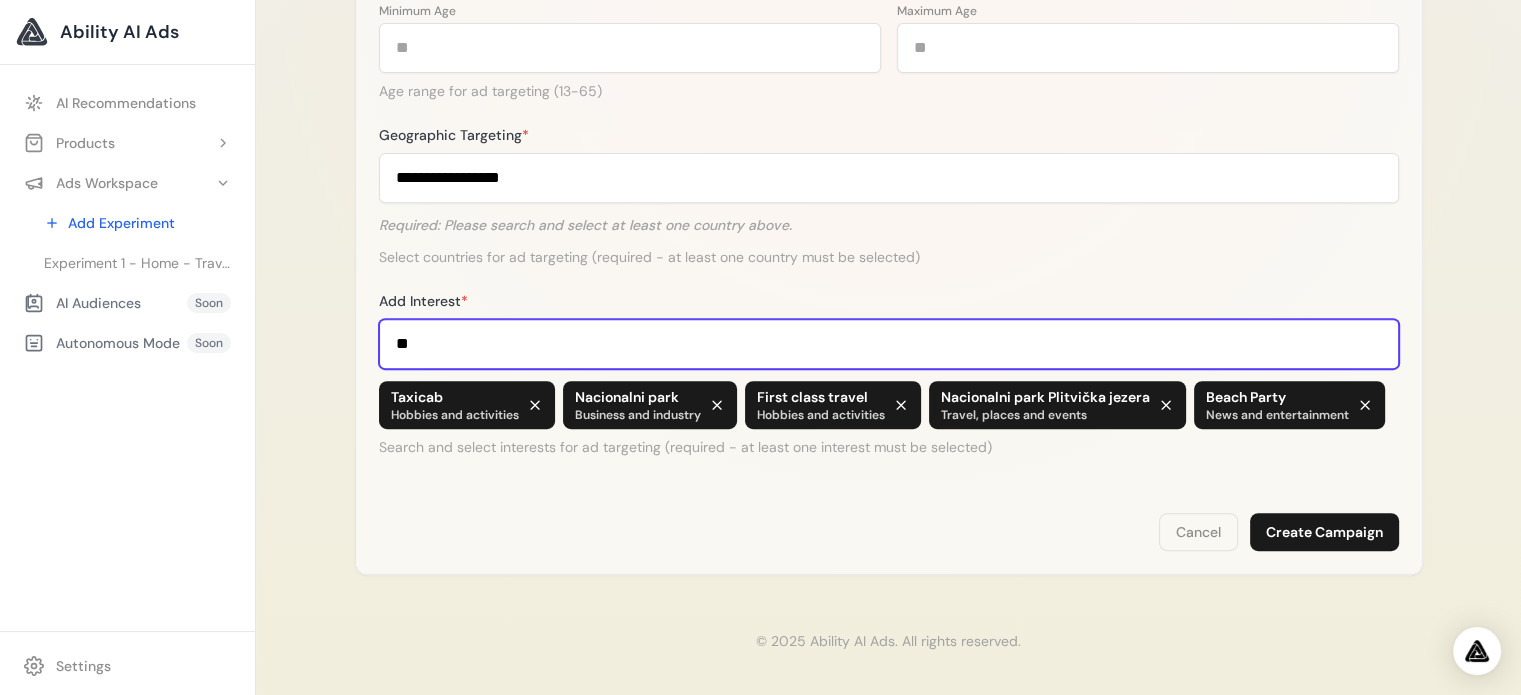 type on "*" 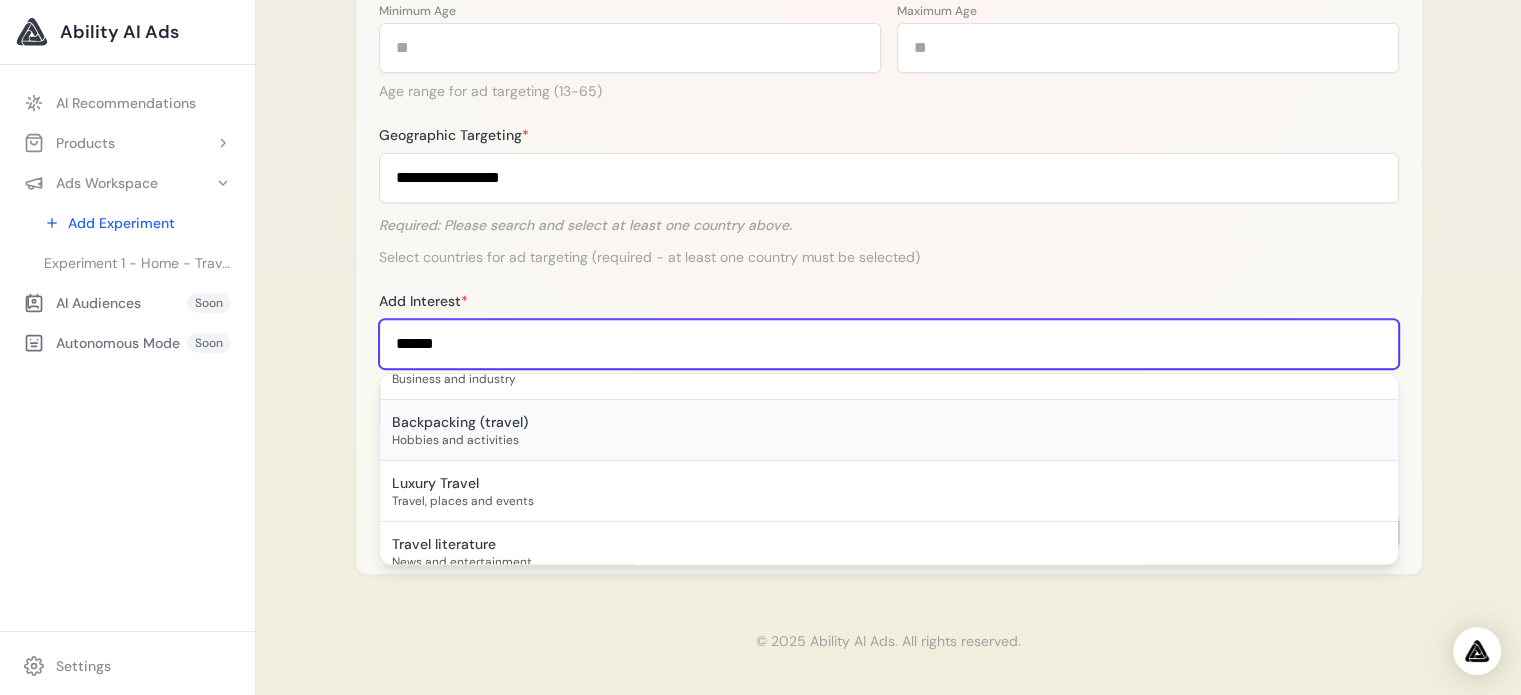 scroll, scrollTop: 116, scrollLeft: 0, axis: vertical 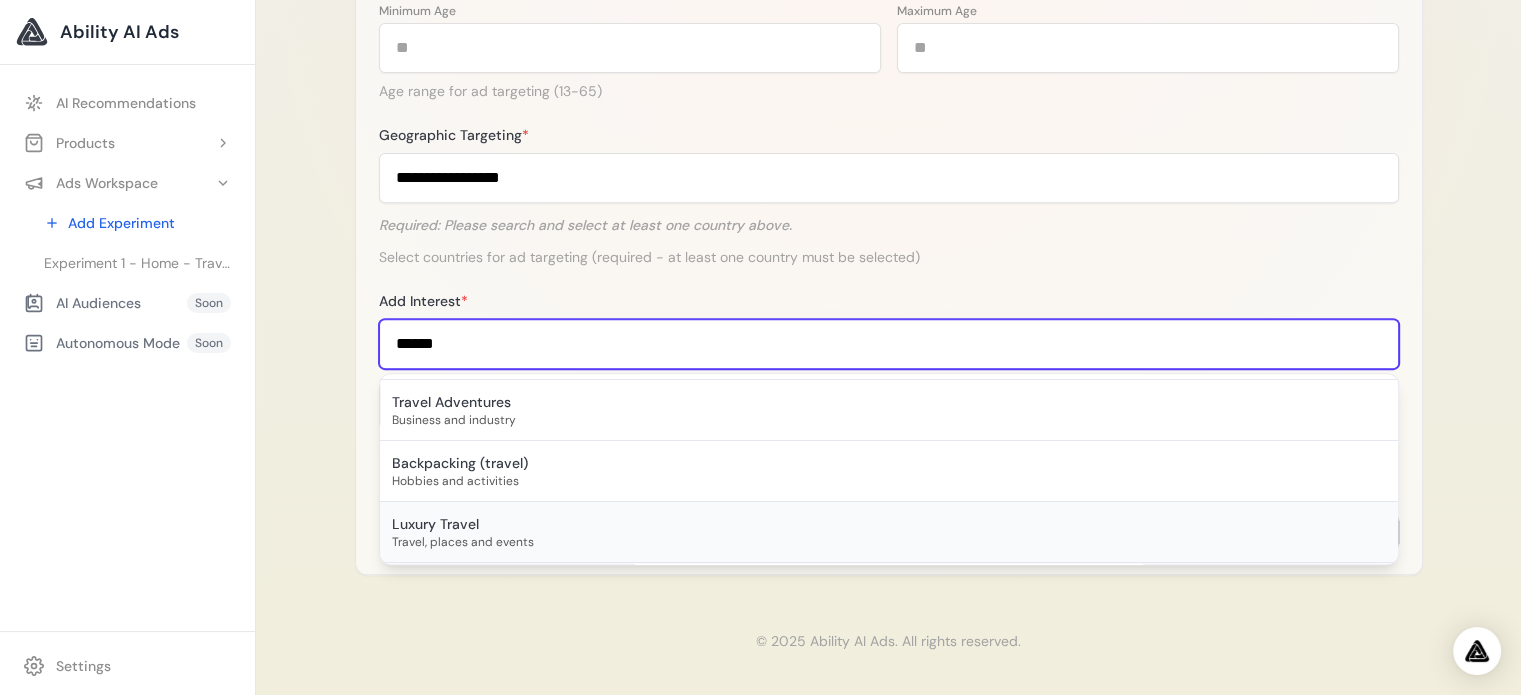 type on "******" 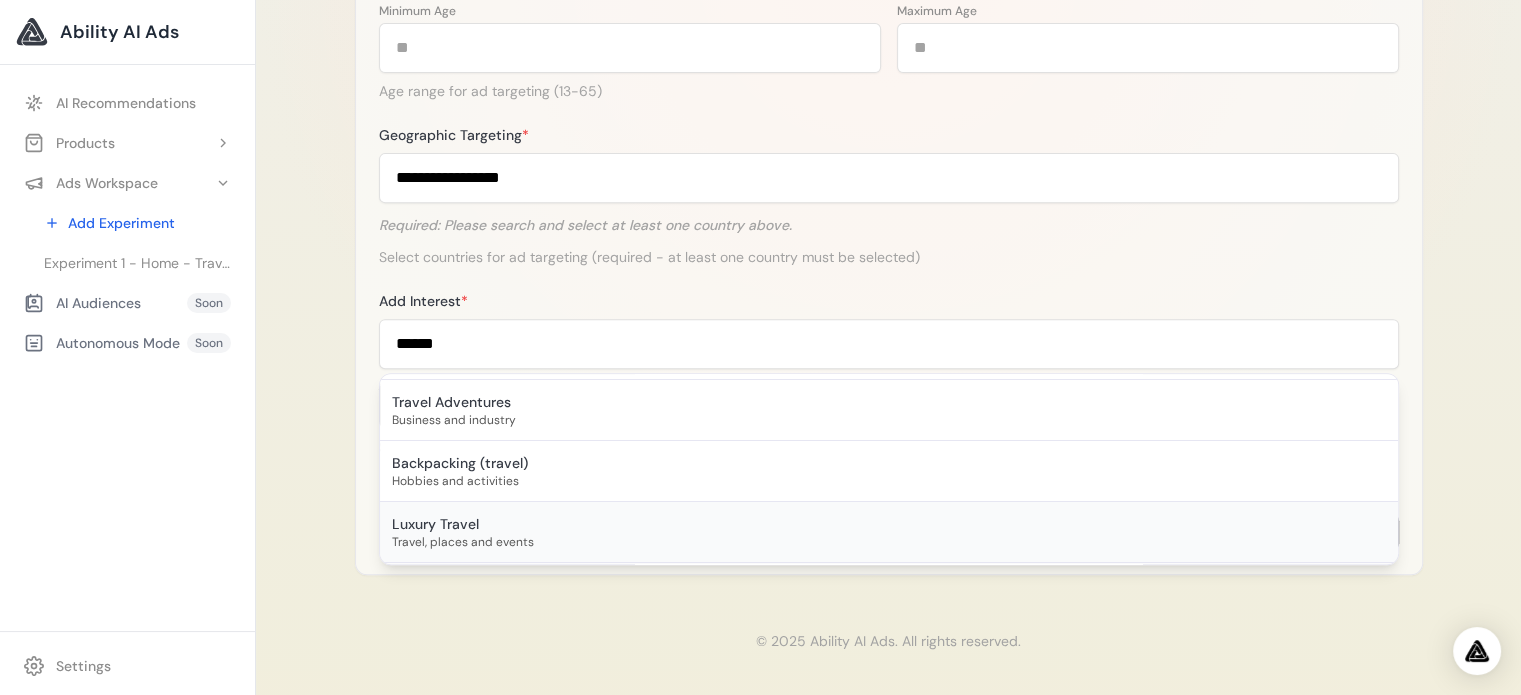 click on "Luxury Travel" at bounding box center (889, 524) 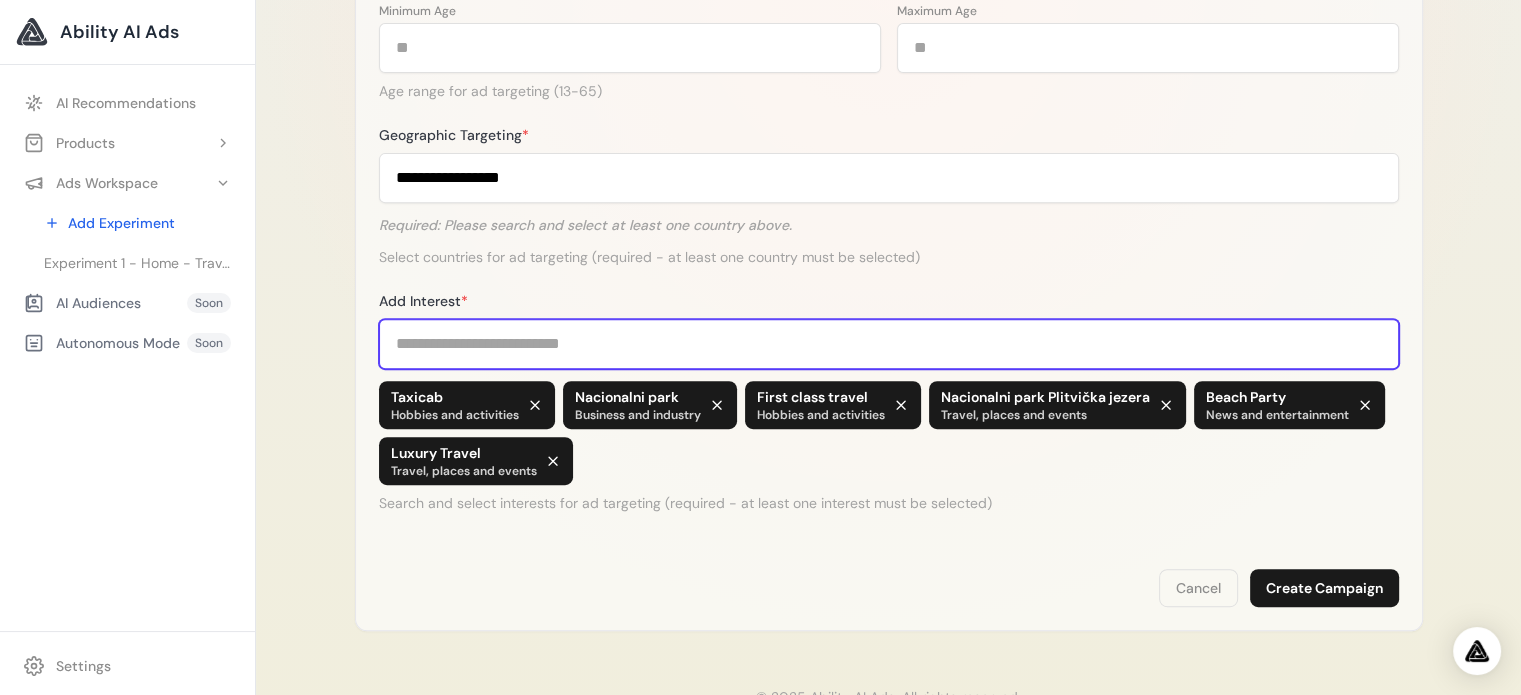 click on "Add Interest  *" at bounding box center (889, 344) 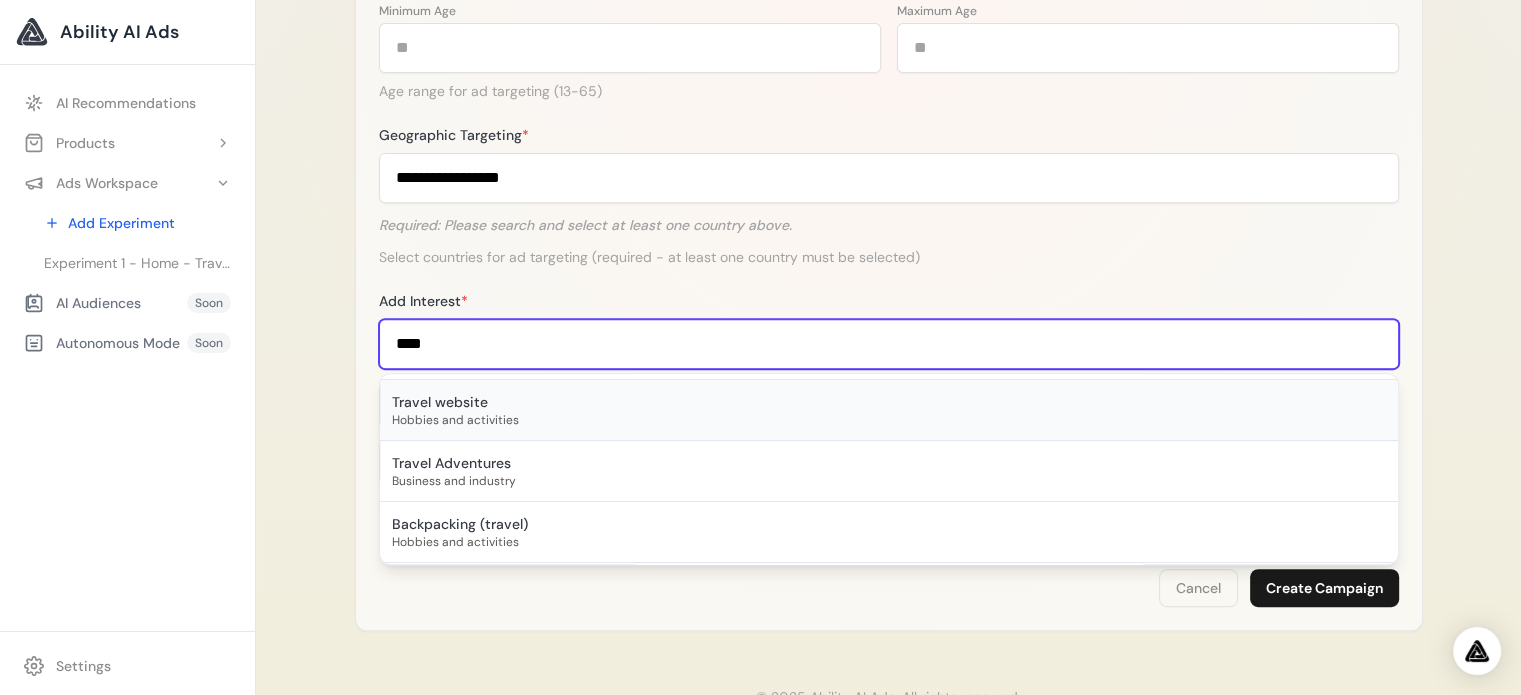 type on "****" 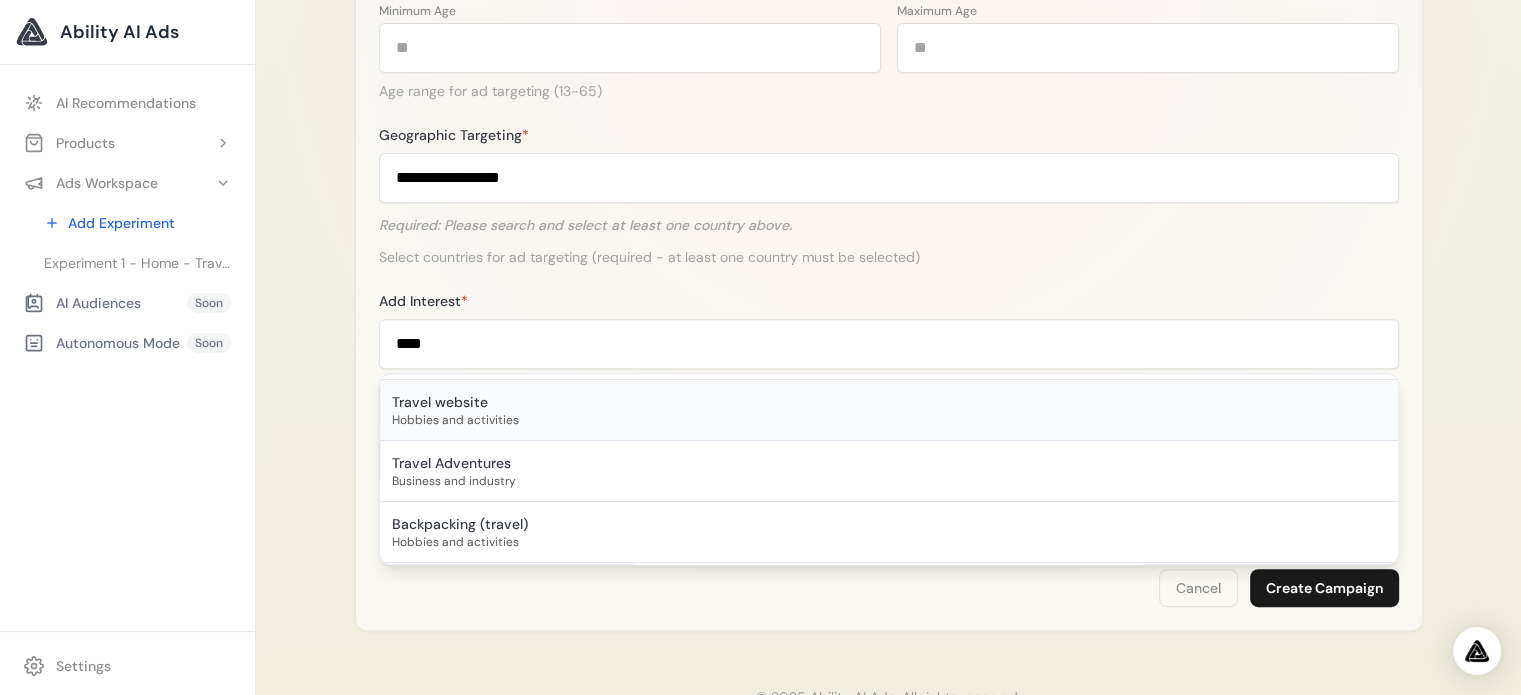click on "Travel website" at bounding box center (889, 402) 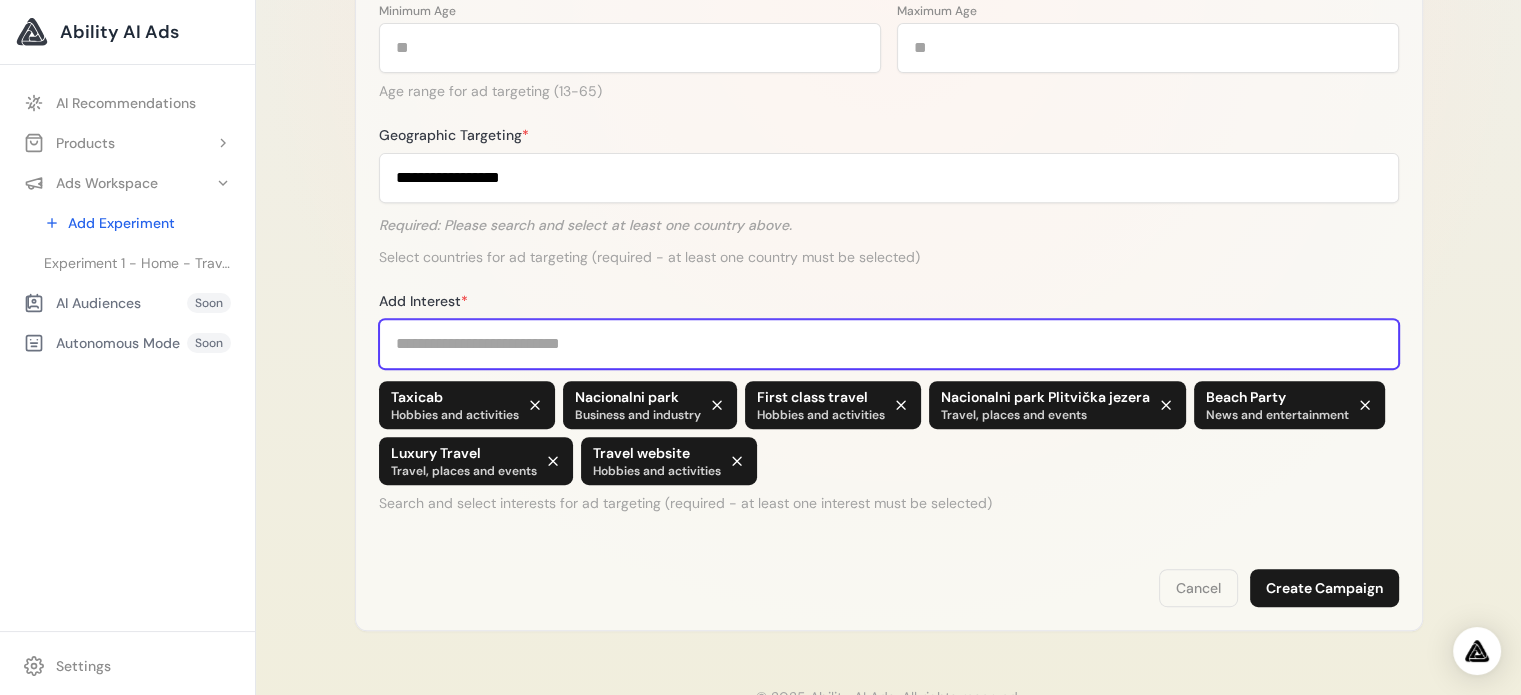click on "Add Interest  *" at bounding box center (889, 344) 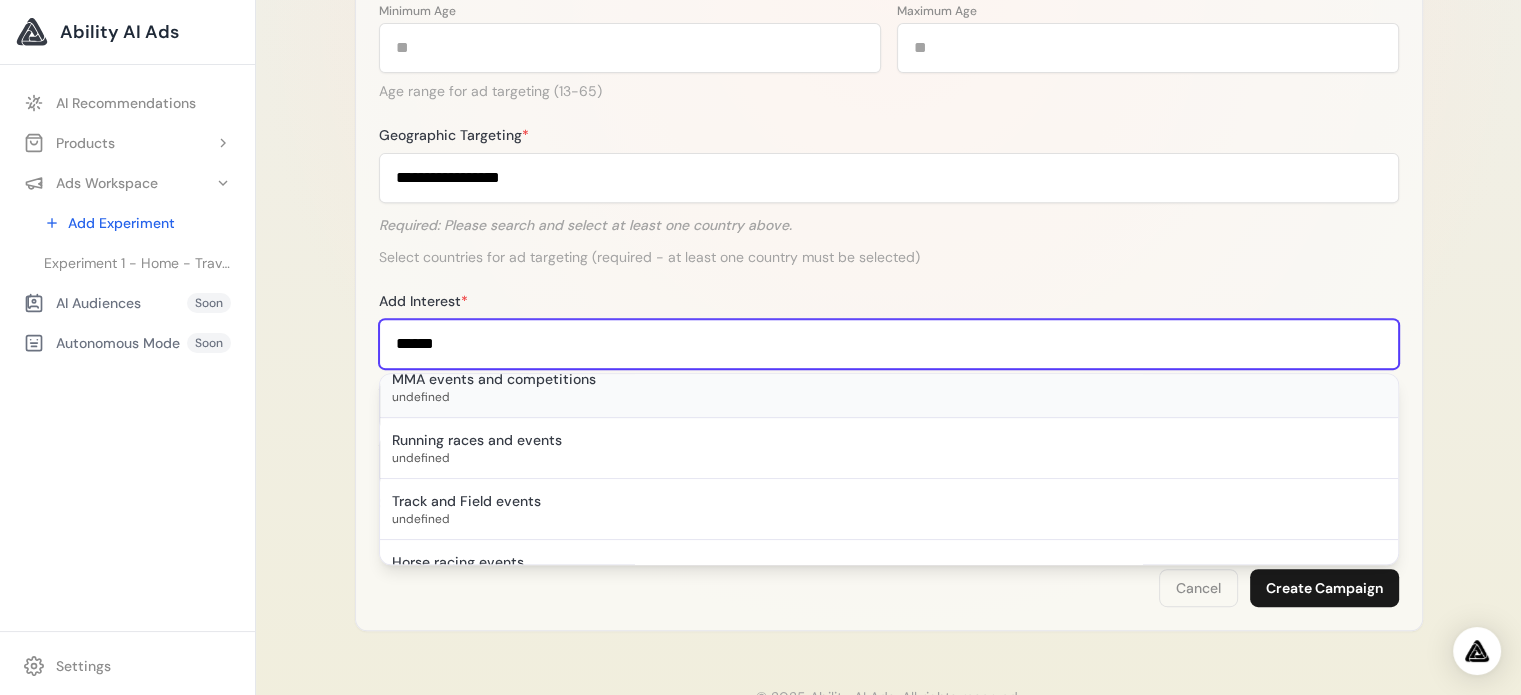 scroll, scrollTop: 416, scrollLeft: 0, axis: vertical 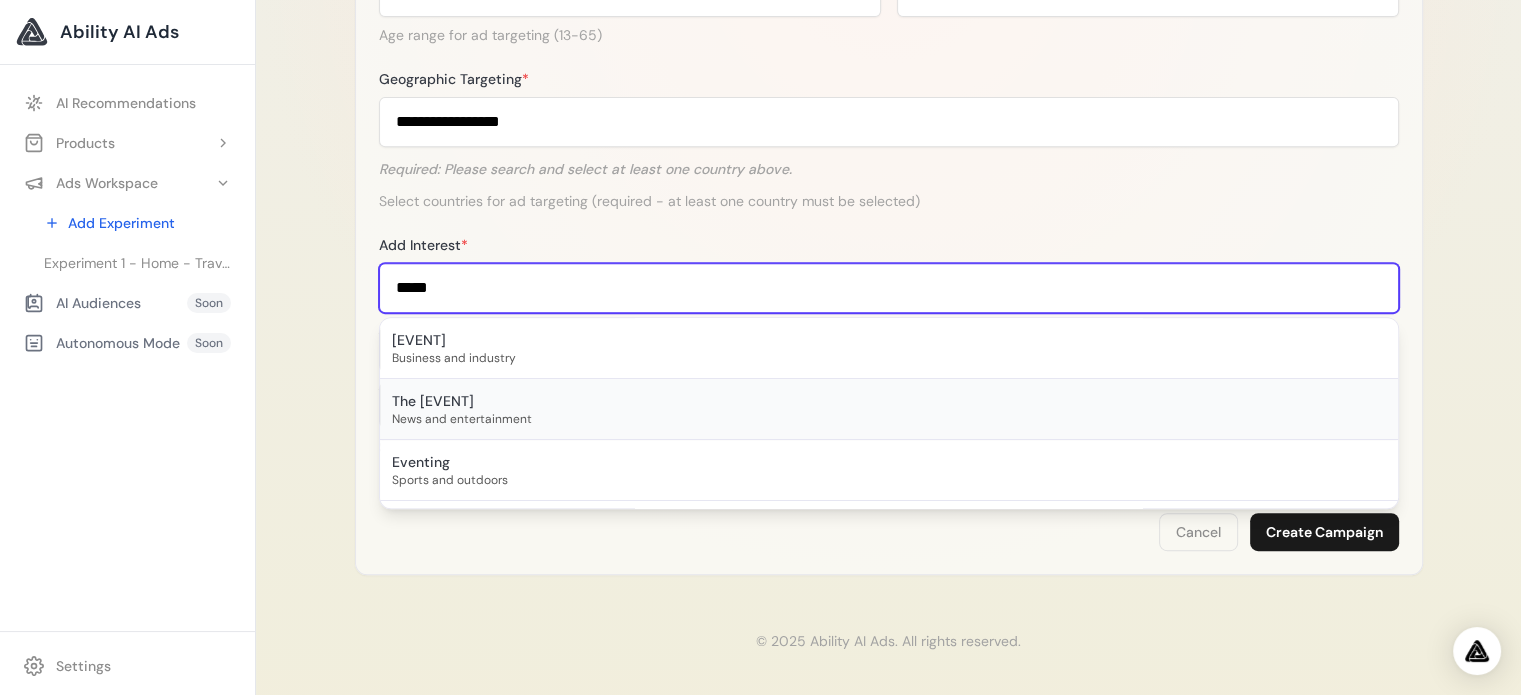 type on "*****" 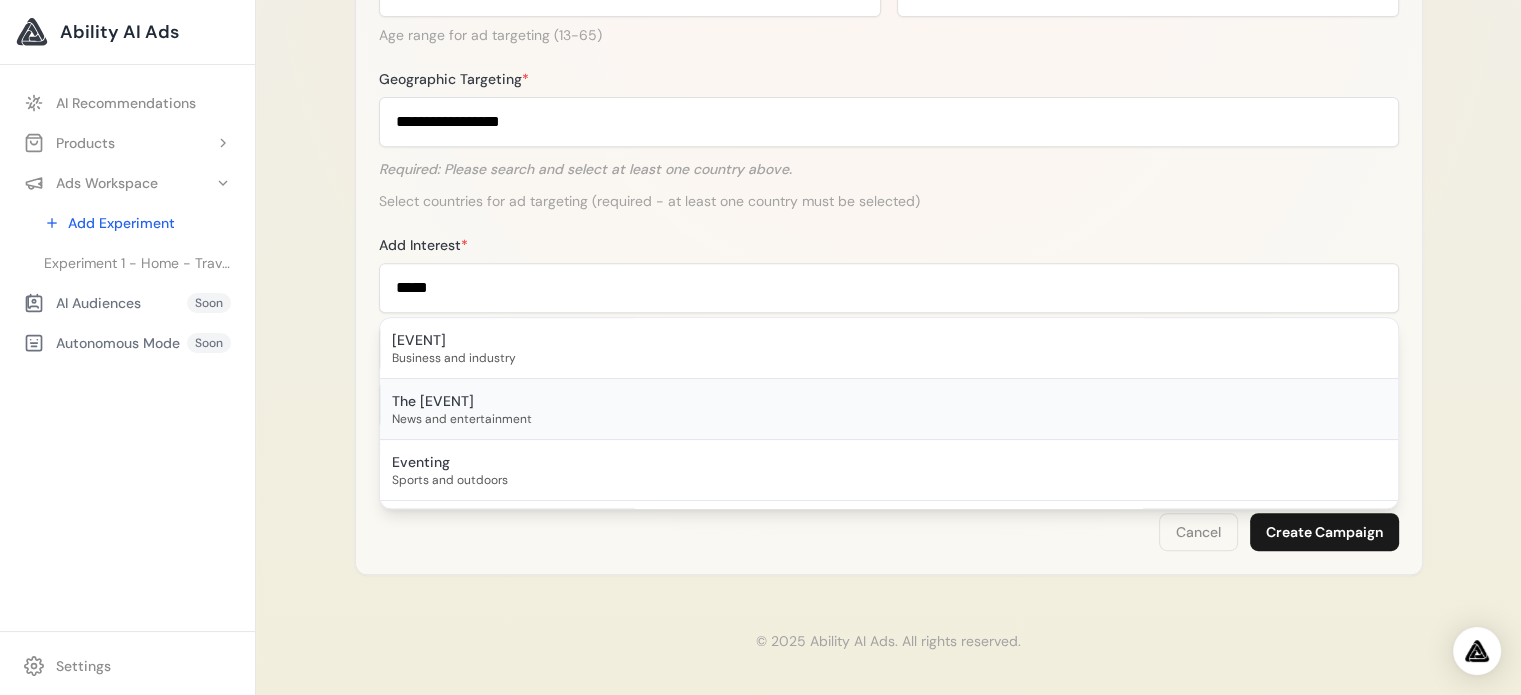 click on "The [EVENT]" at bounding box center [889, 401] 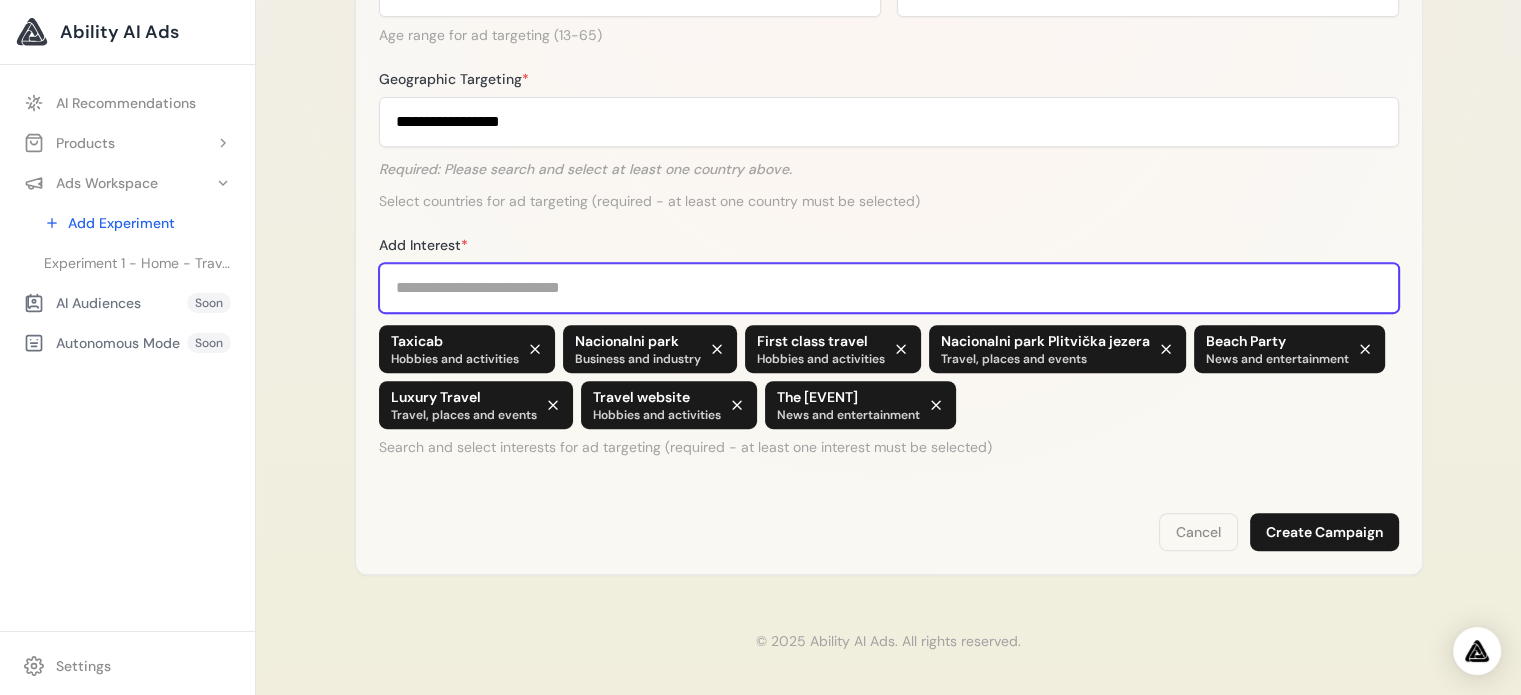 click on "Add Interest  *" at bounding box center (889, 288) 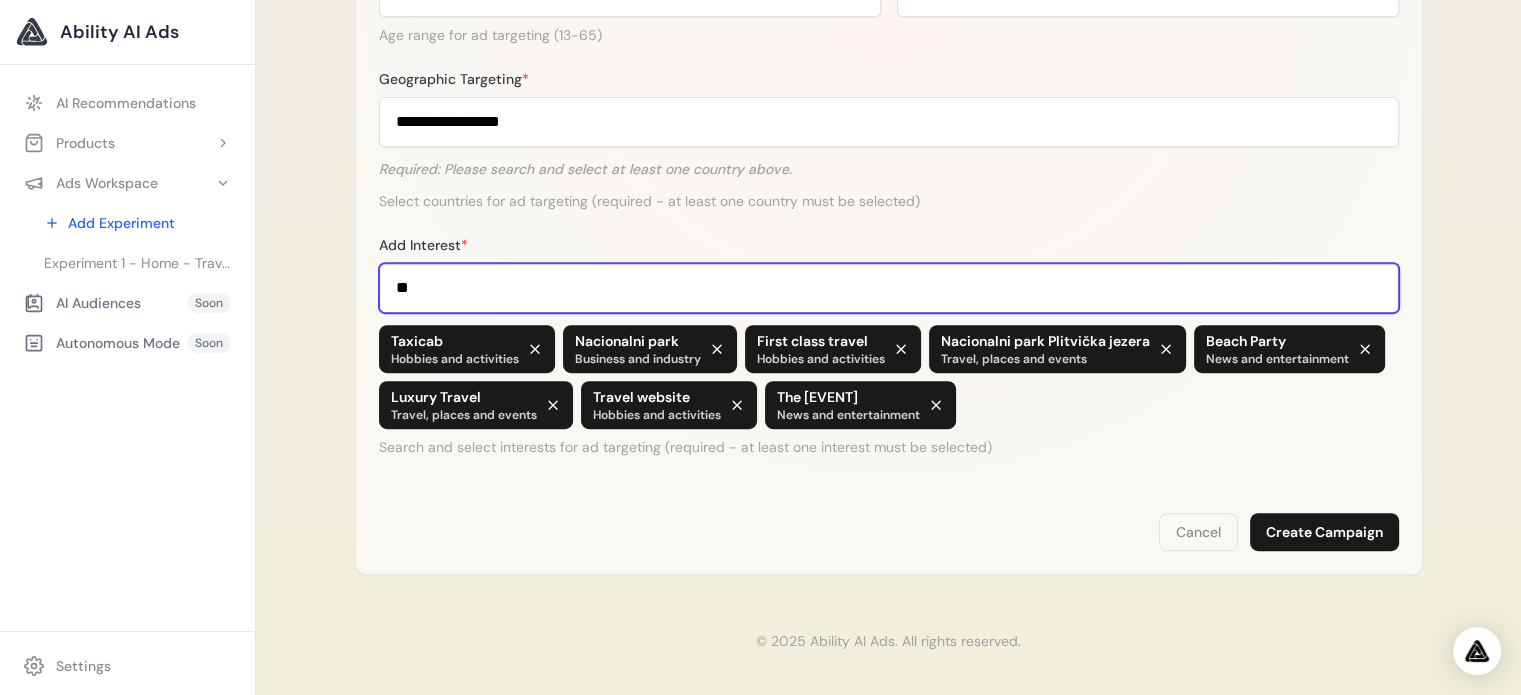 type on "*" 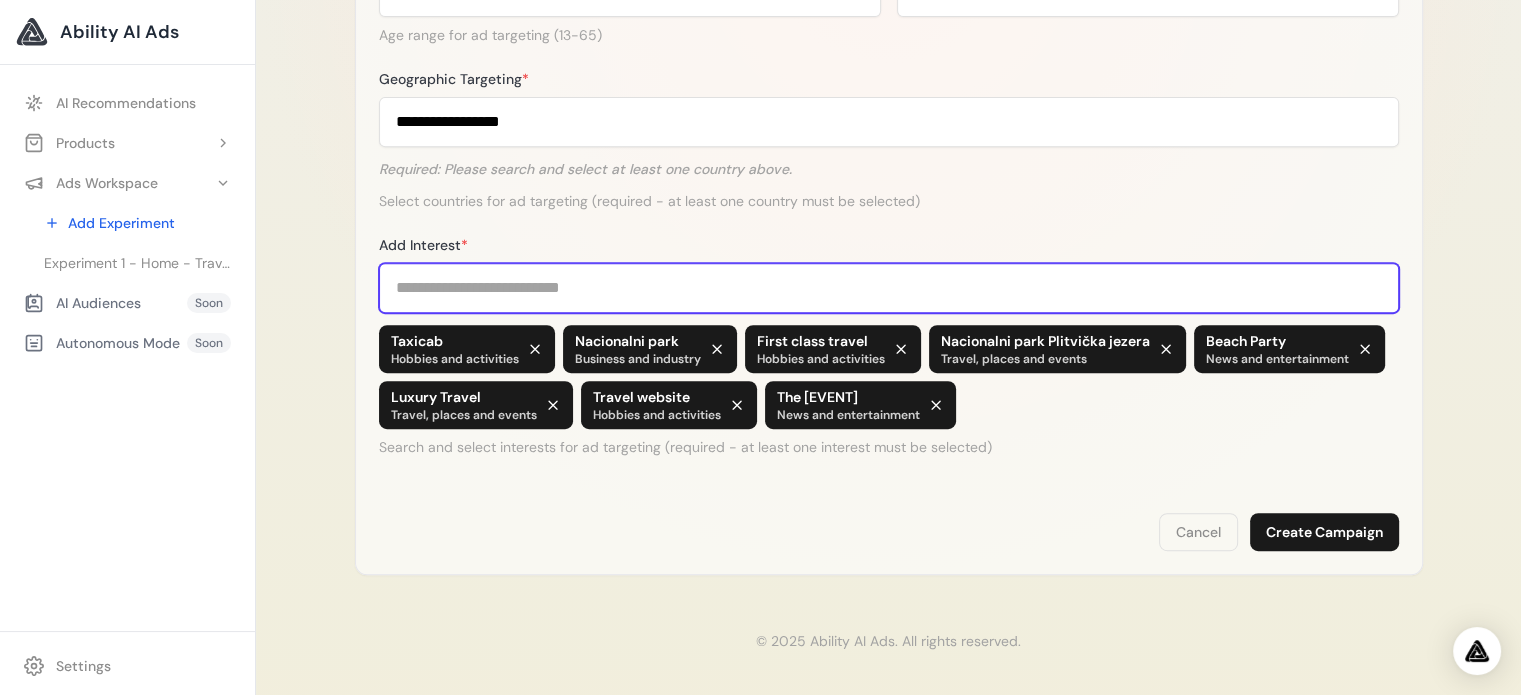 paste on "********" 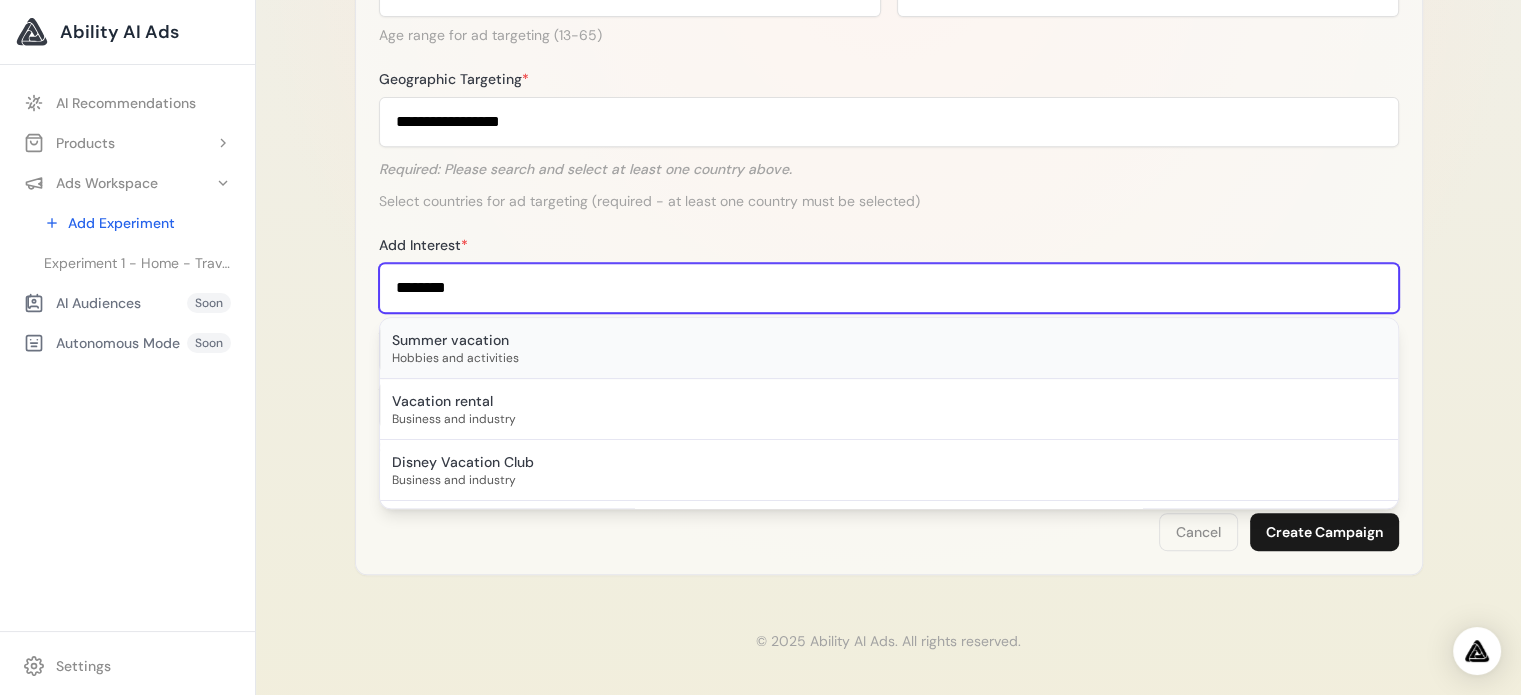type on "********" 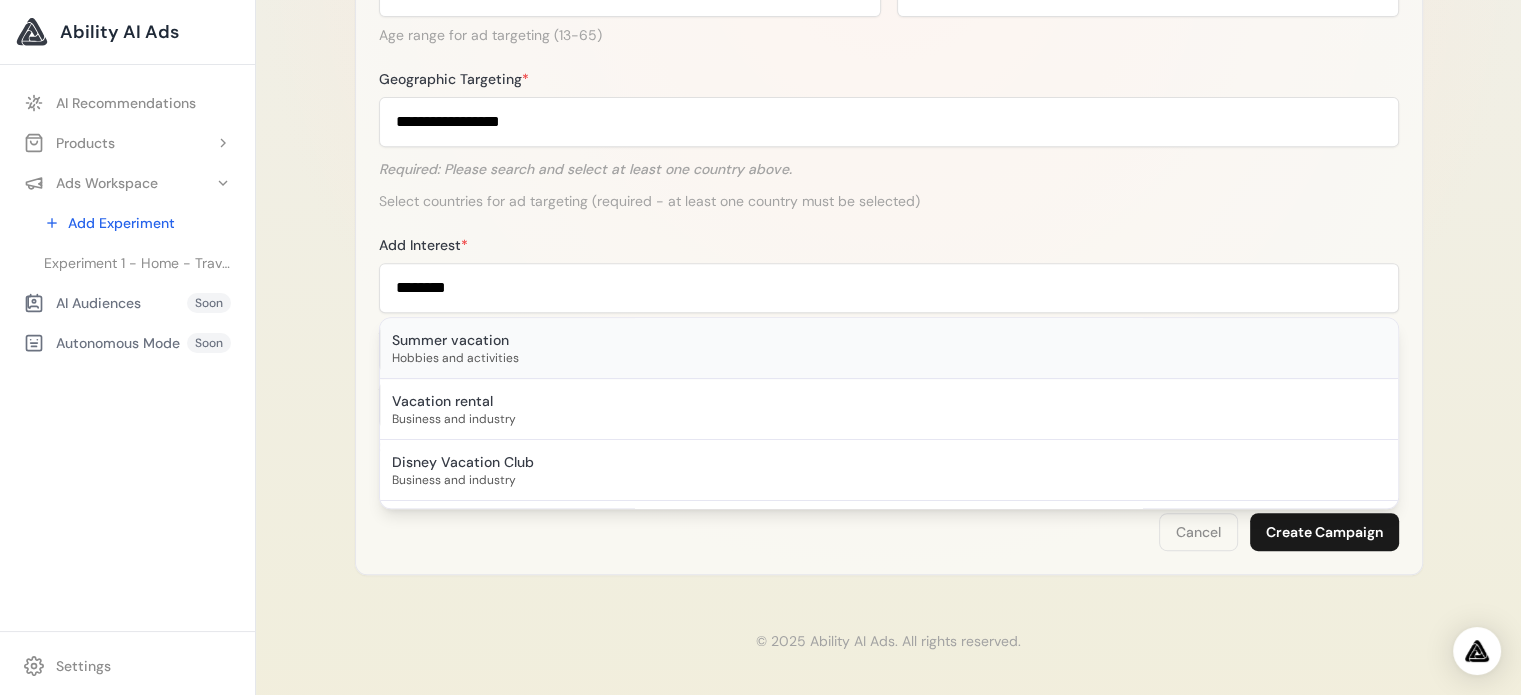 click on "Hobbies and activities" at bounding box center [889, 358] 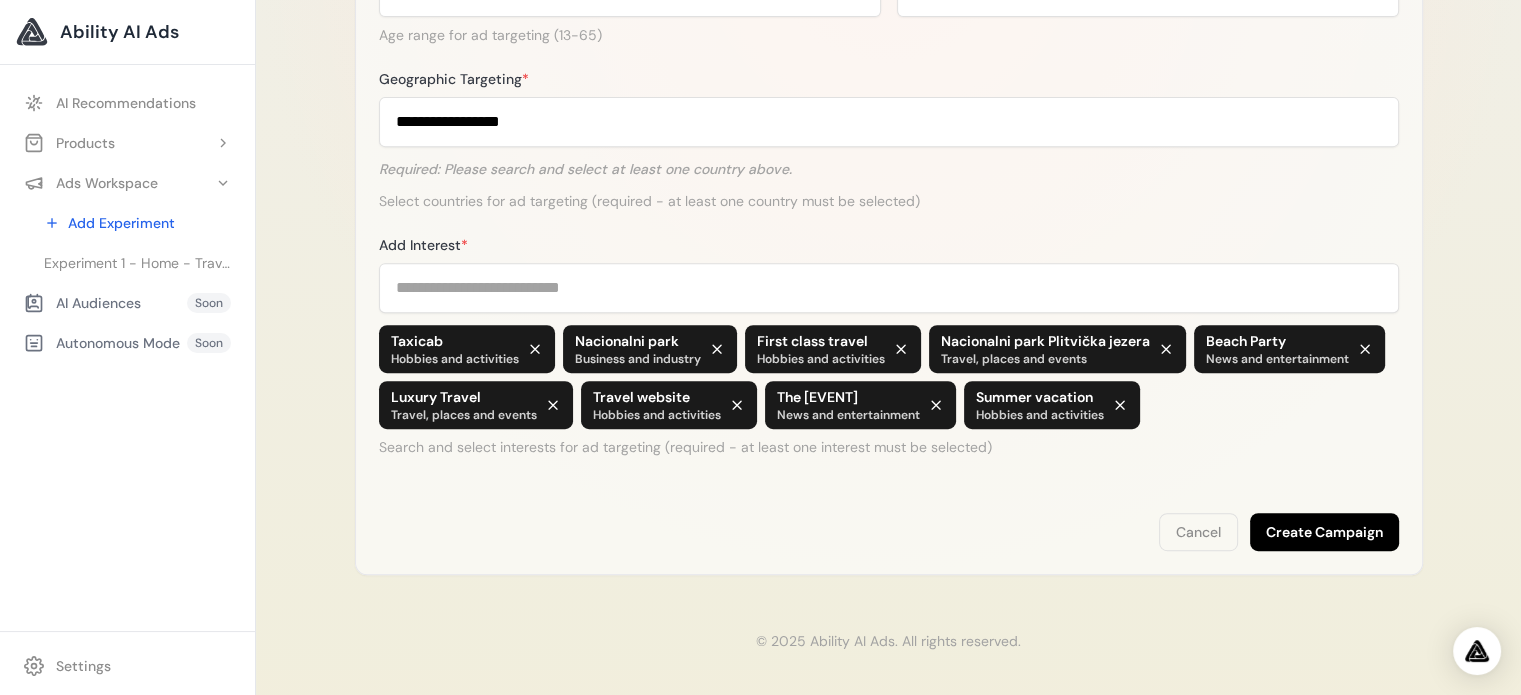 click on "Create Campaign" at bounding box center [1324, 532] 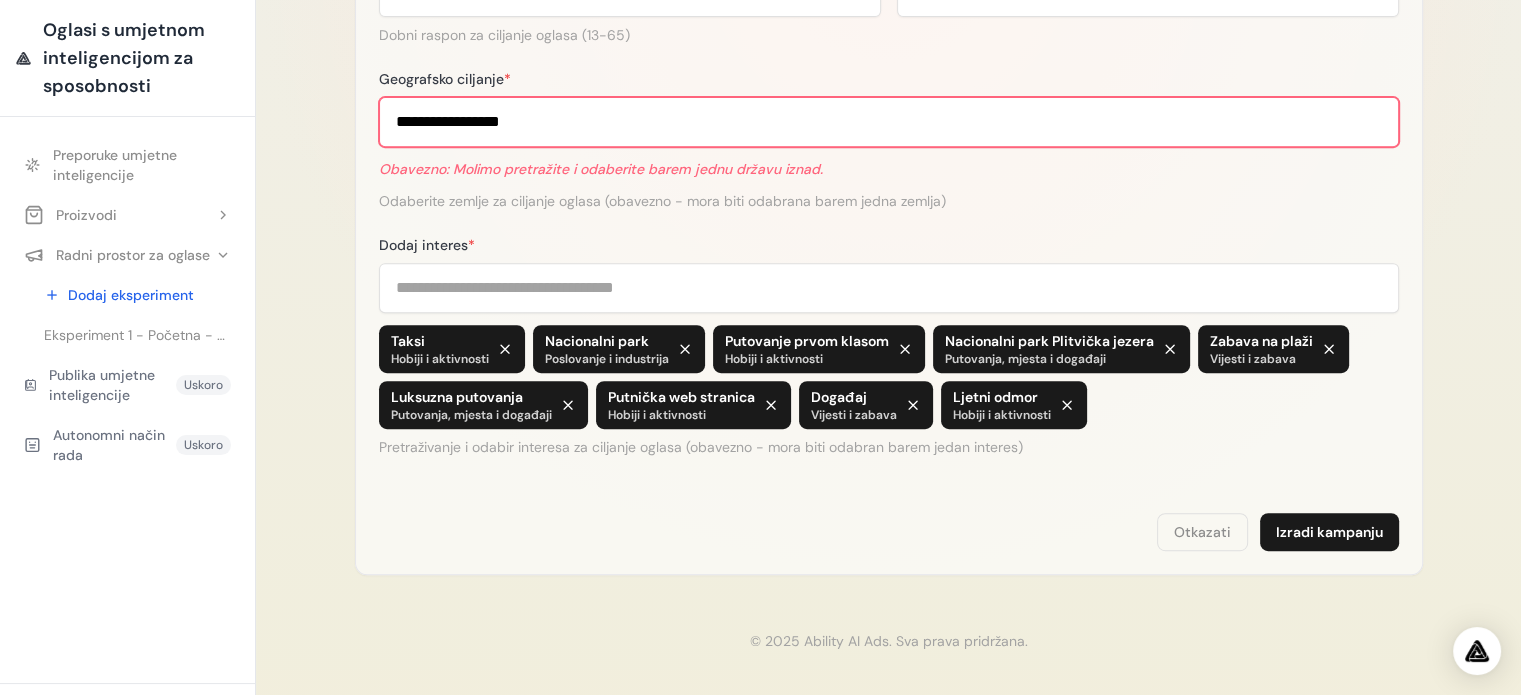 drag, startPoint x: 548, startPoint y: 123, endPoint x: 356, endPoint y: 127, distance: 192.04166 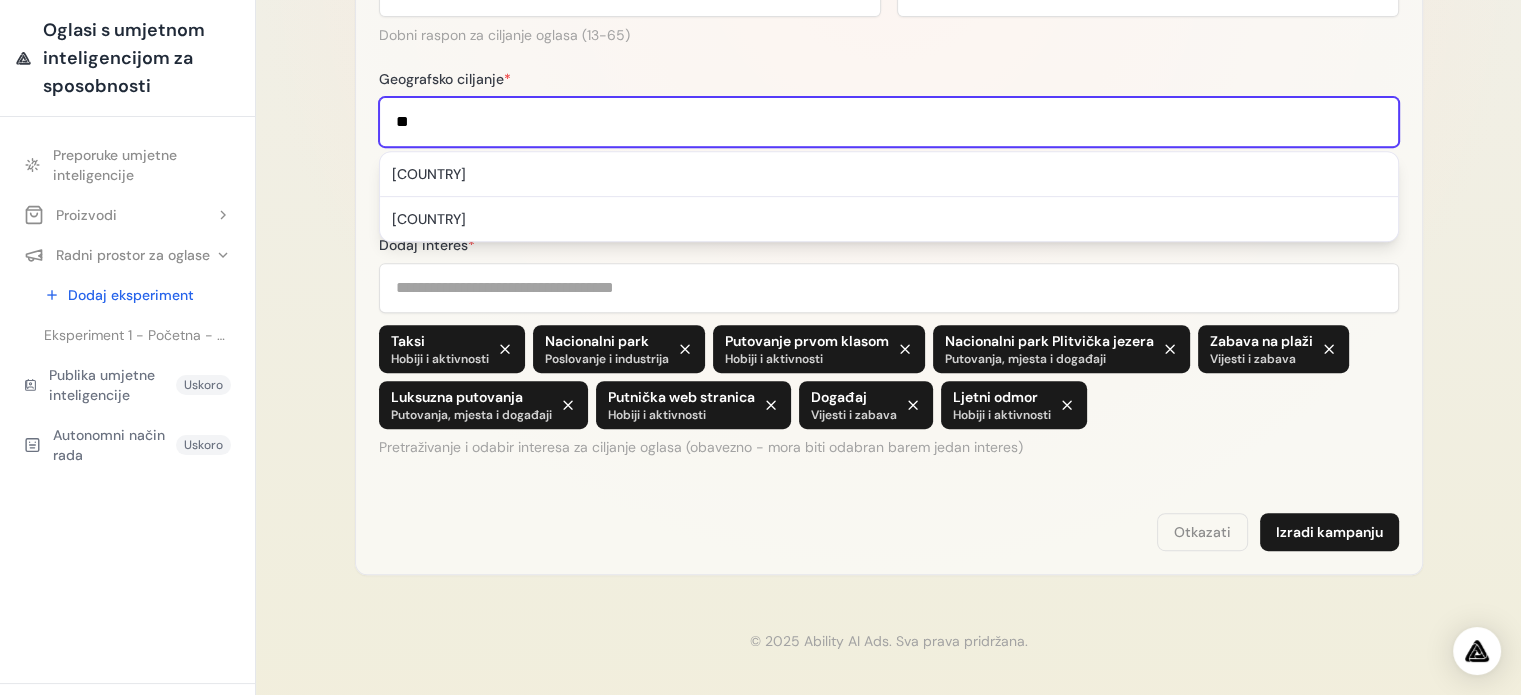 type on "*" 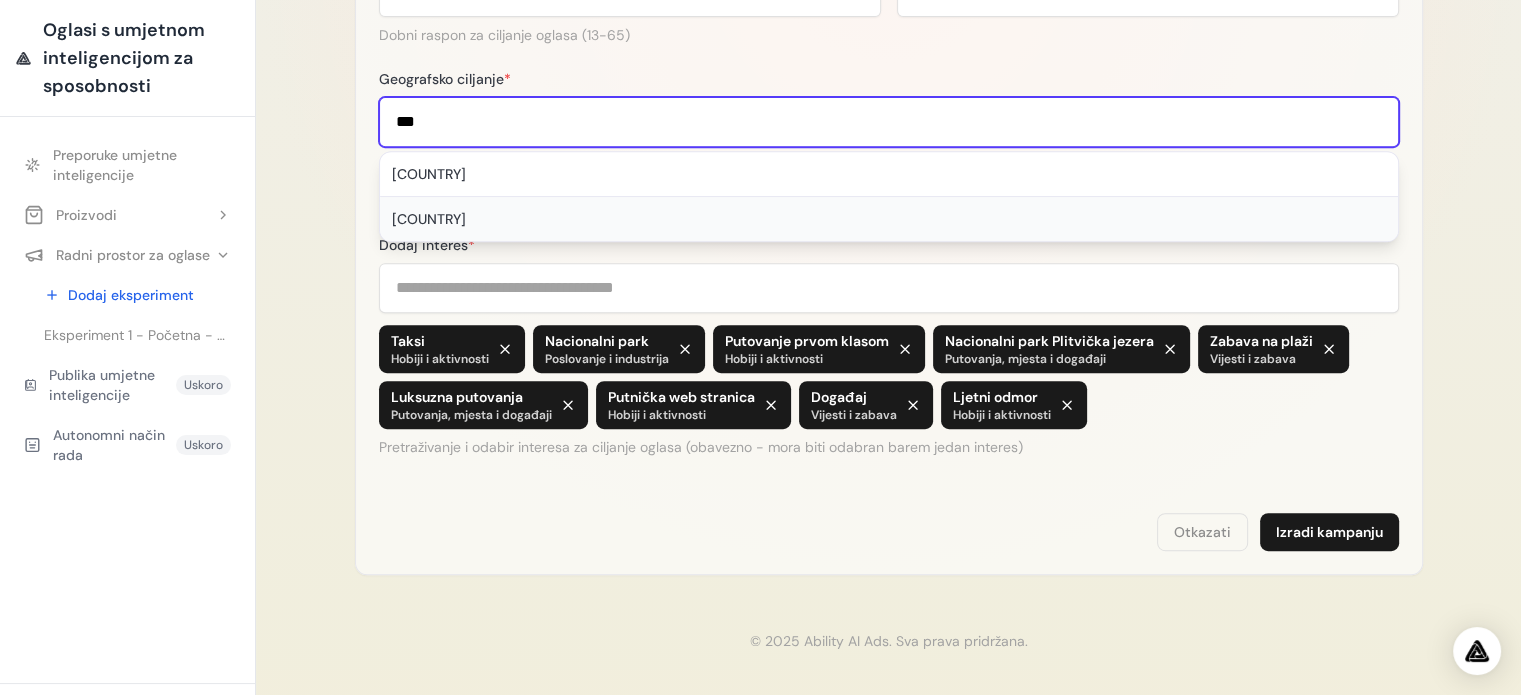 type on "***" 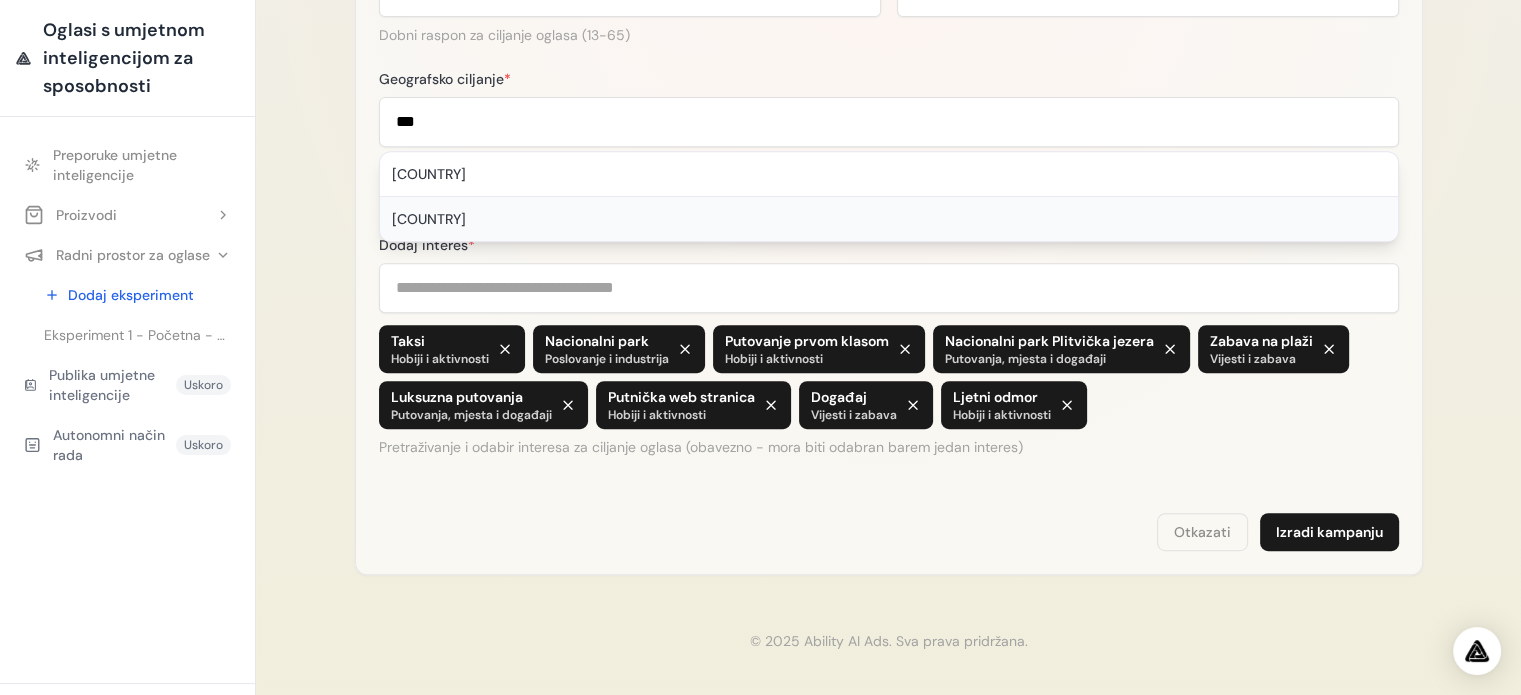 click on "[COUNTRY]" at bounding box center [429, 219] 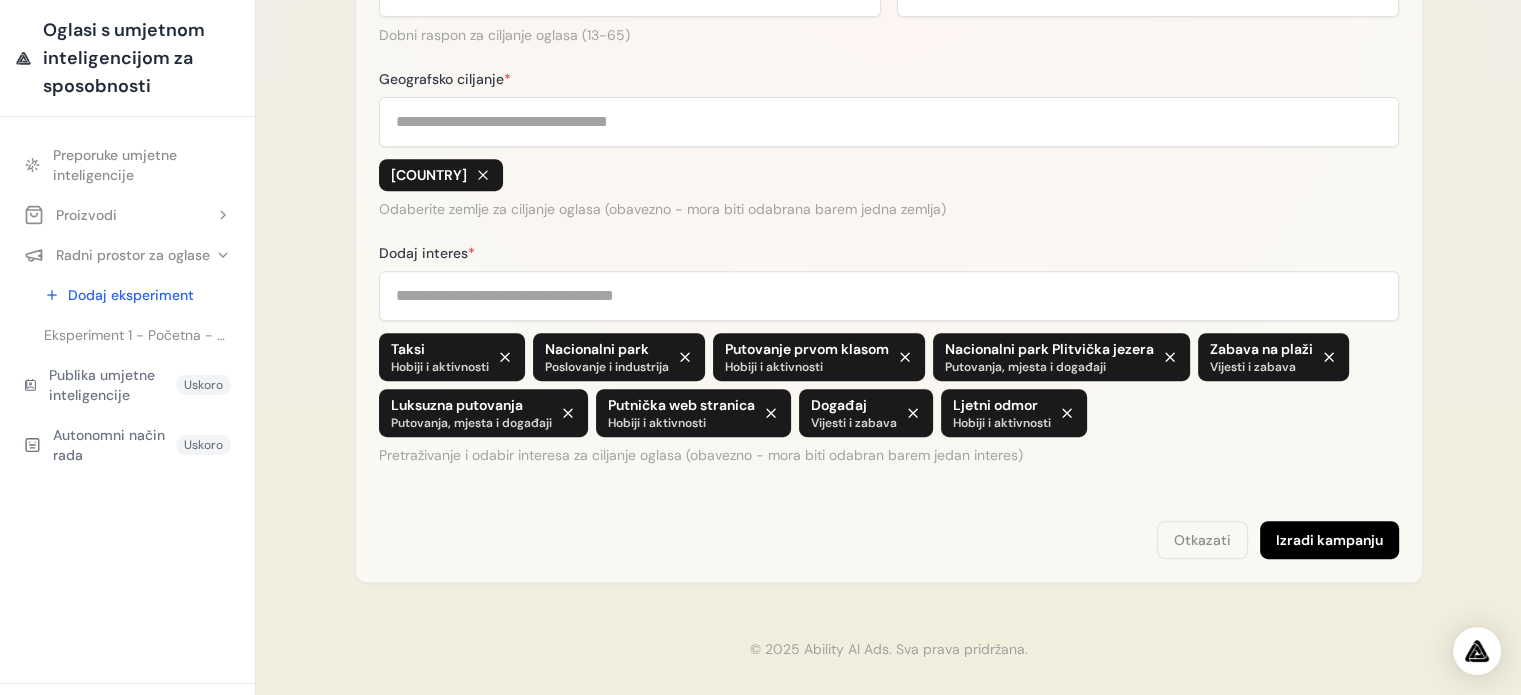 click on "Izradi kampanju" at bounding box center (1329, 540) 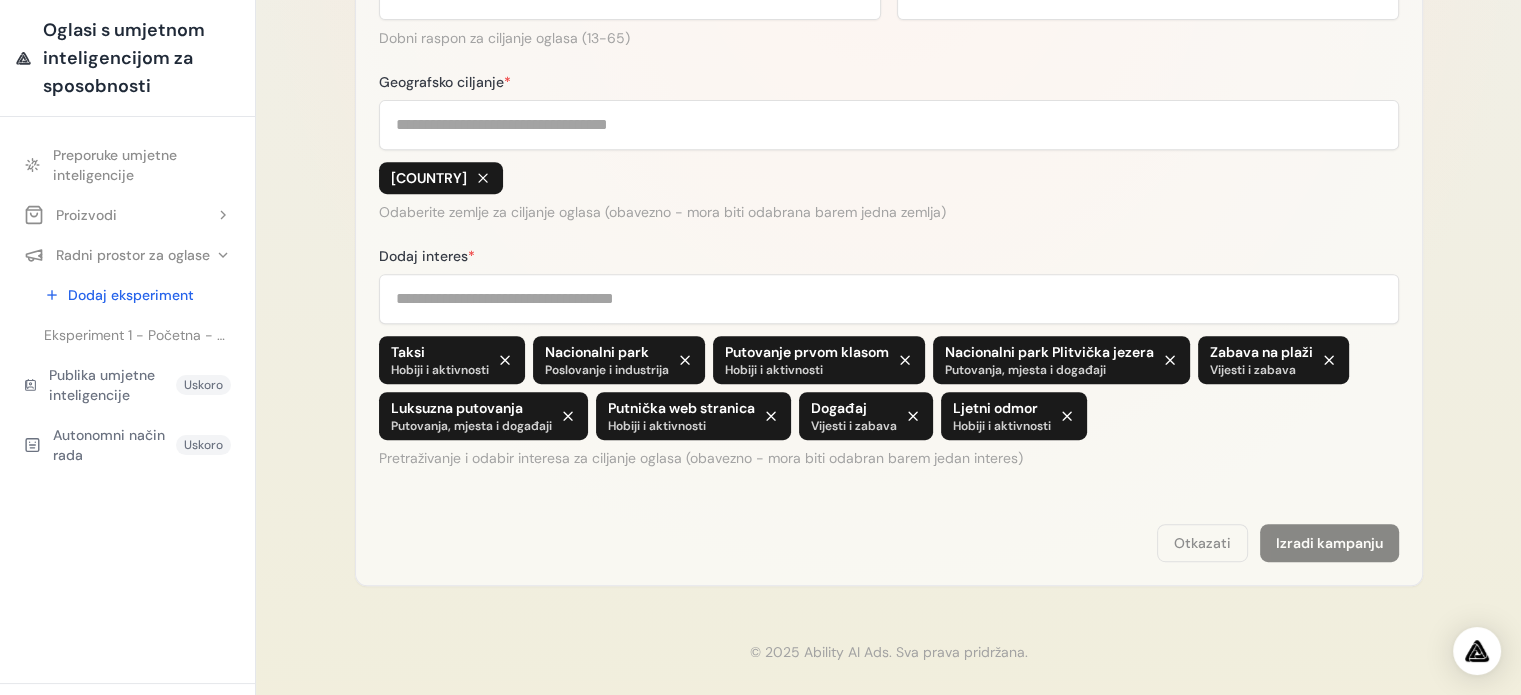 scroll, scrollTop: 832, scrollLeft: 0, axis: vertical 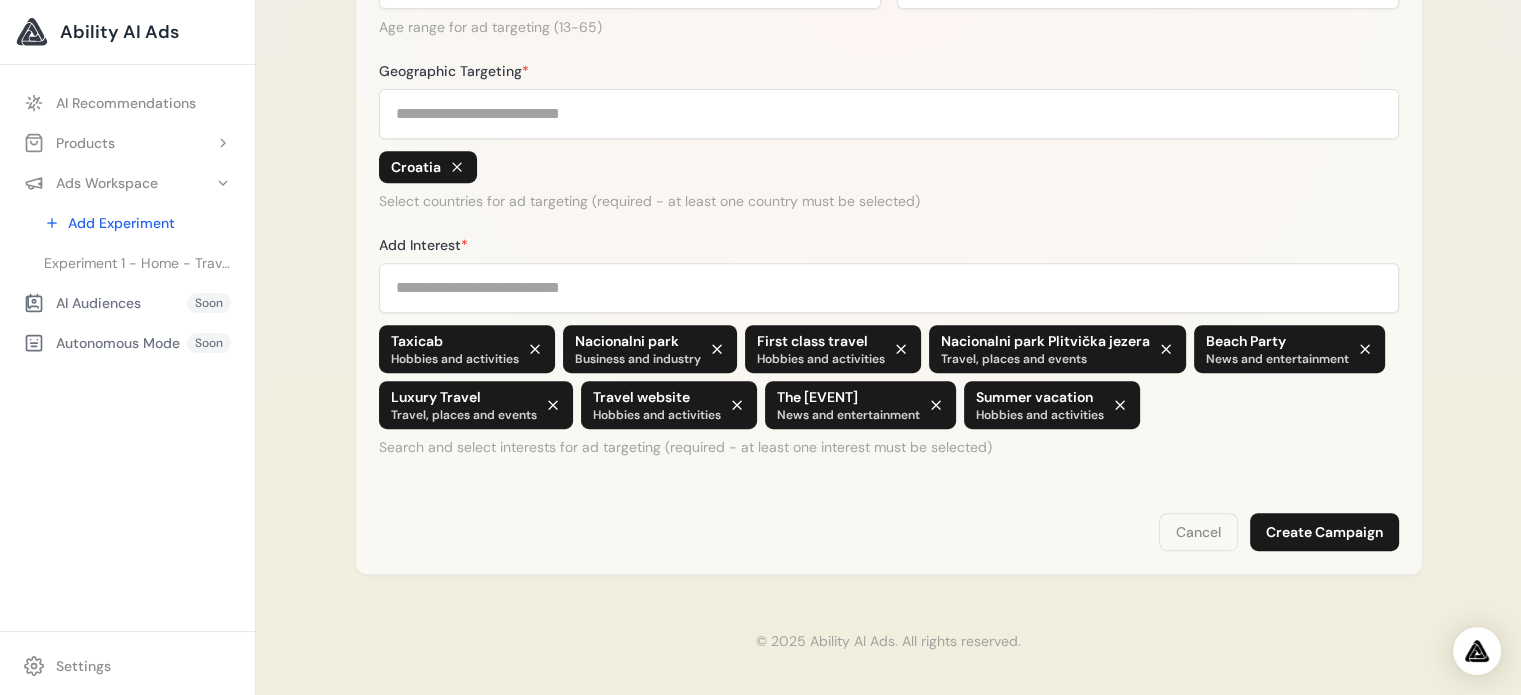 click on "**********" at bounding box center (888, -67) 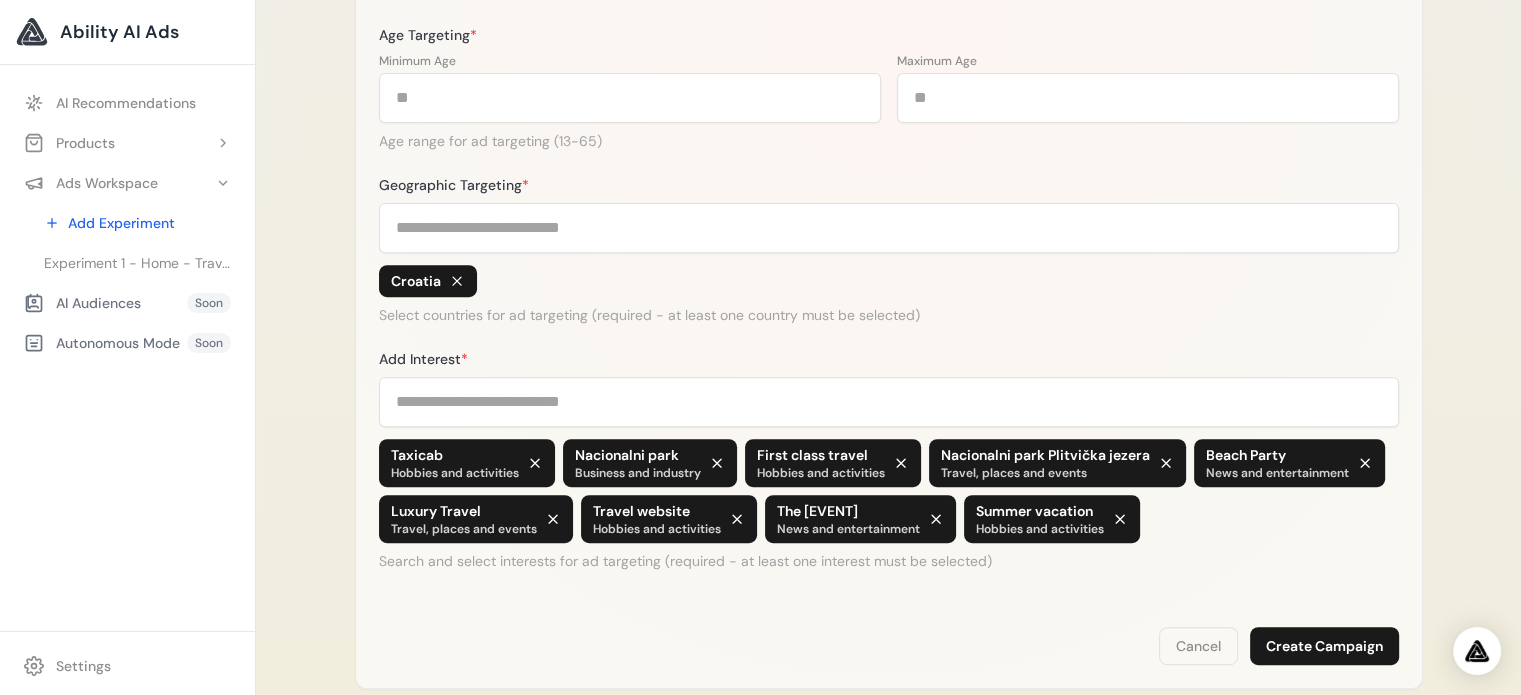 scroll, scrollTop: 832, scrollLeft: 0, axis: vertical 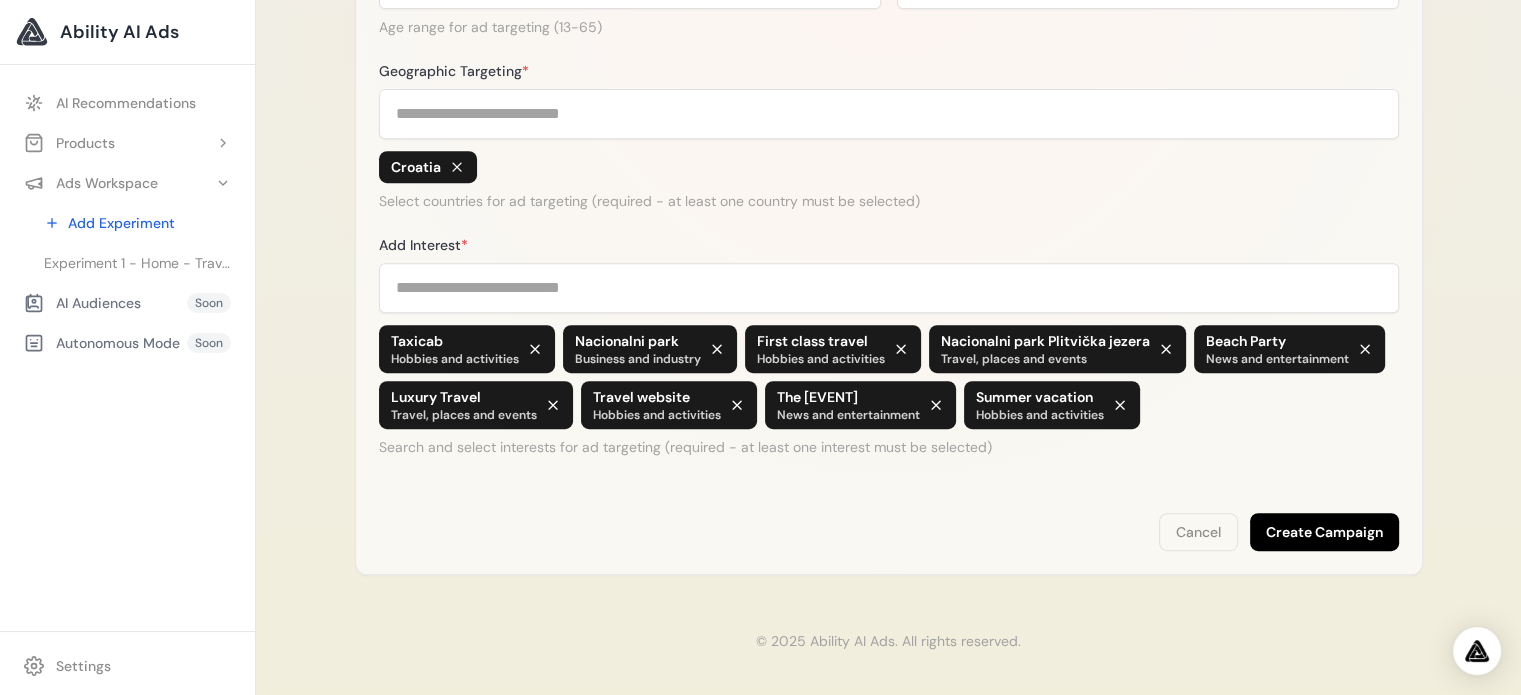 click on "Create Campaign" at bounding box center [1324, 532] 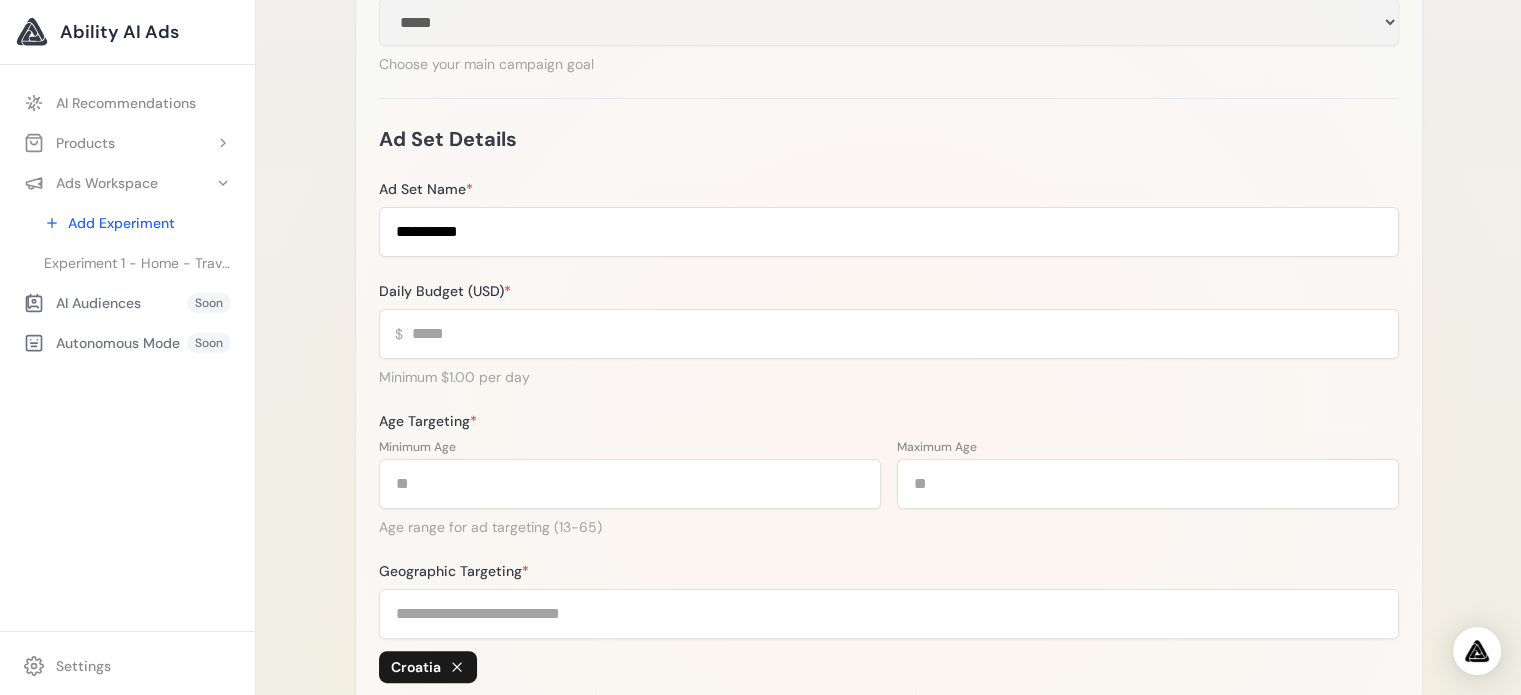 scroll, scrollTop: 0, scrollLeft: 0, axis: both 